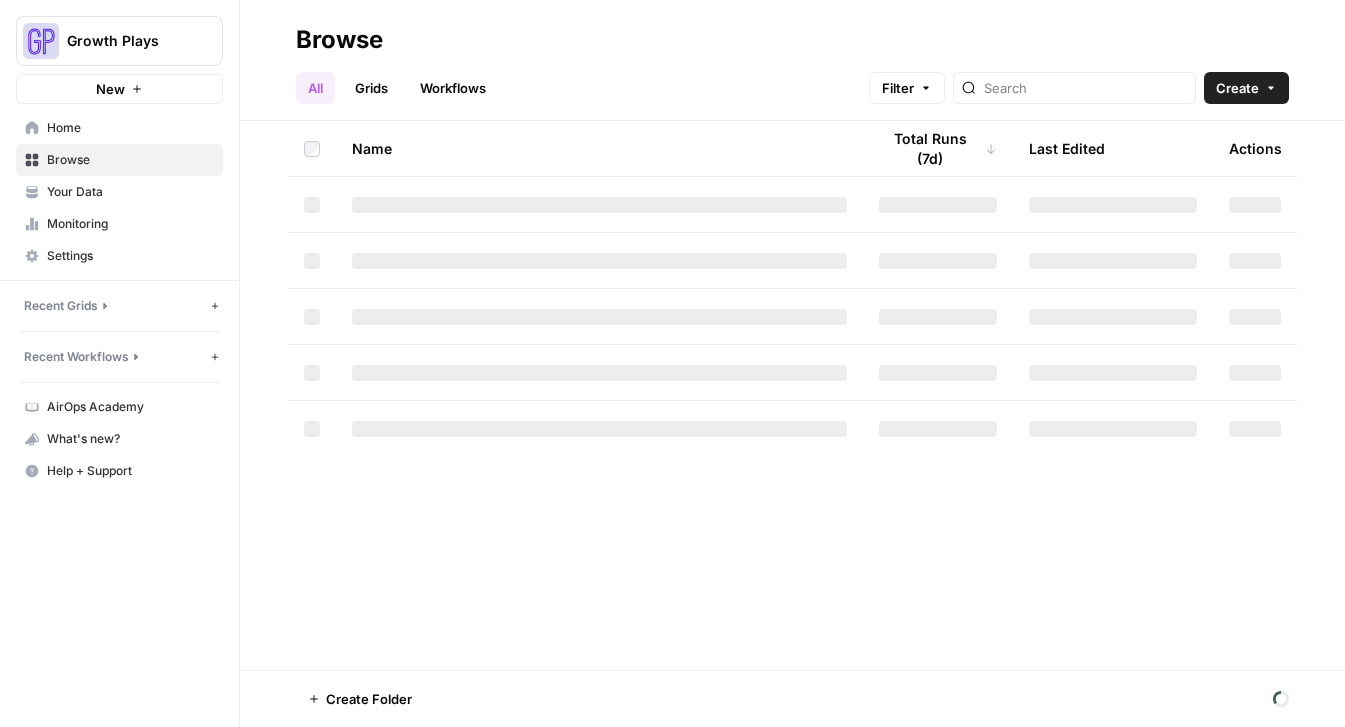 scroll, scrollTop: 0, scrollLeft: 0, axis: both 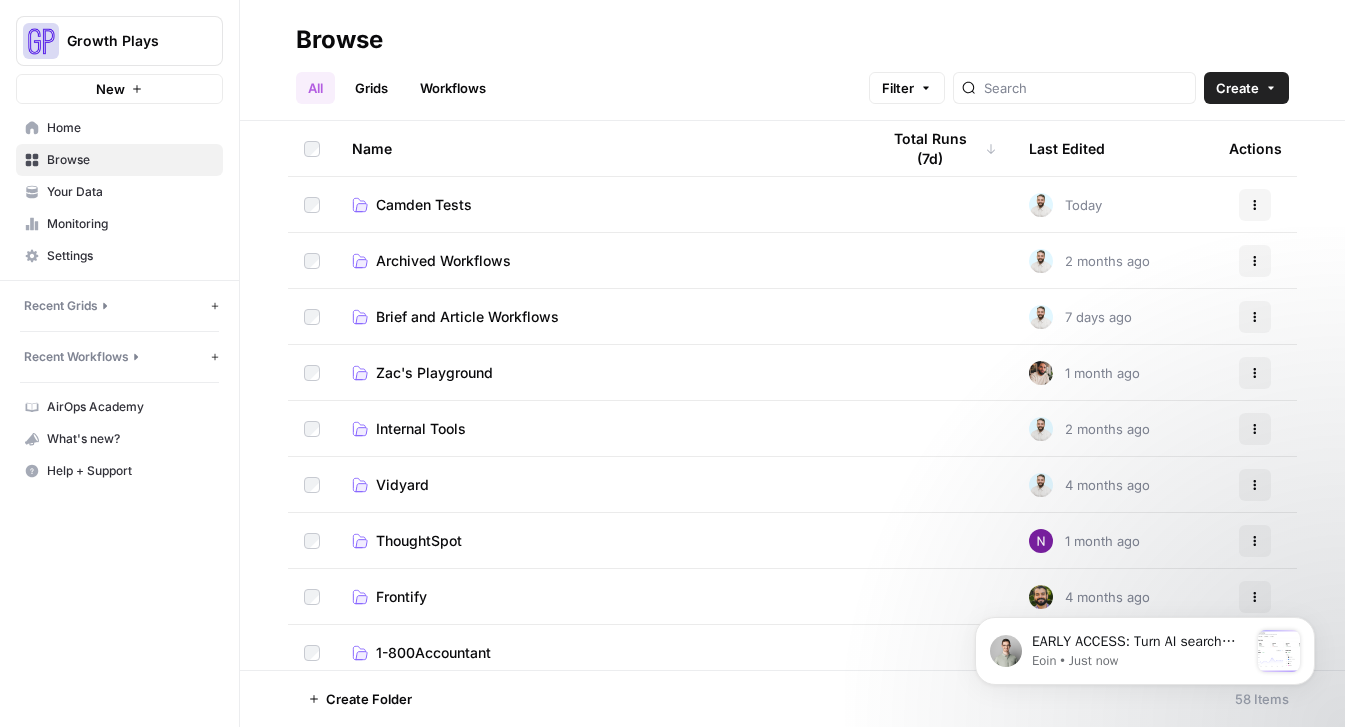 click on "Brief and Article Workflows" at bounding box center [467, 317] 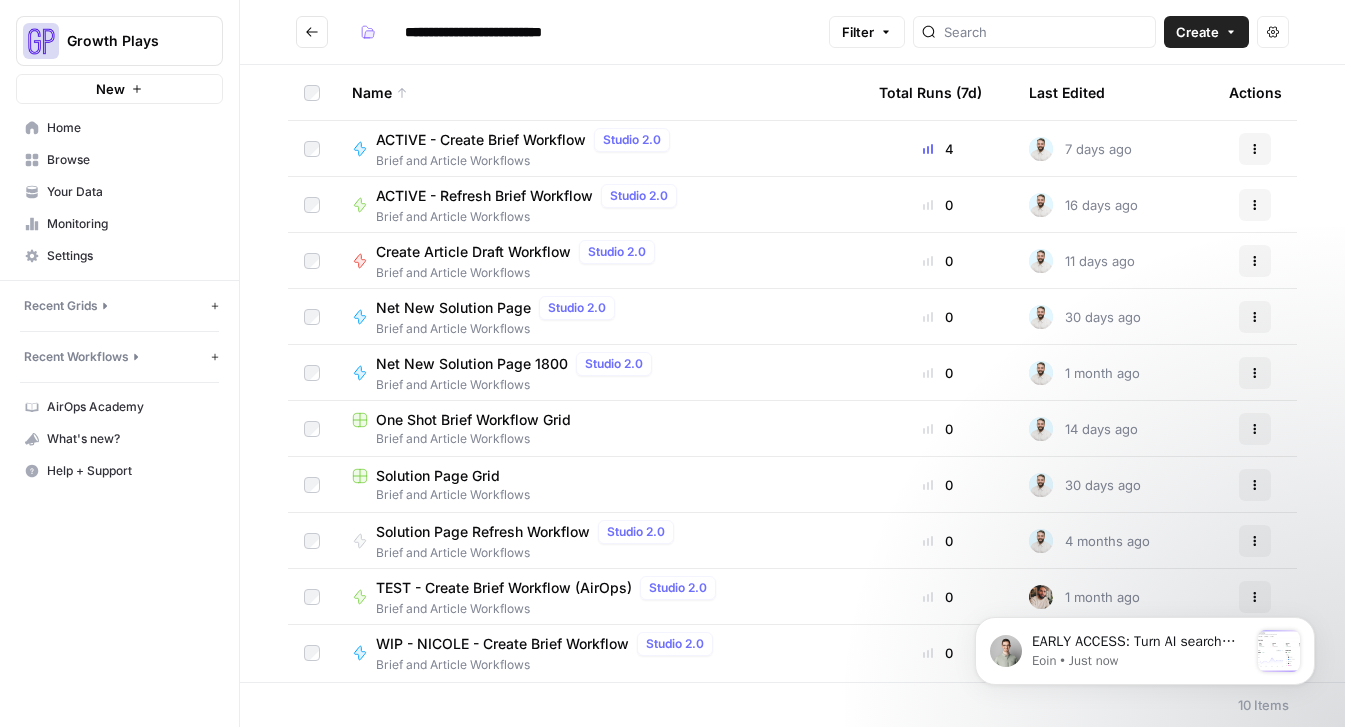 click on "ACTIVE - Create Brief Workflow Studio 2.0 Brief and Article Workflows" at bounding box center [599, 148] 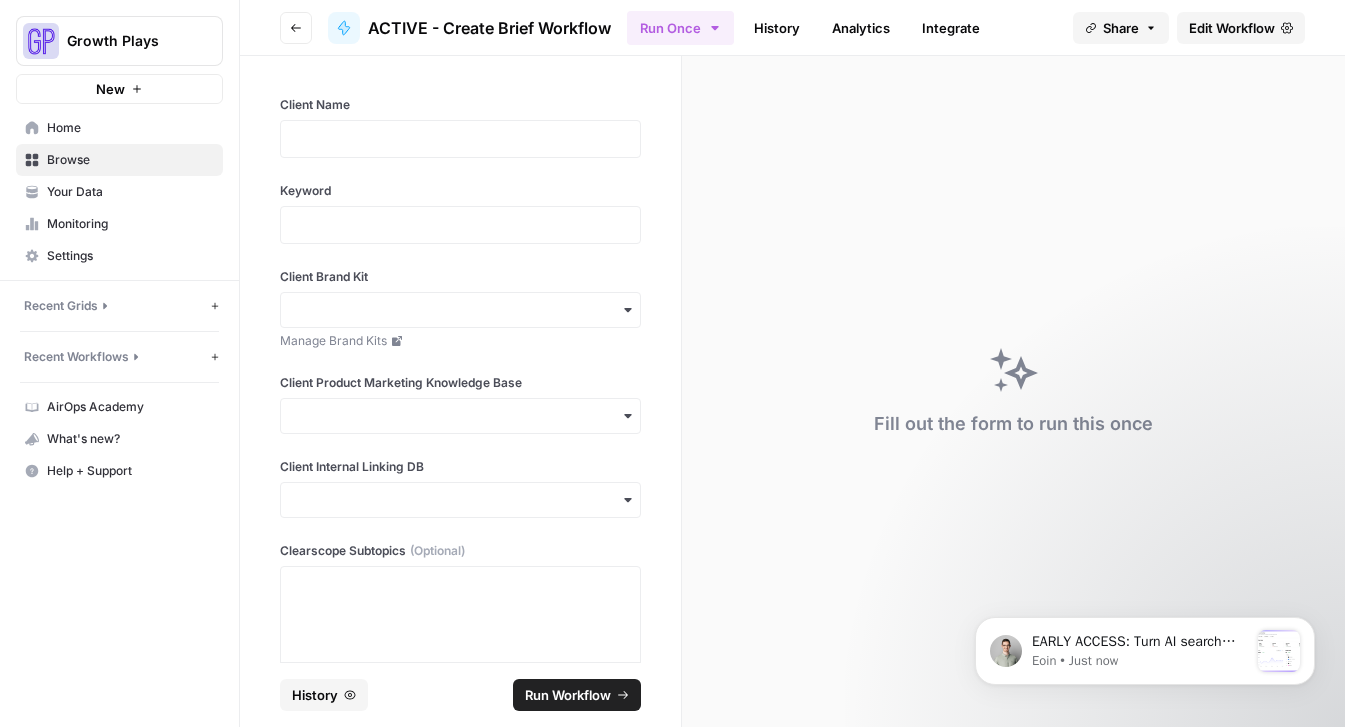 click at bounding box center [460, 139] 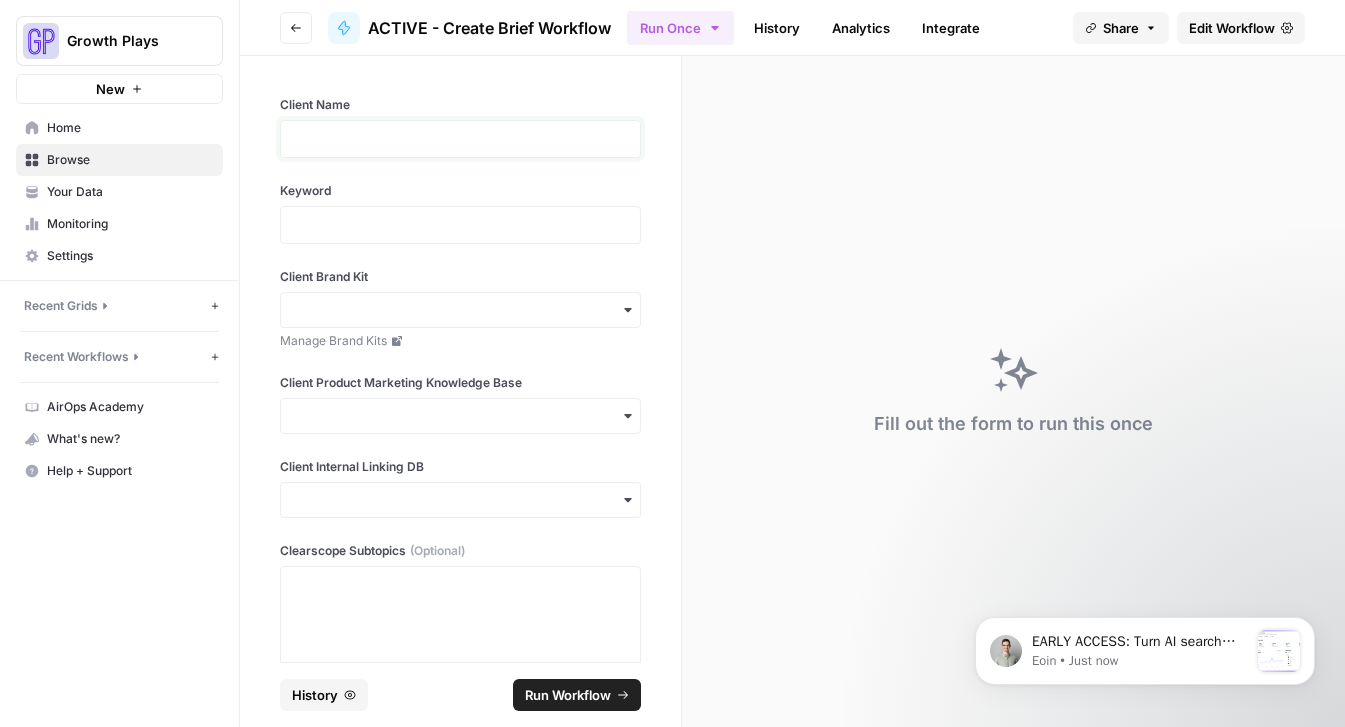 click at bounding box center (460, 139) 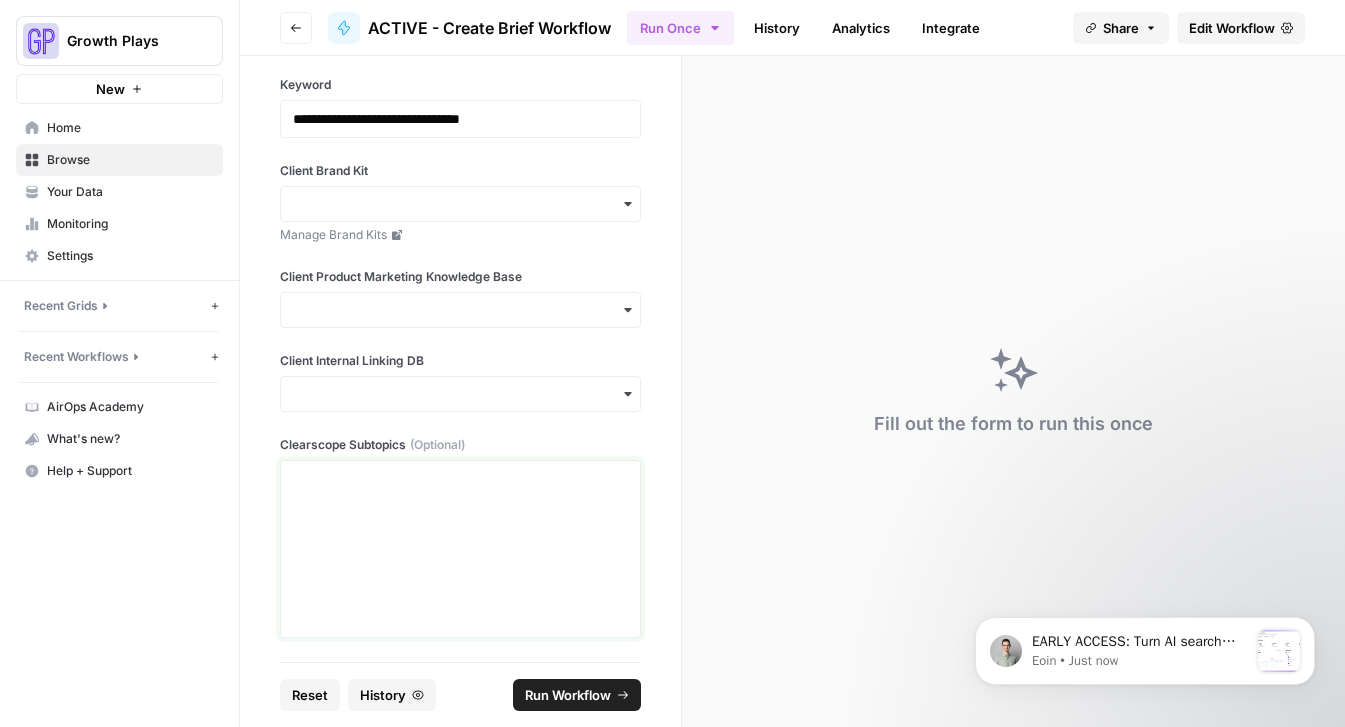 click at bounding box center [460, 549] 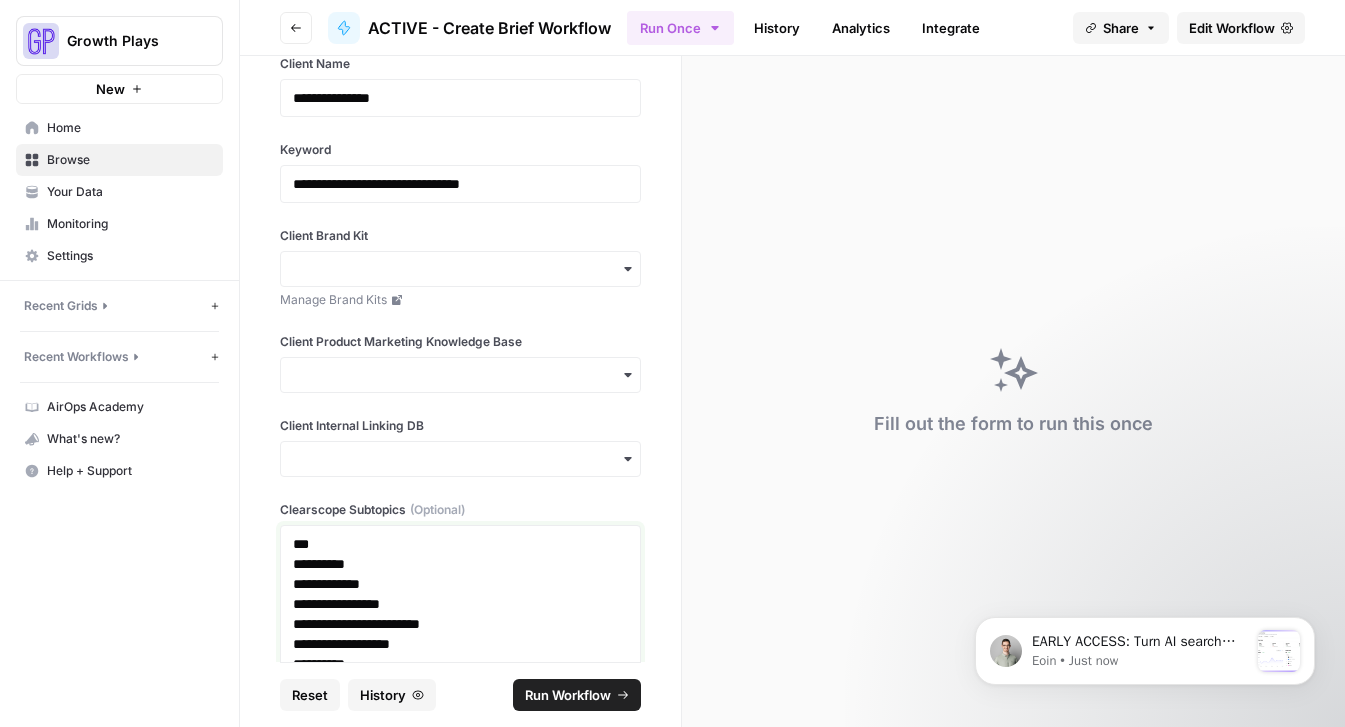 scroll, scrollTop: 0, scrollLeft: 0, axis: both 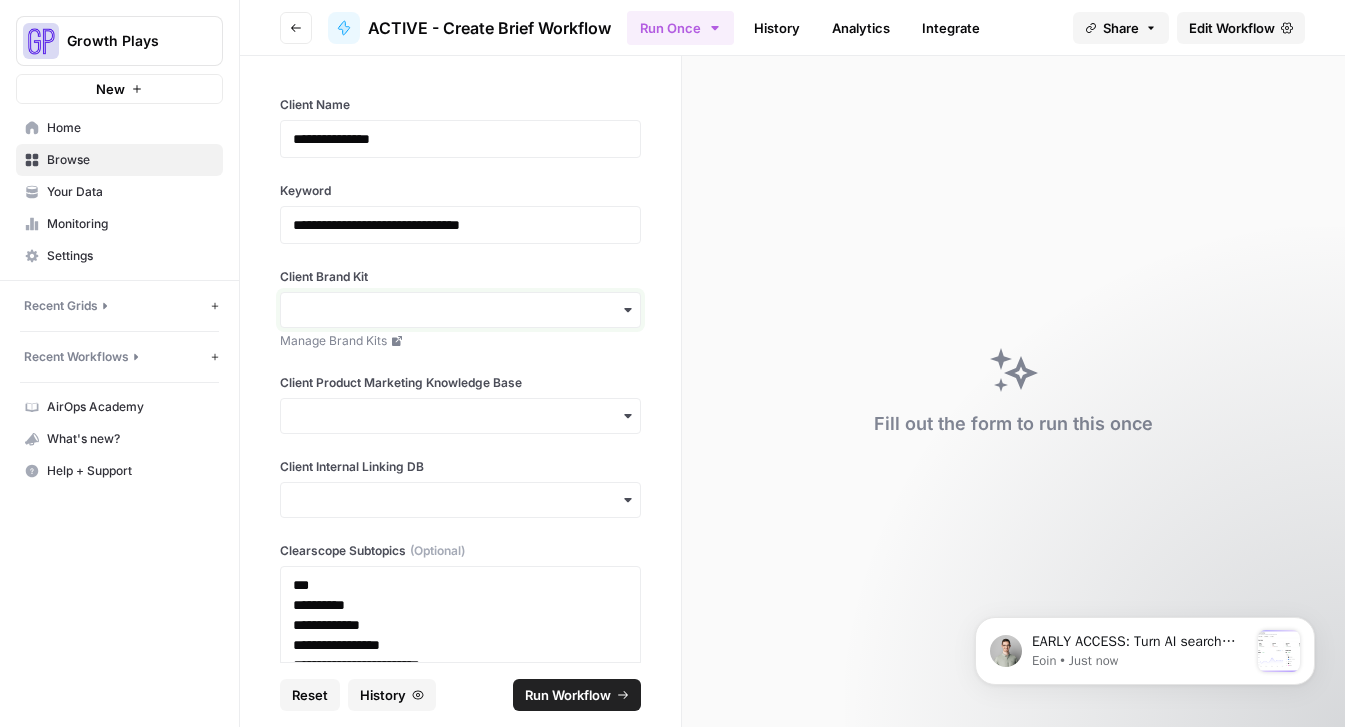 click on "Client Brand Kit" at bounding box center [460, 310] 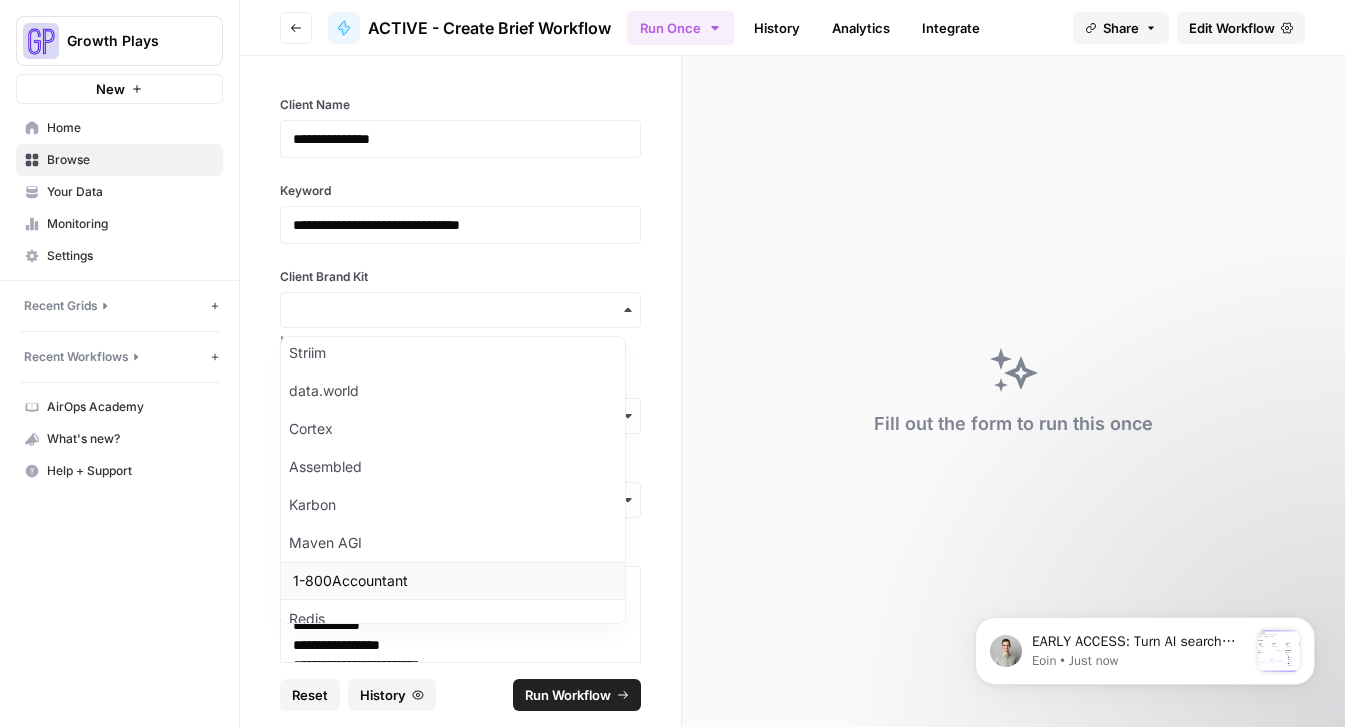 scroll, scrollTop: 528, scrollLeft: 0, axis: vertical 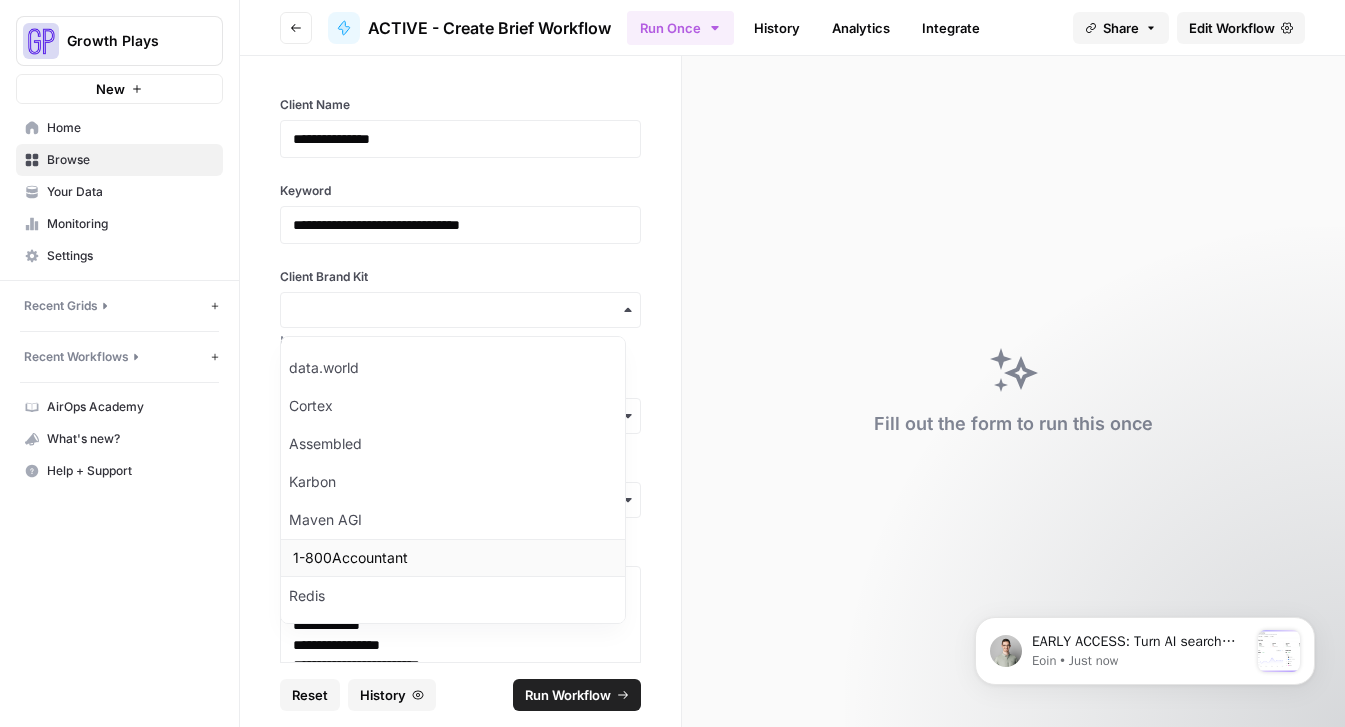 click on "1-800Accountant" at bounding box center (453, 558) 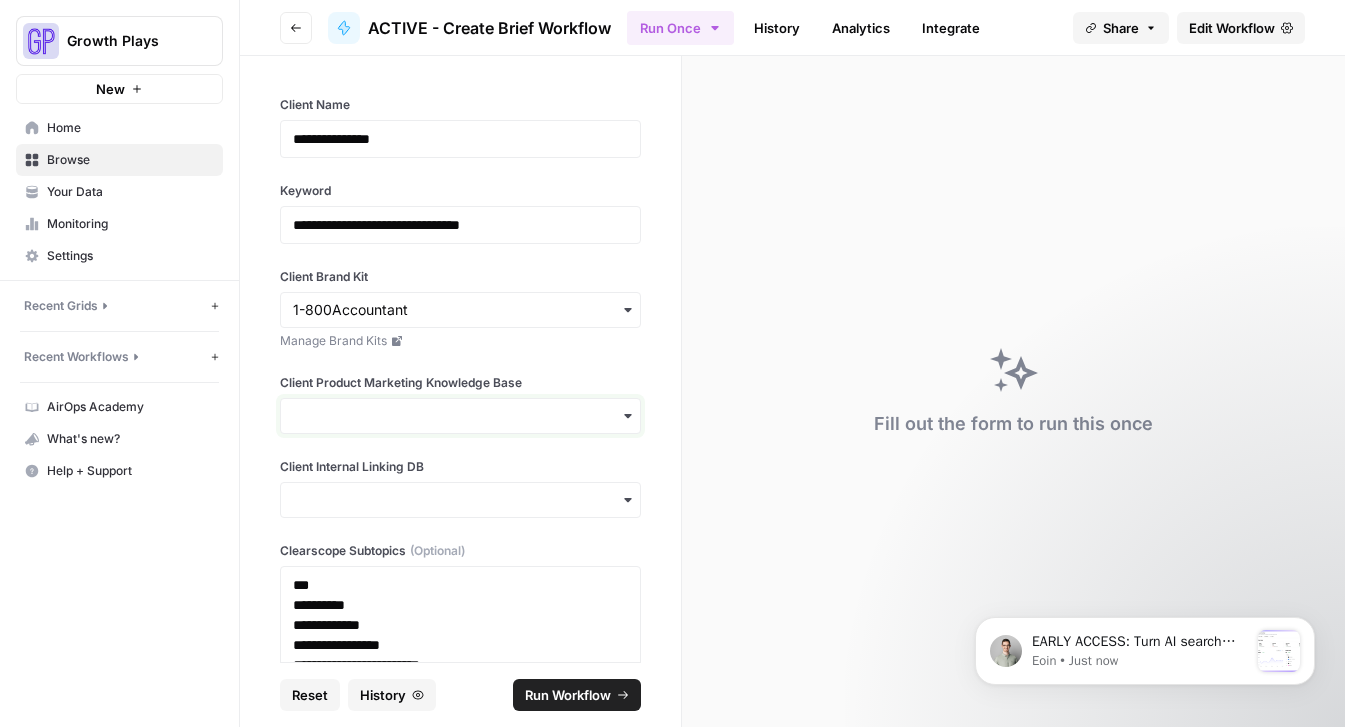 click on "Client Product Marketing Knowledge Base" at bounding box center [460, 416] 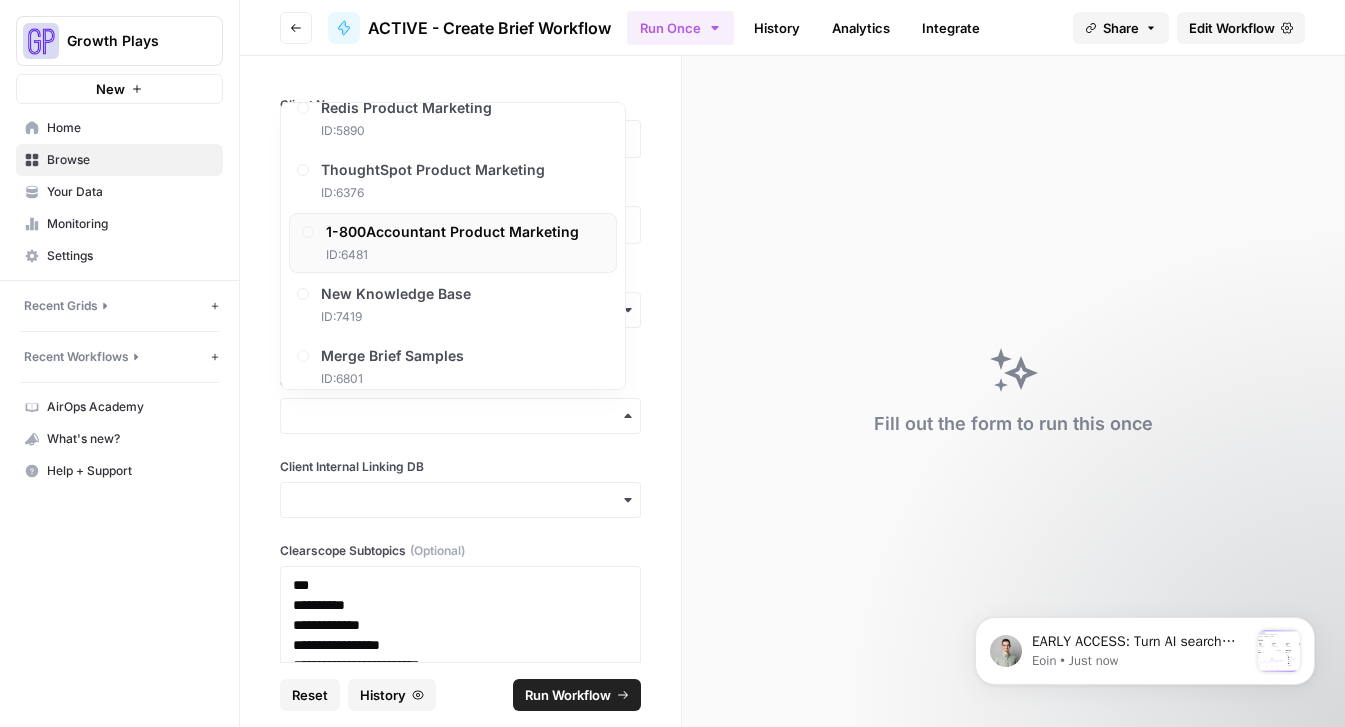 scroll, scrollTop: 211, scrollLeft: 0, axis: vertical 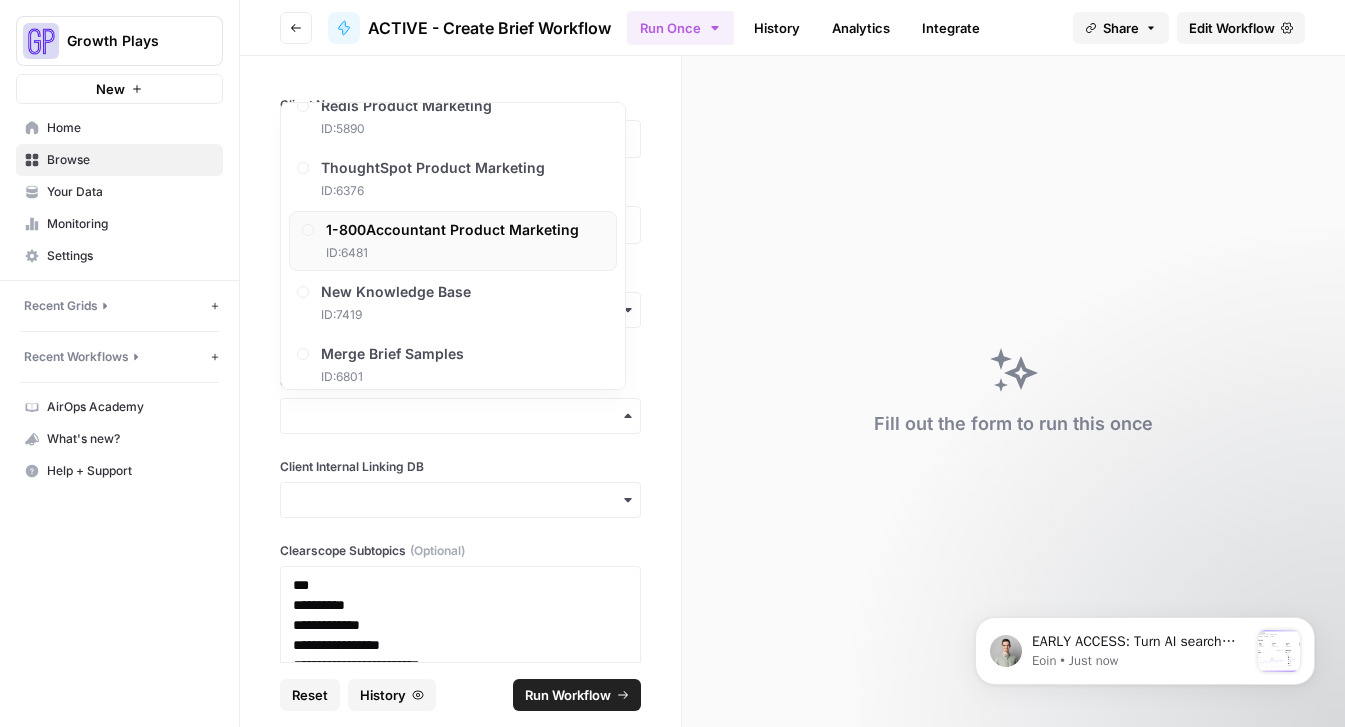 click on "1-800Accountant Product Marketing" at bounding box center [452, 230] 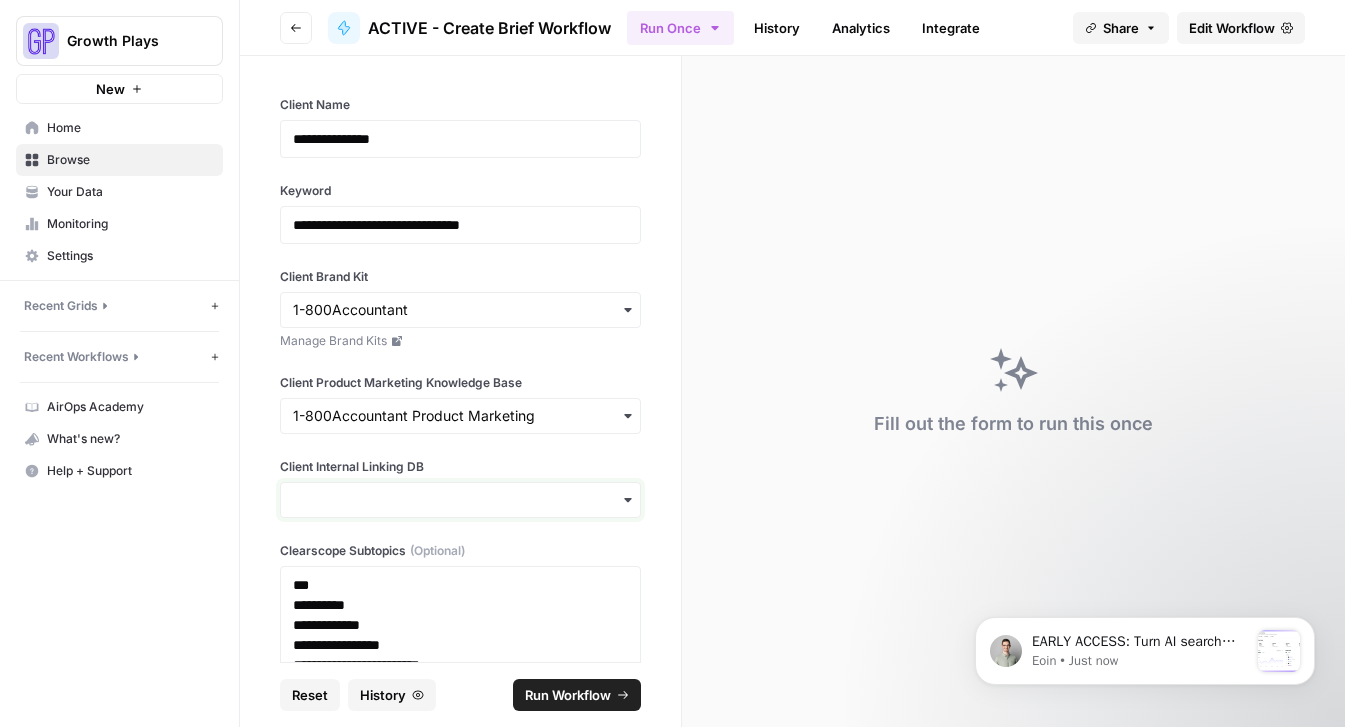 click on "Client Internal Linking DB" at bounding box center [460, 500] 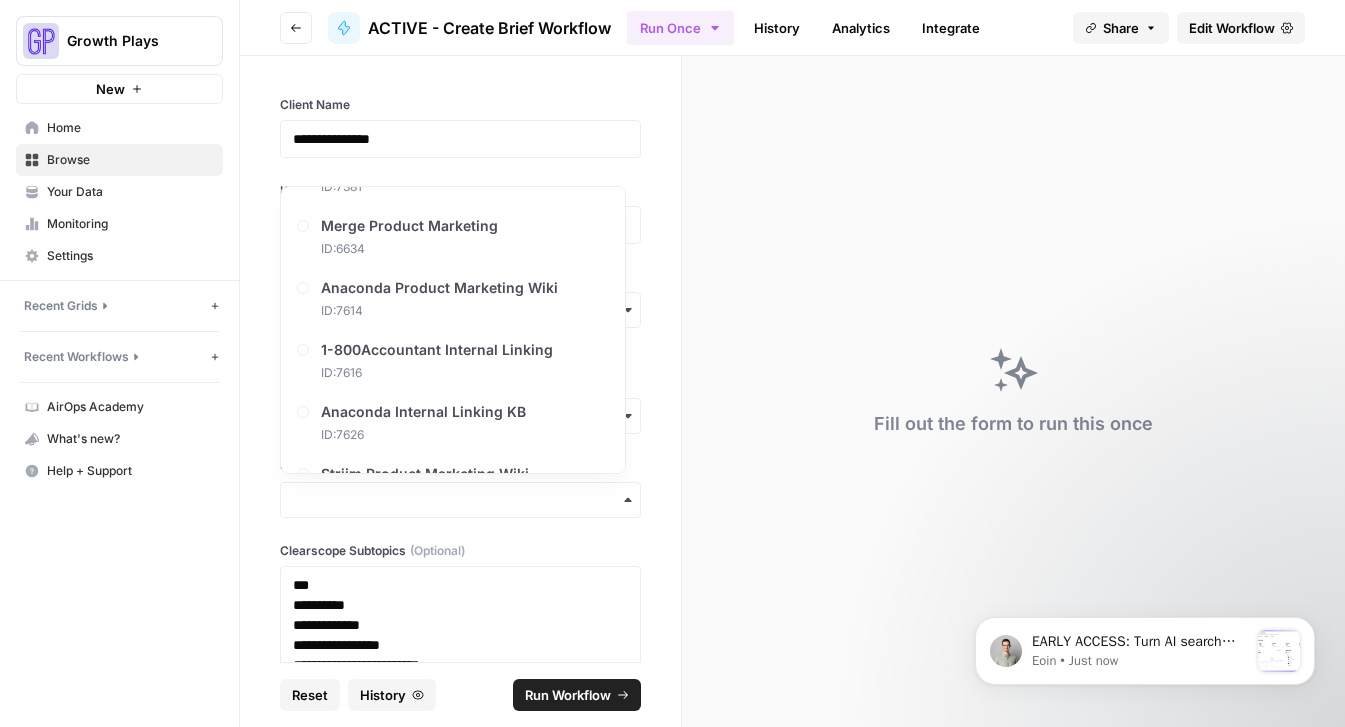 scroll, scrollTop: 751, scrollLeft: 0, axis: vertical 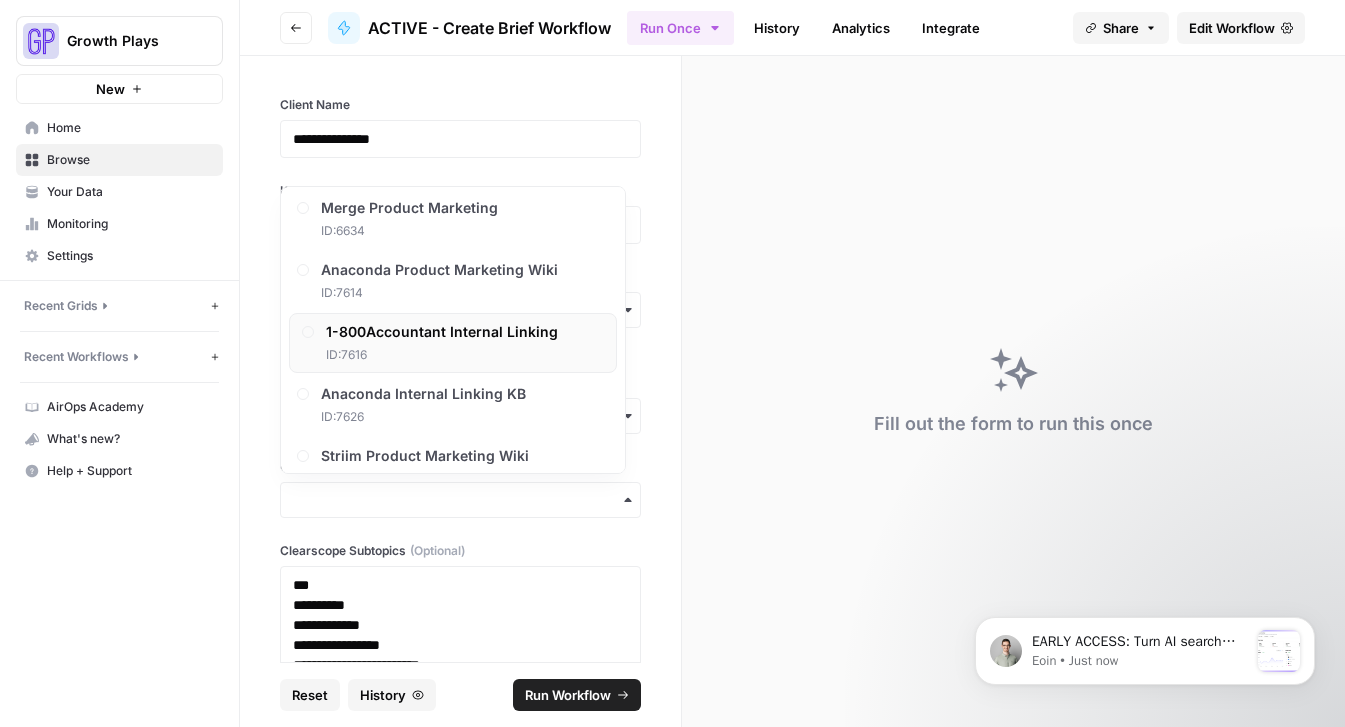 click on "1-800Accountant Internal Linking ID:  7616" at bounding box center [442, 343] 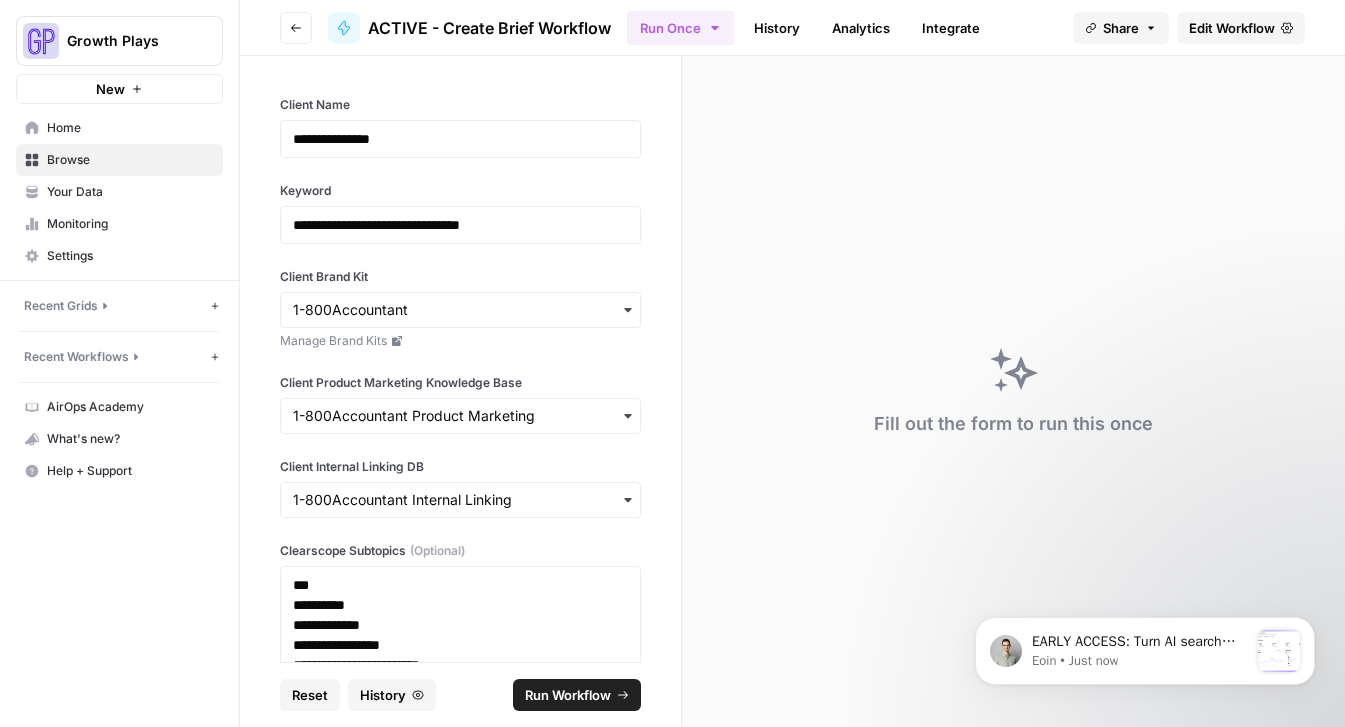 click on "Run Workflow" at bounding box center [568, 695] 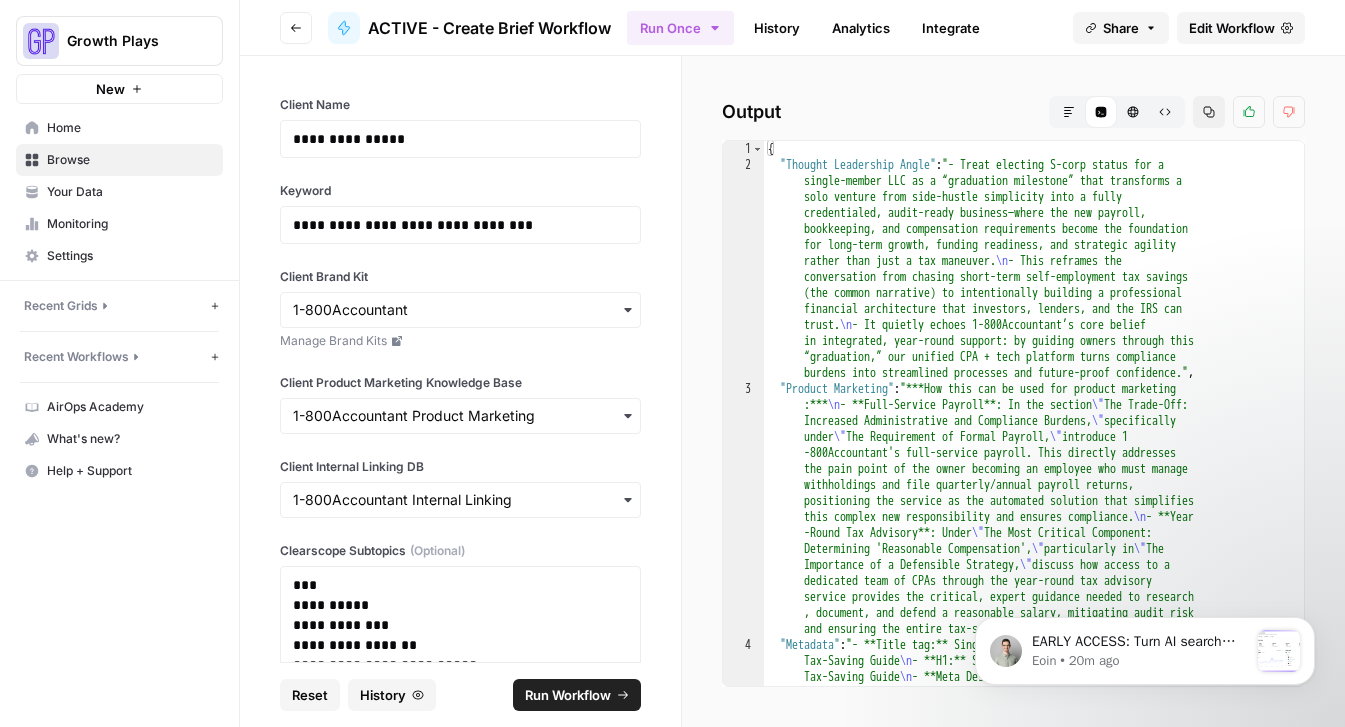 click 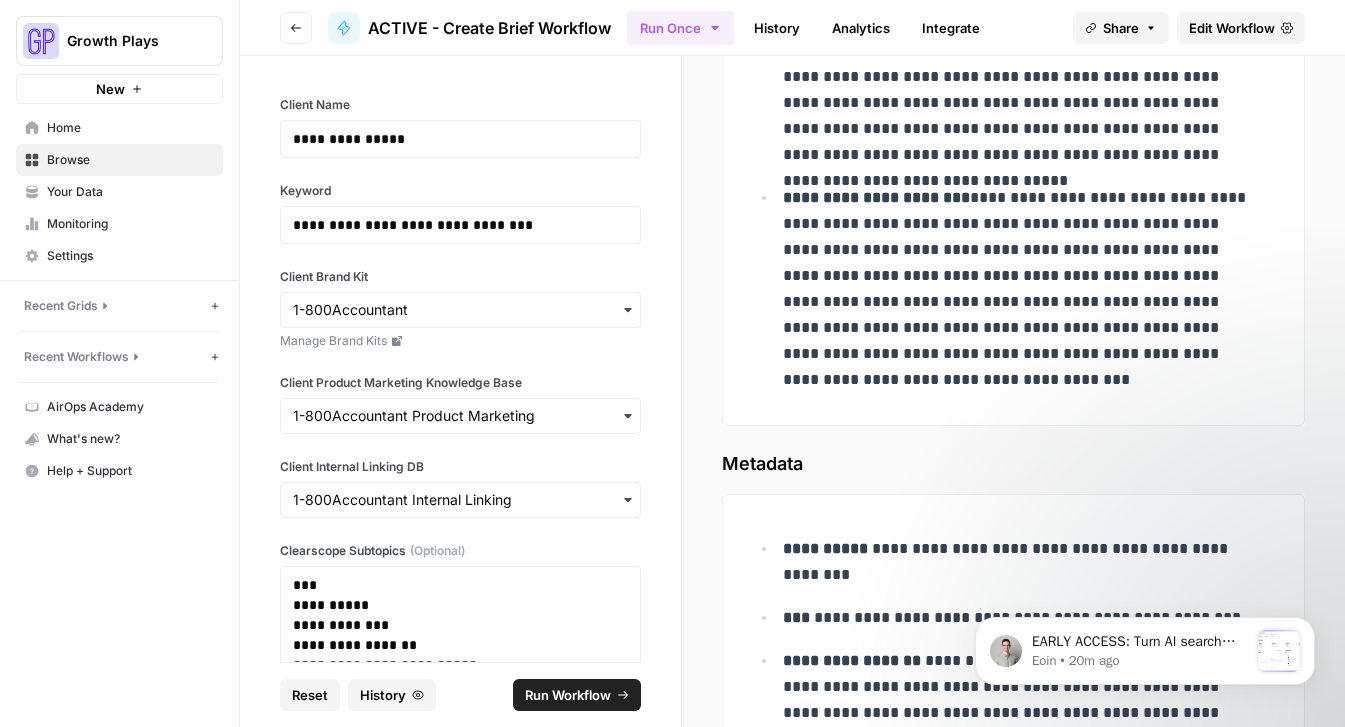 scroll, scrollTop: 1233, scrollLeft: 0, axis: vertical 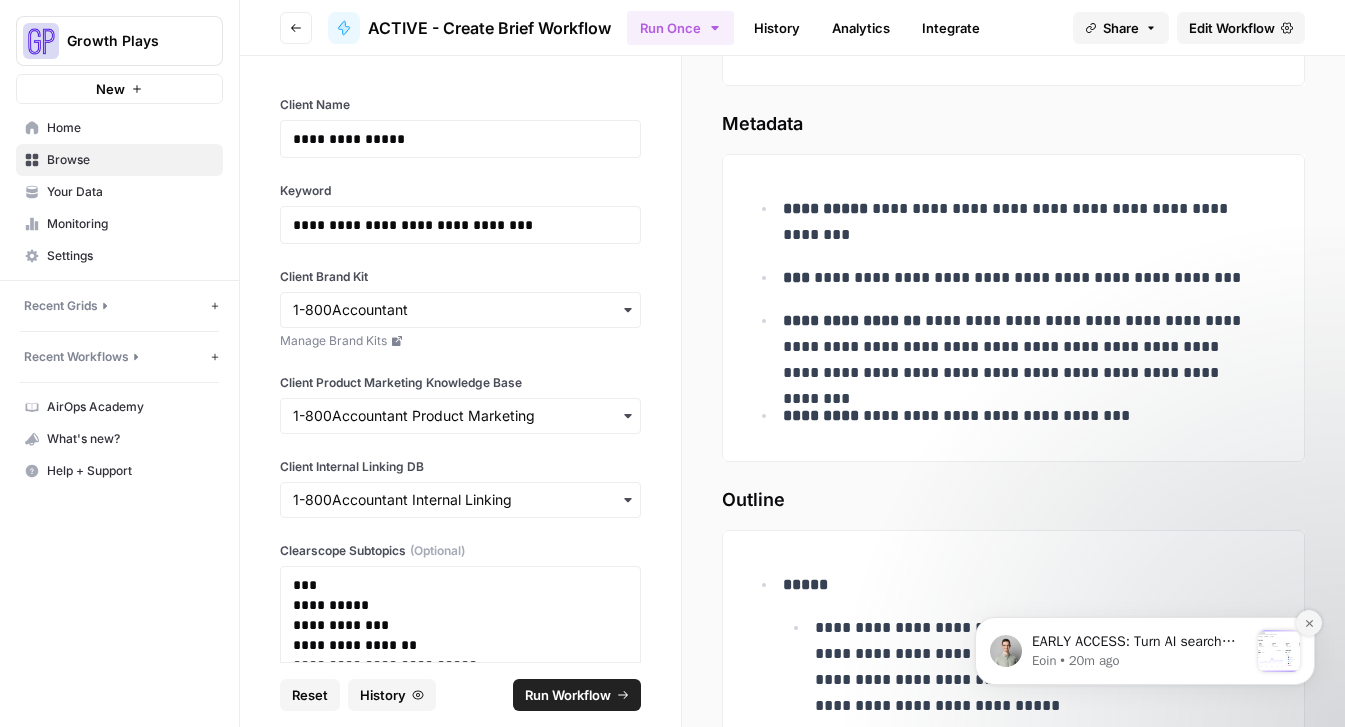 click 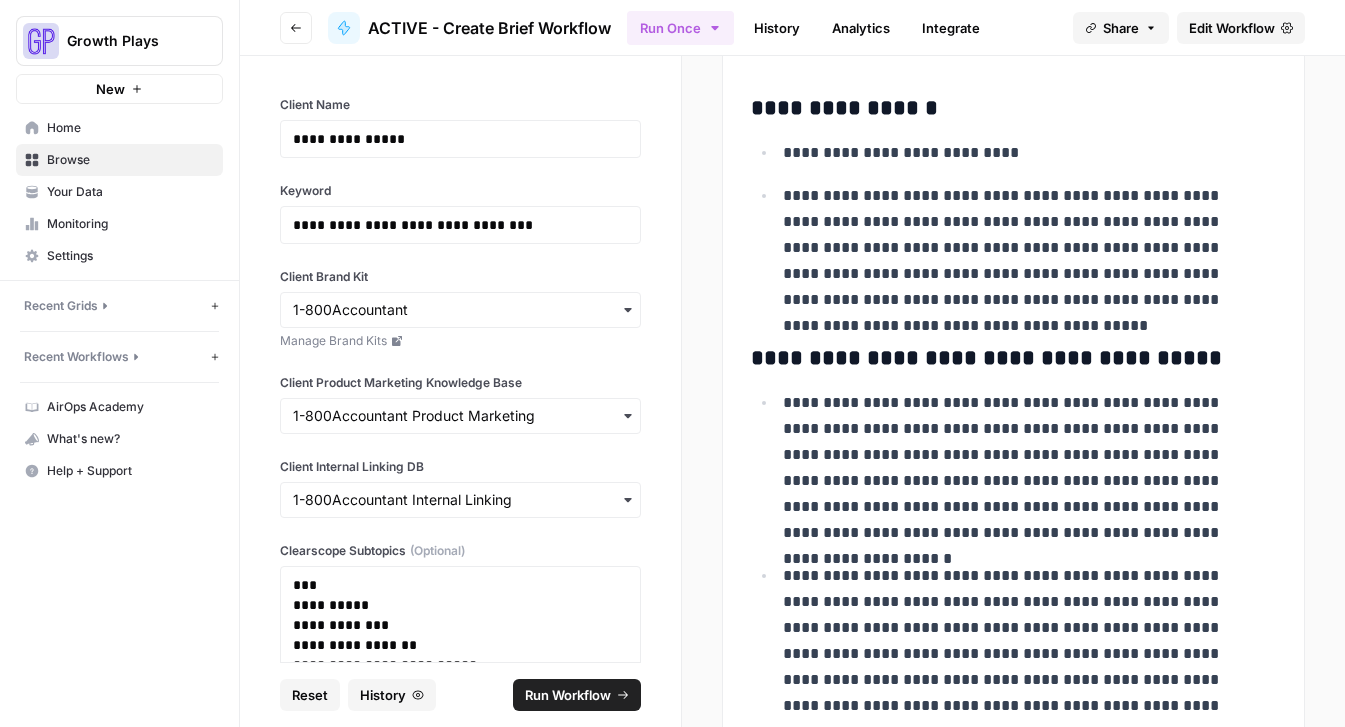 scroll, scrollTop: 6744, scrollLeft: 0, axis: vertical 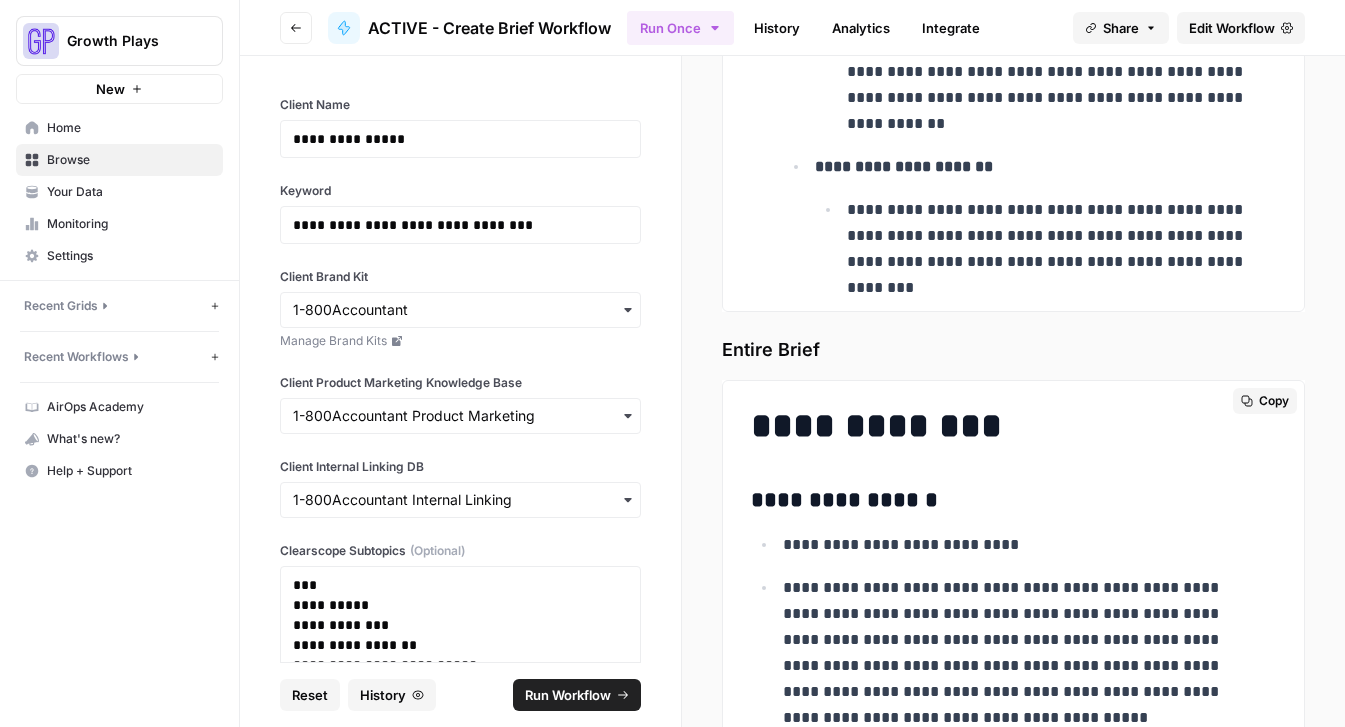 click on "Copy" at bounding box center [1274, 401] 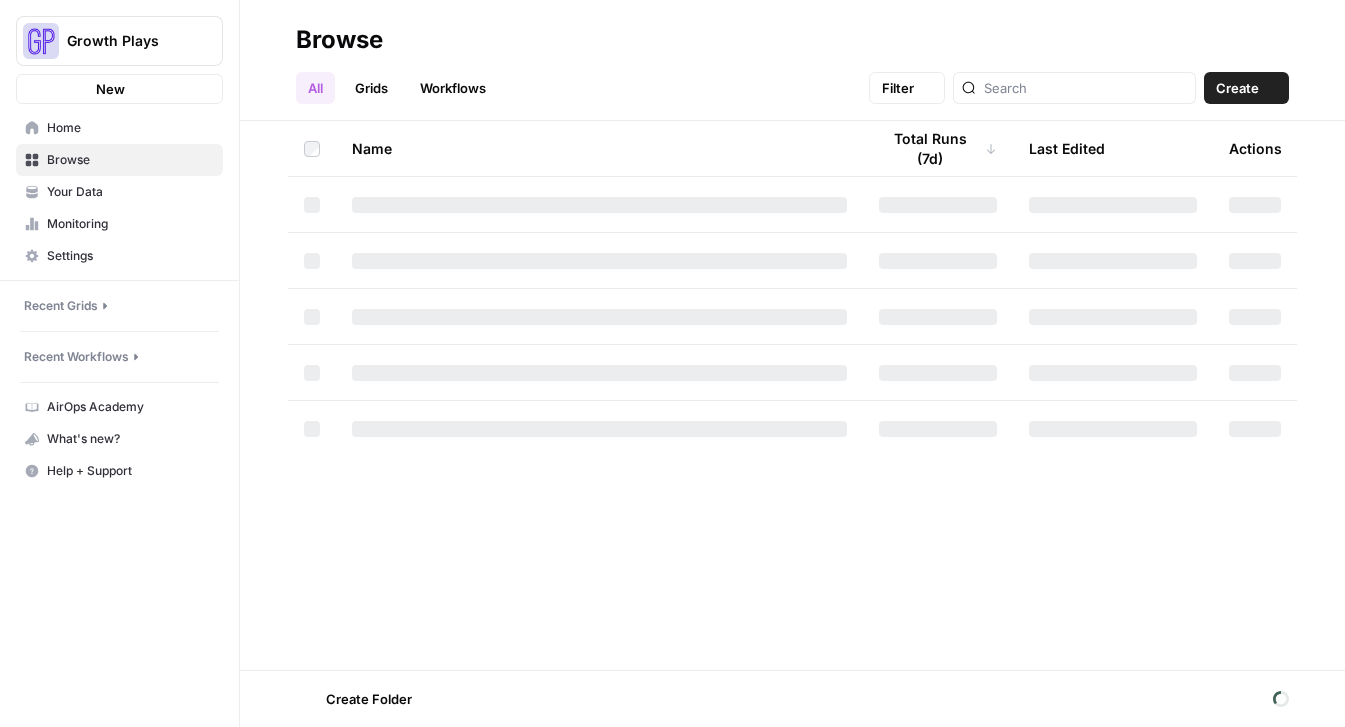 scroll, scrollTop: 0, scrollLeft: 0, axis: both 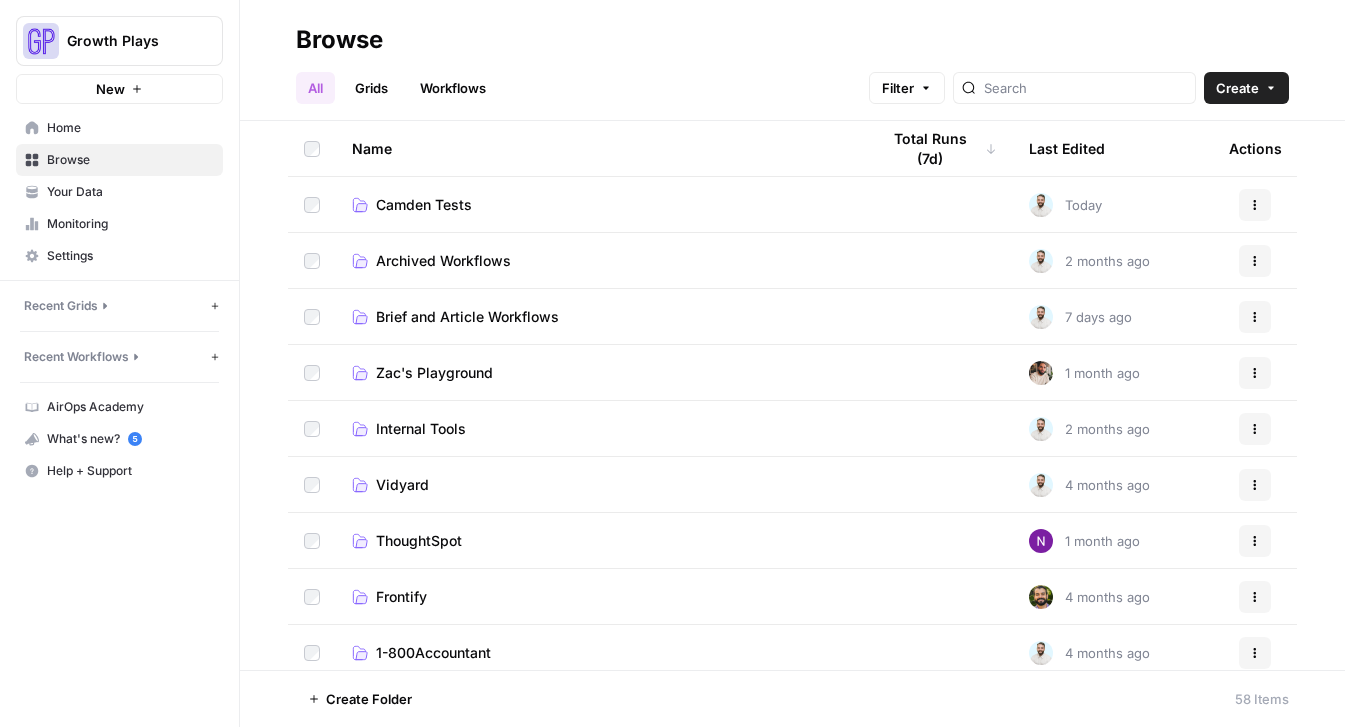 click on "Brief and Article Workflows" at bounding box center (467, 317) 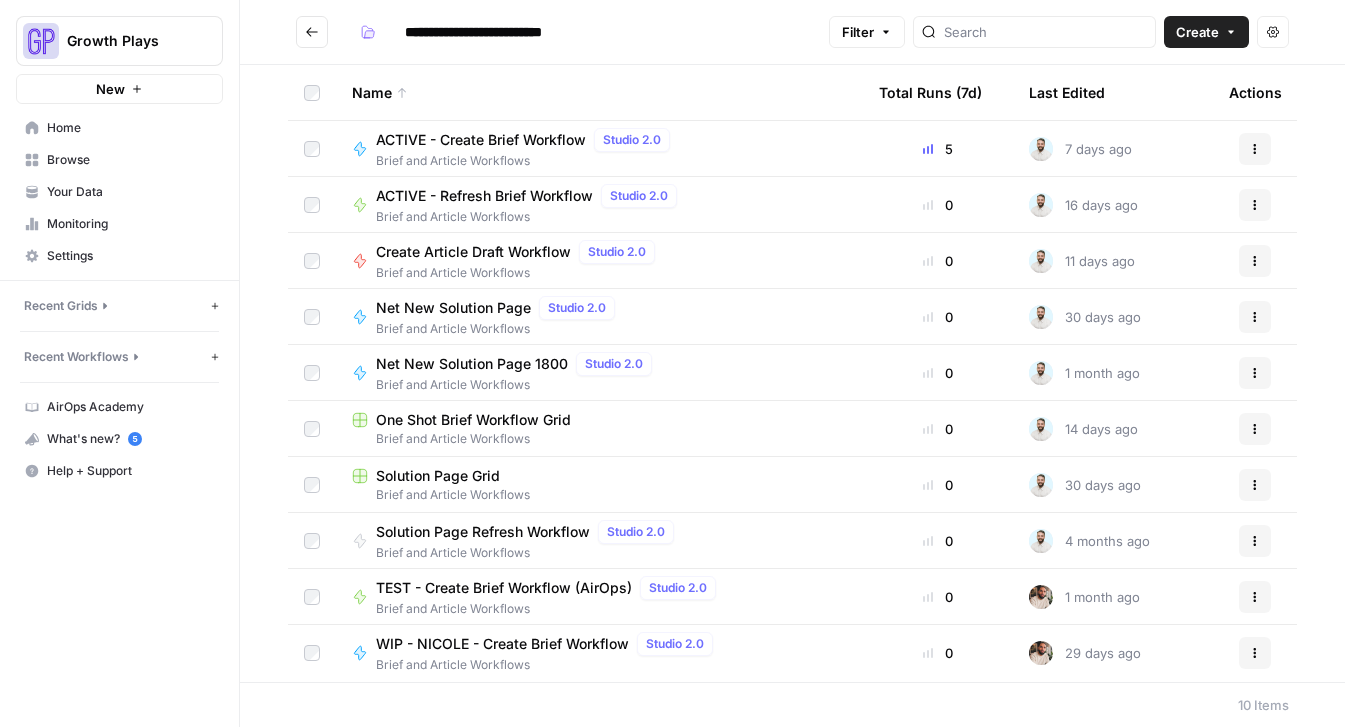 click on "ACTIVE - Create Brief Workflow" at bounding box center (481, 140) 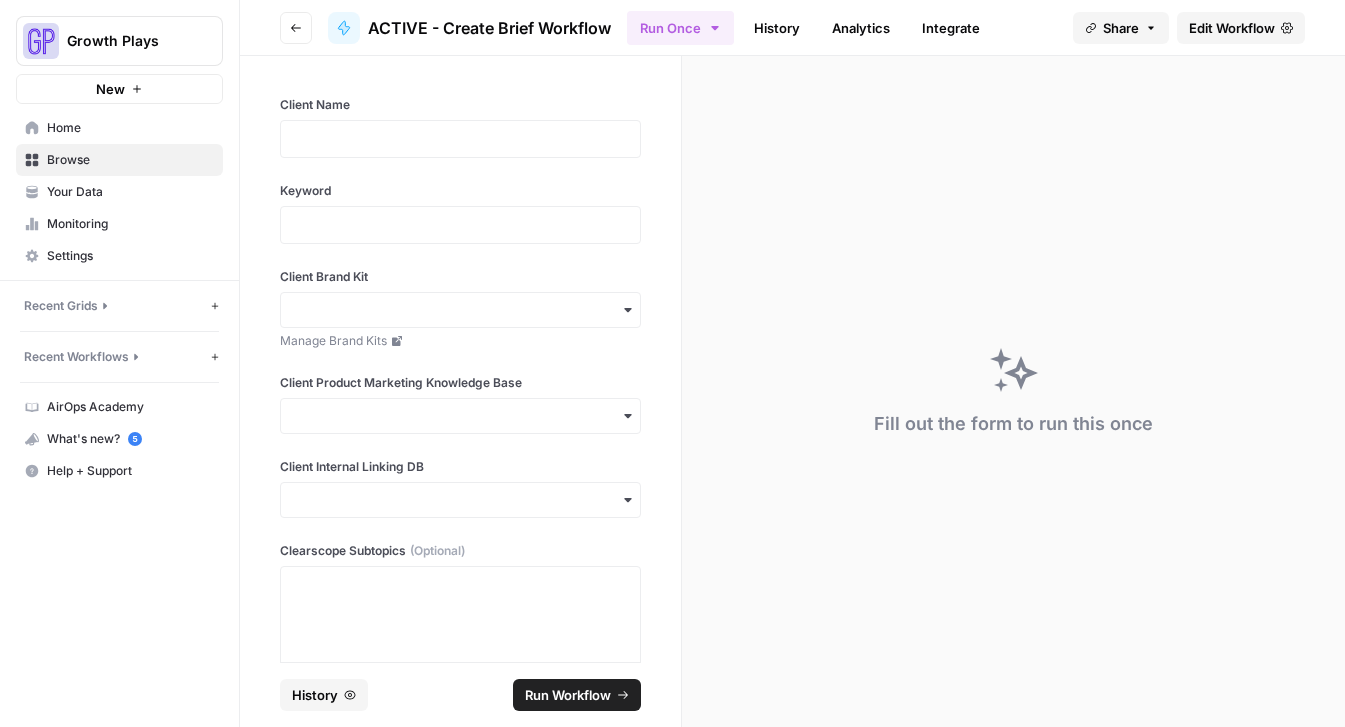 click at bounding box center (460, 225) 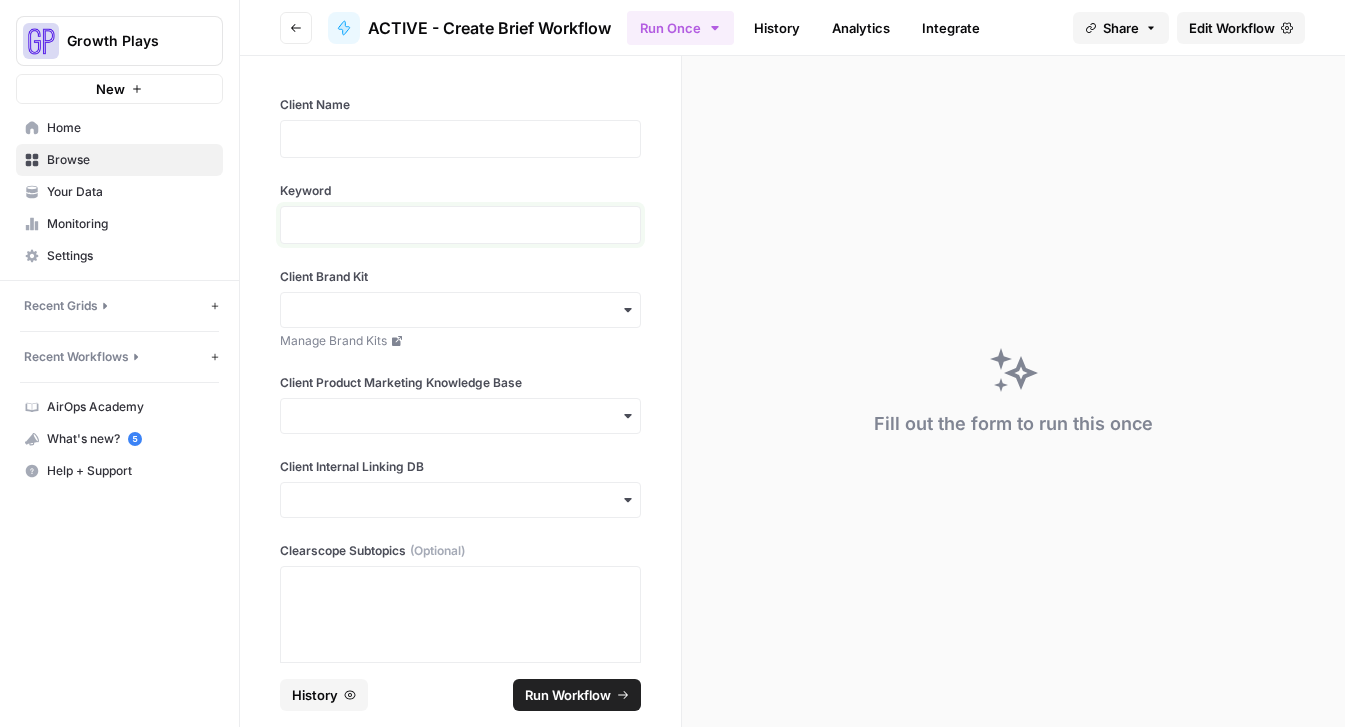 click at bounding box center (460, 225) 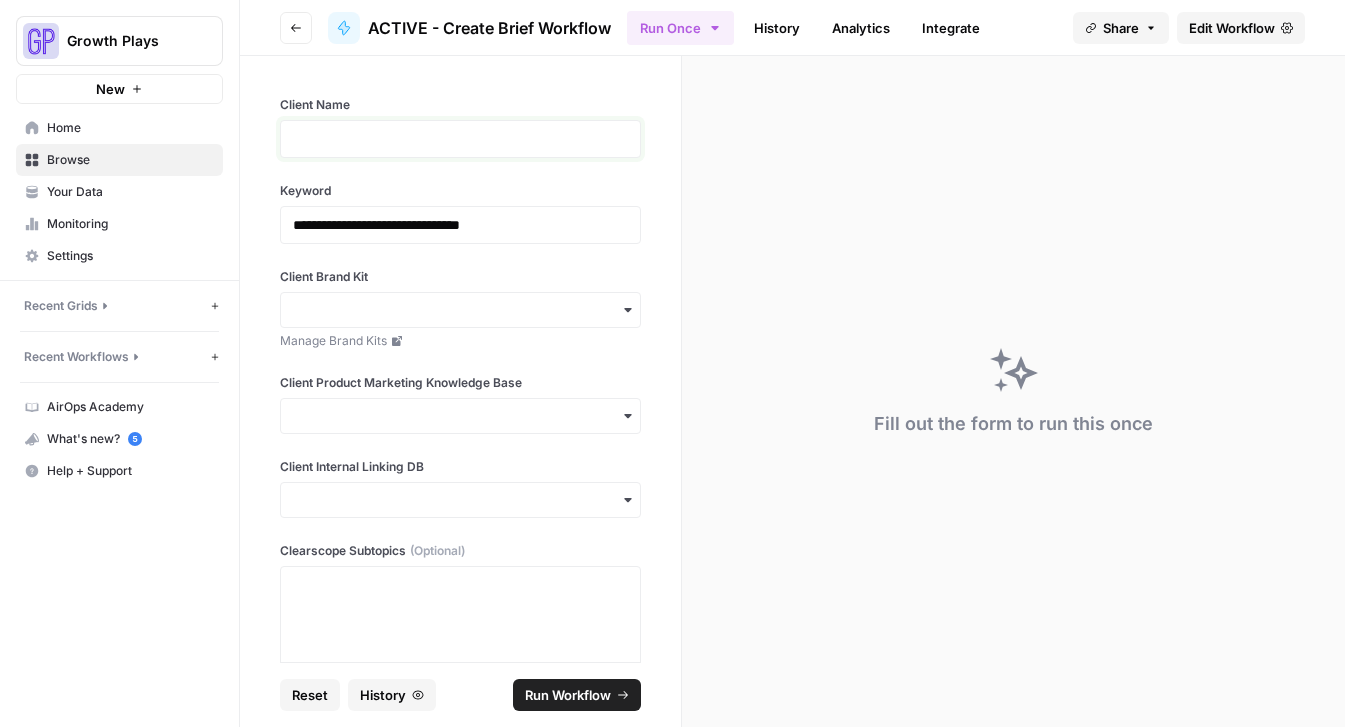 click at bounding box center (460, 139) 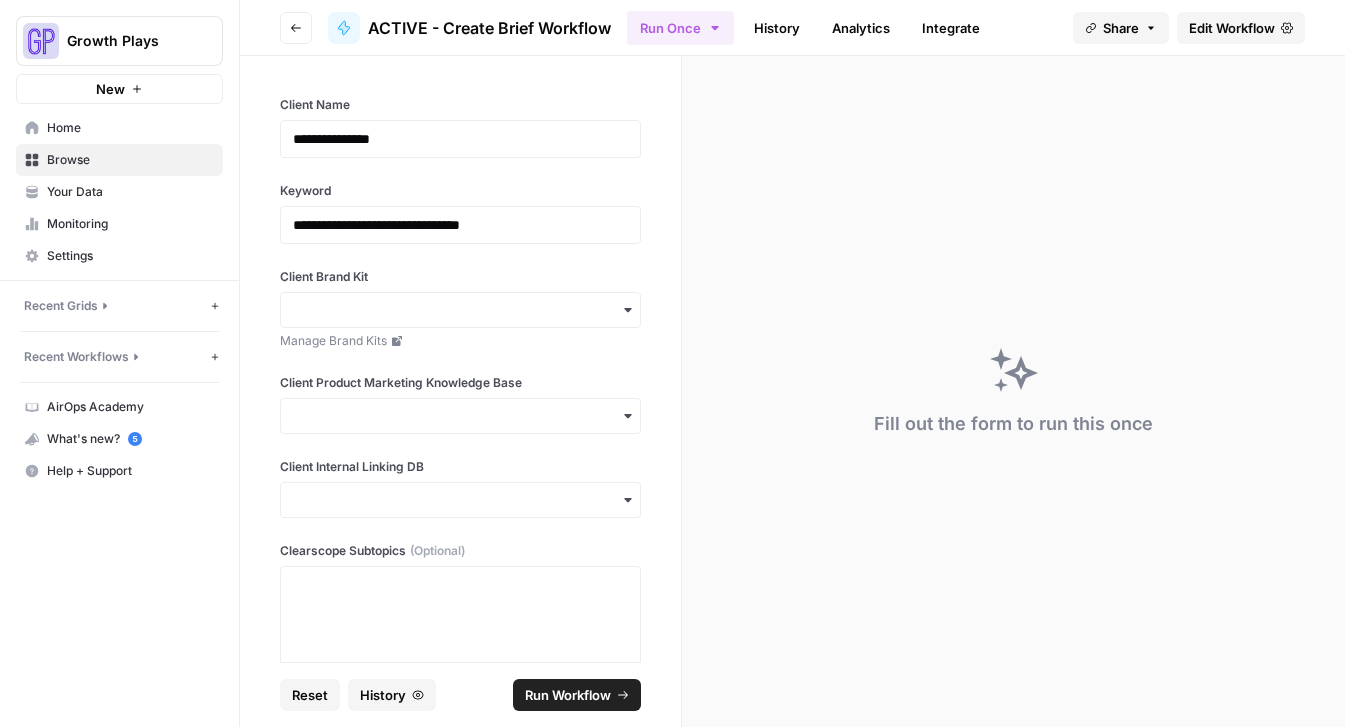 click on "Go back" at bounding box center [296, 28] 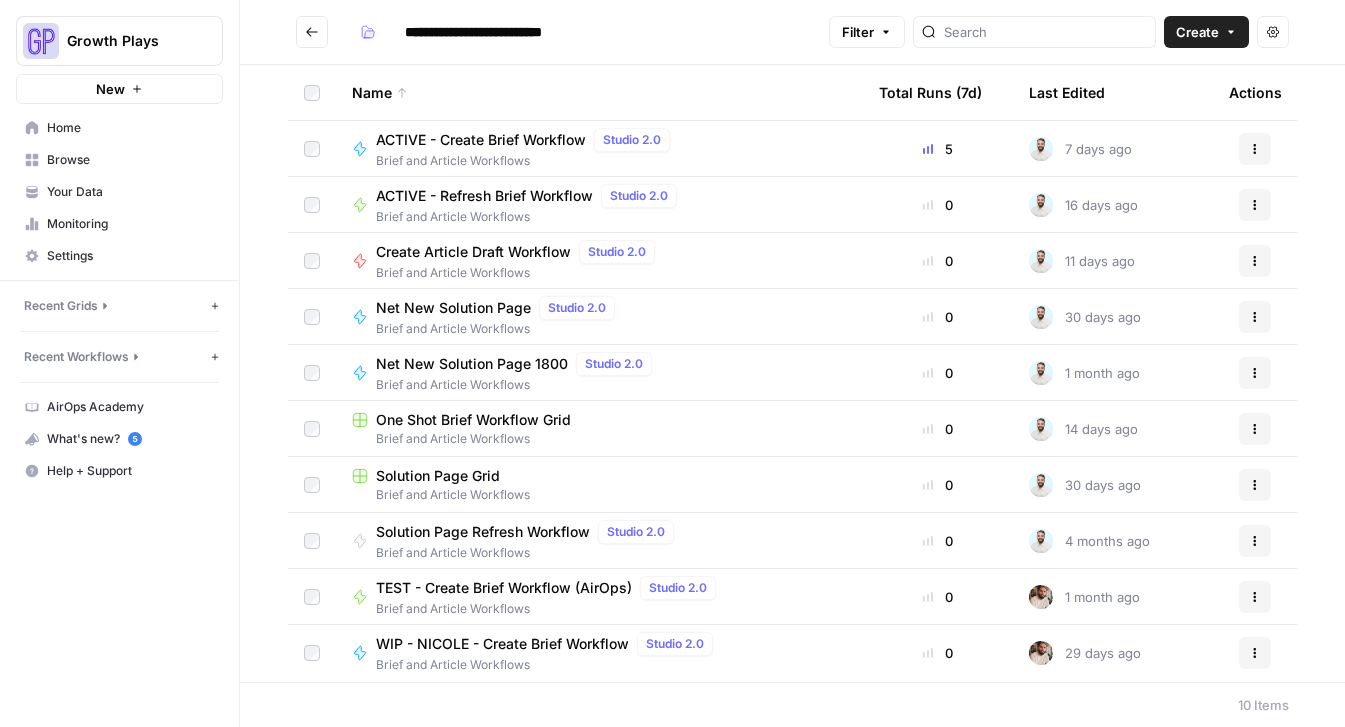 click on "ACTIVE - Refresh Brief Workflow" at bounding box center (484, 196) 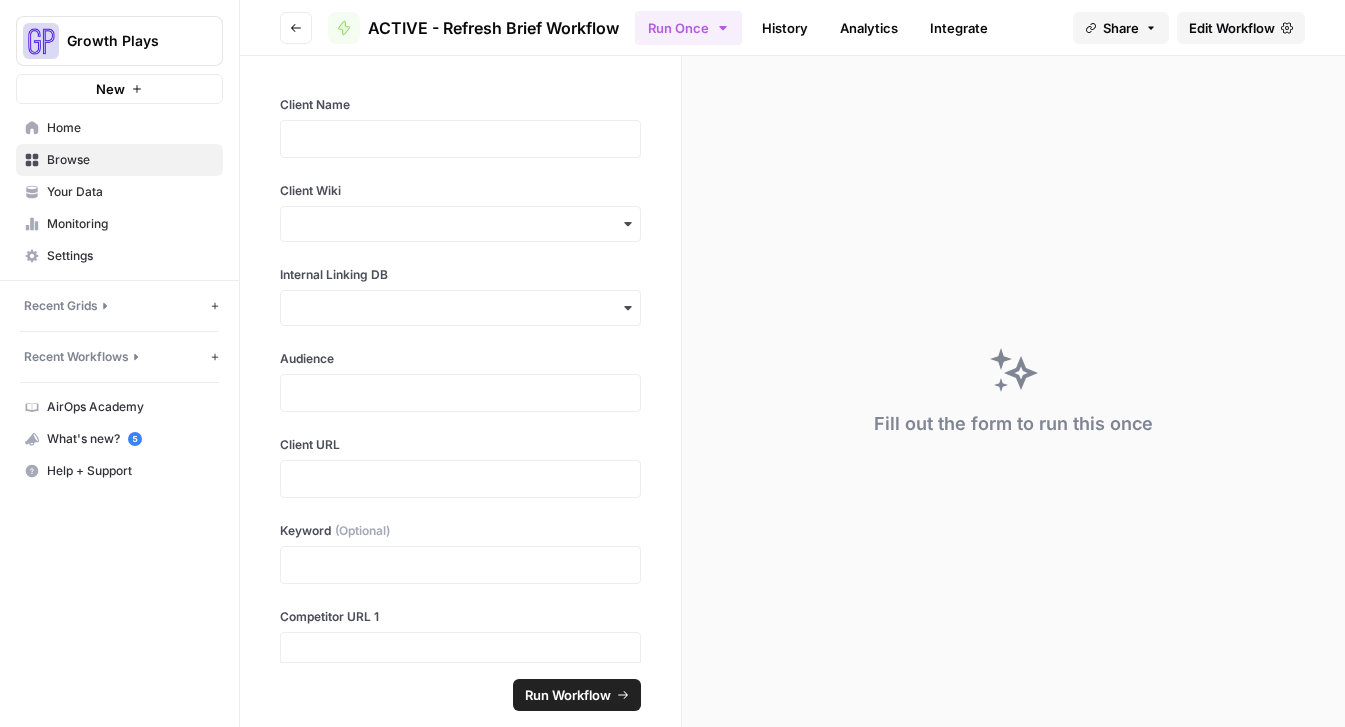 click at bounding box center (460, 139) 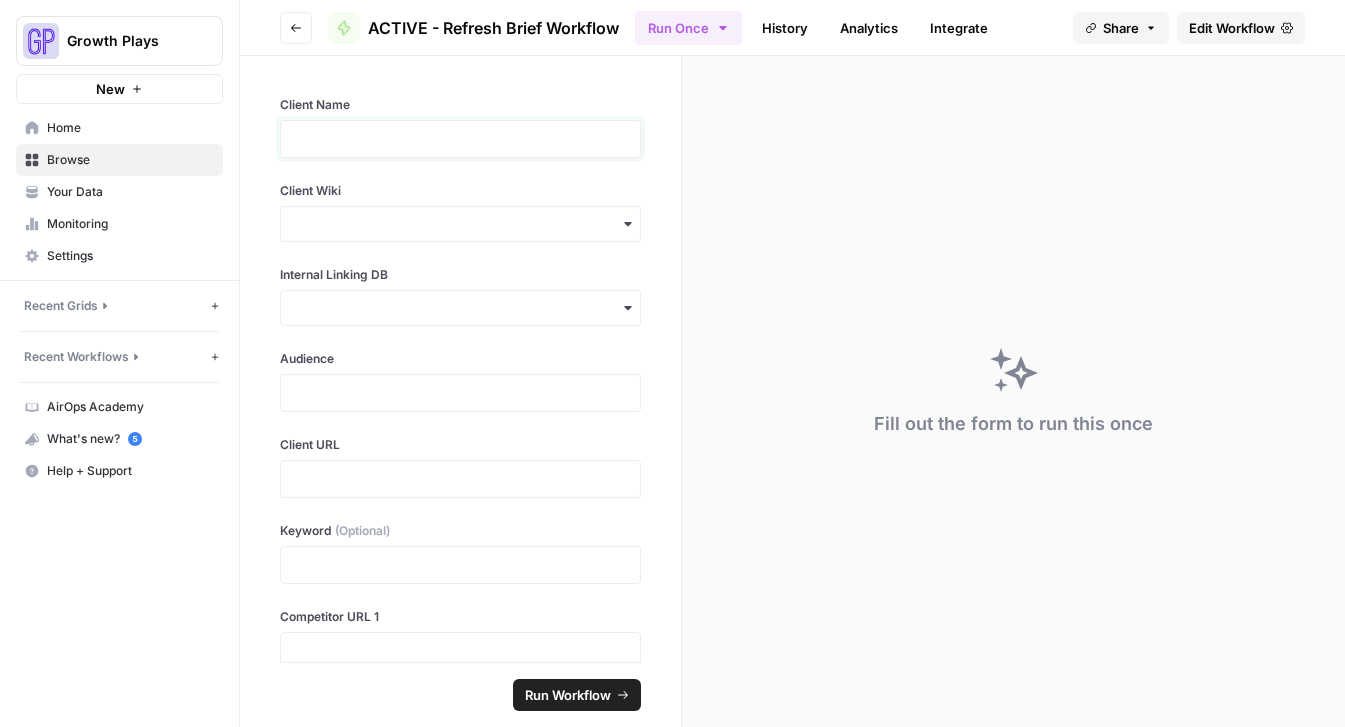 click at bounding box center [460, 139] 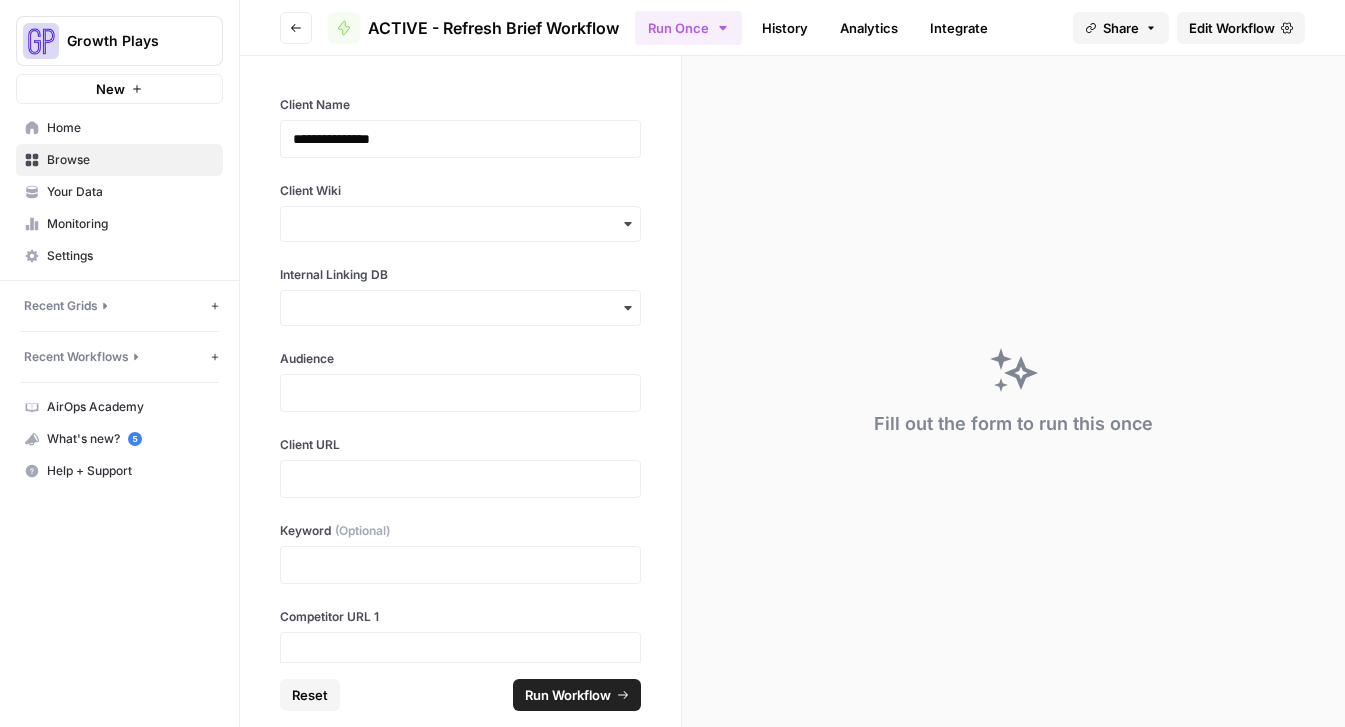 type 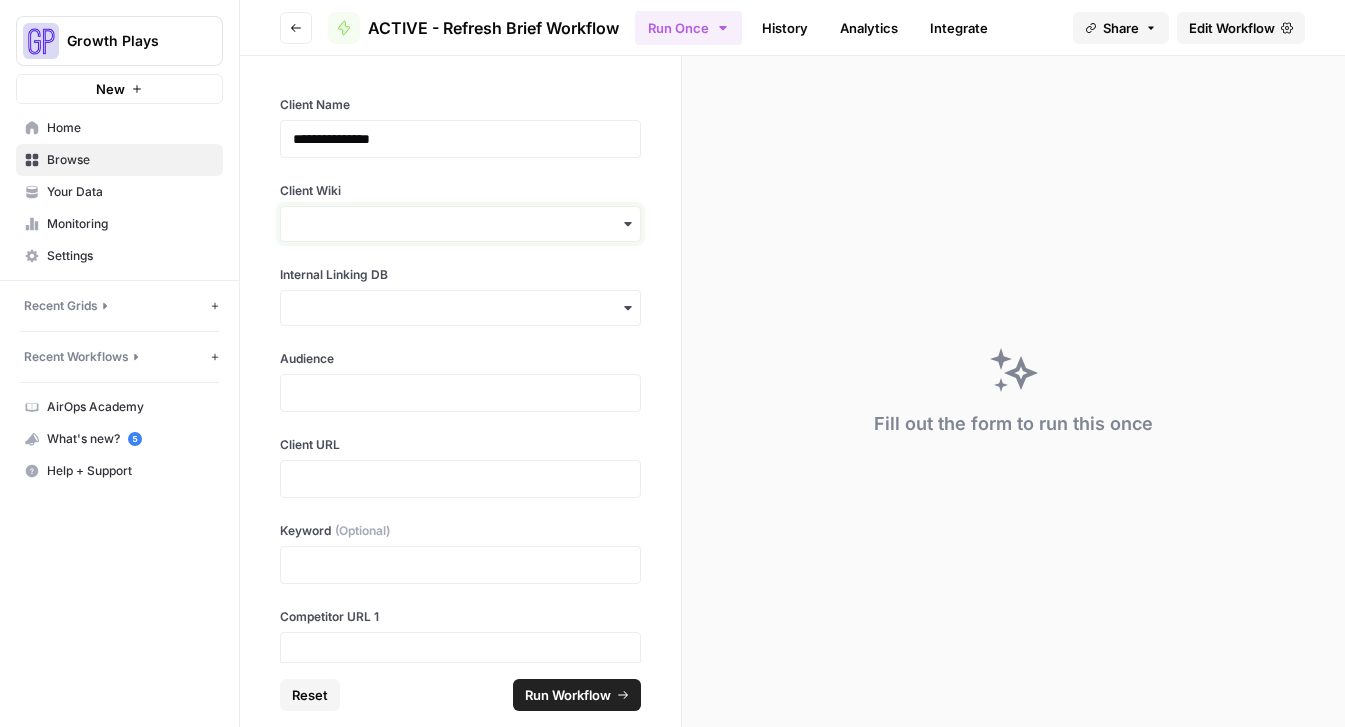 click on "Client Wiki" at bounding box center (460, 224) 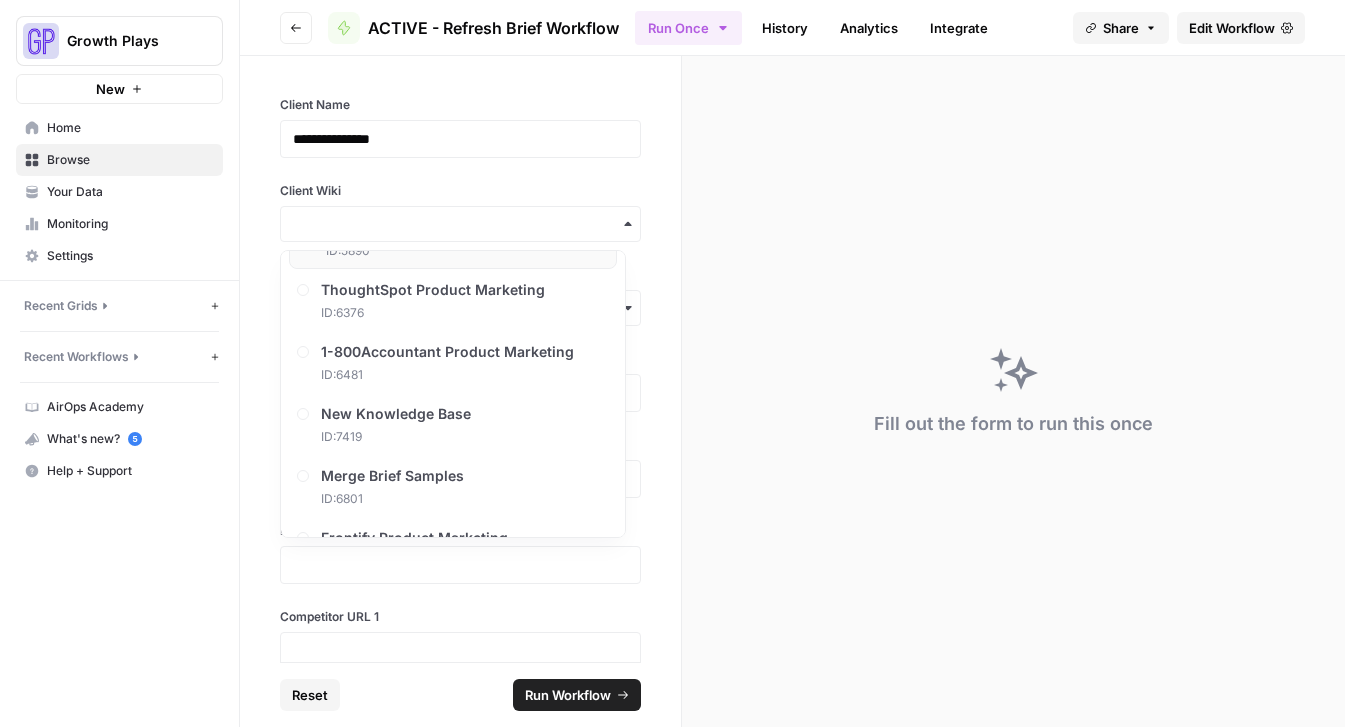scroll, scrollTop: 278, scrollLeft: 0, axis: vertical 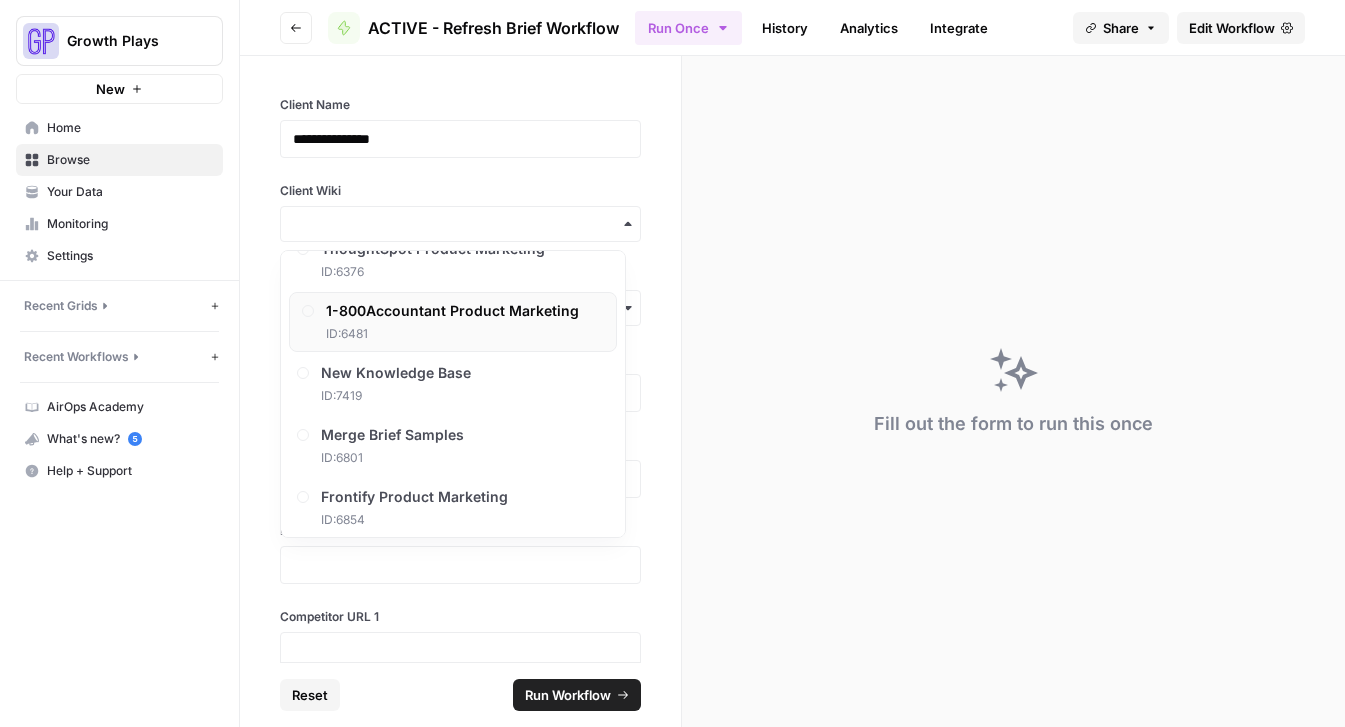 click on "1-800Accountant Product Marketing" at bounding box center (452, 311) 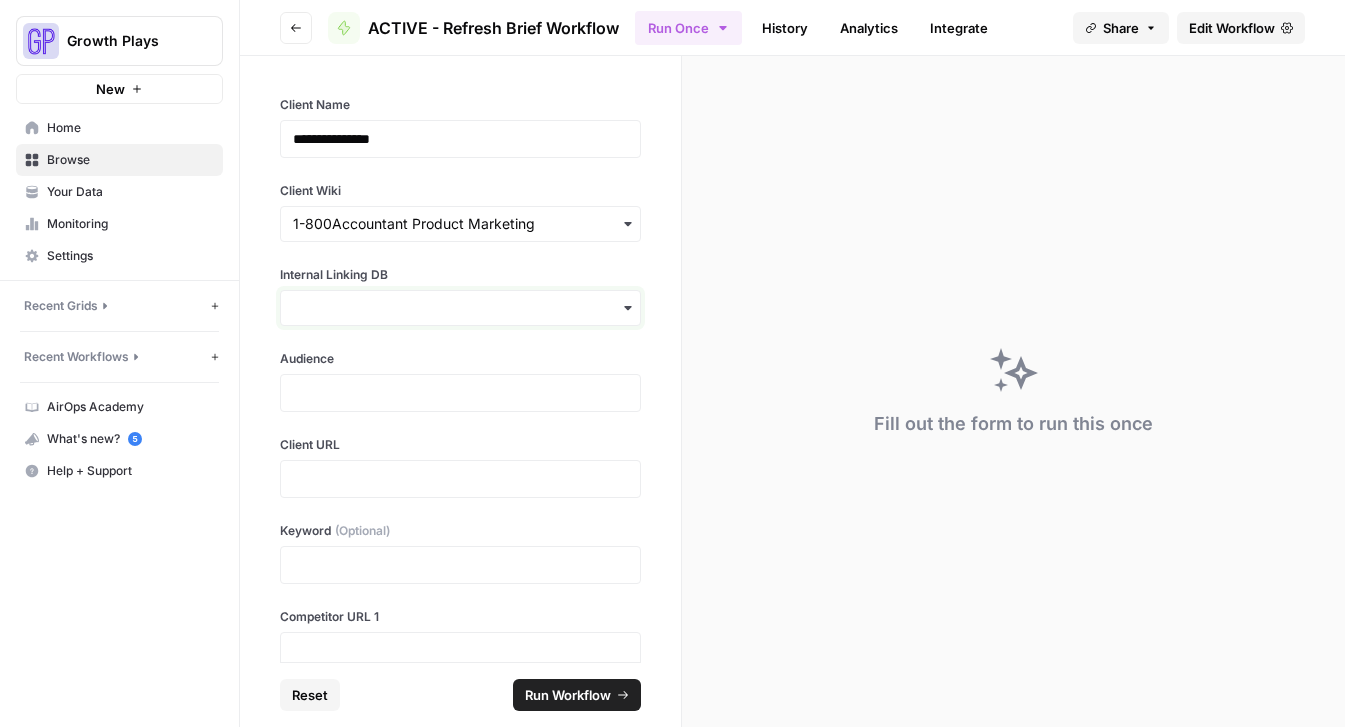 click on "Internal Linking DB" at bounding box center (460, 308) 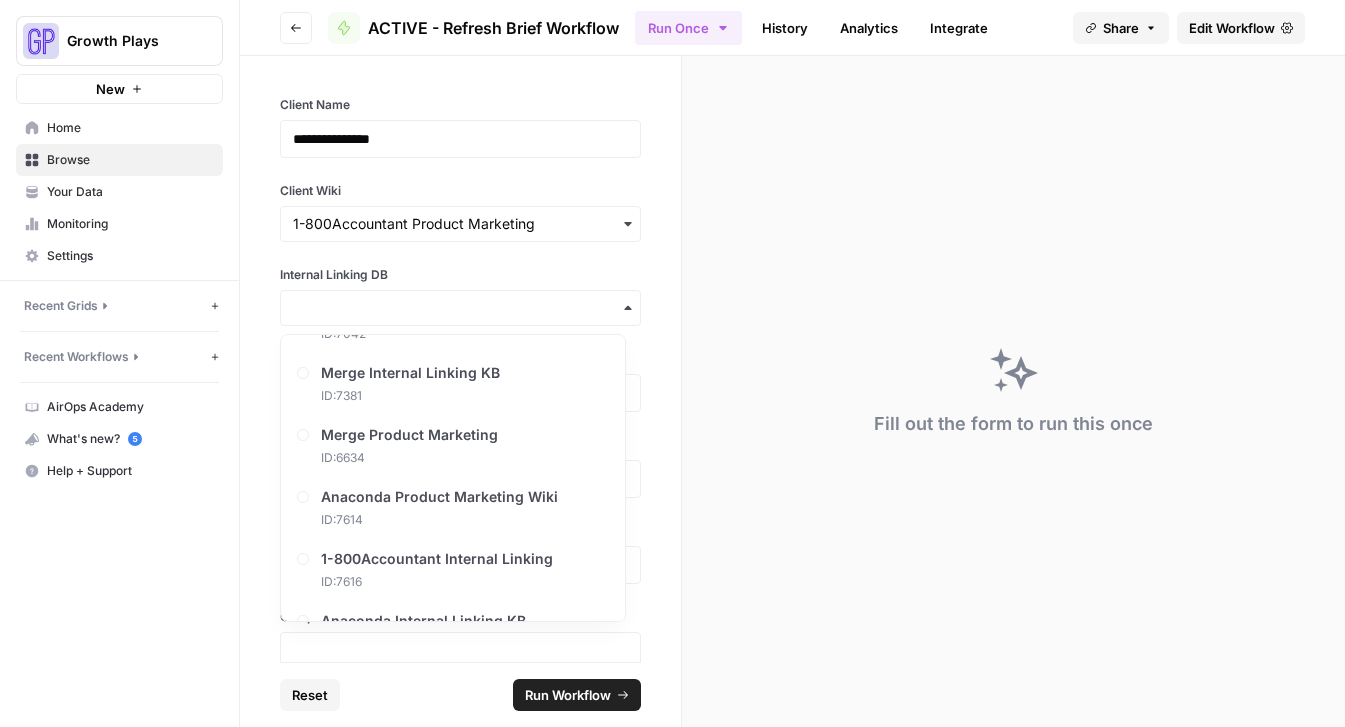 scroll, scrollTop: 769, scrollLeft: 0, axis: vertical 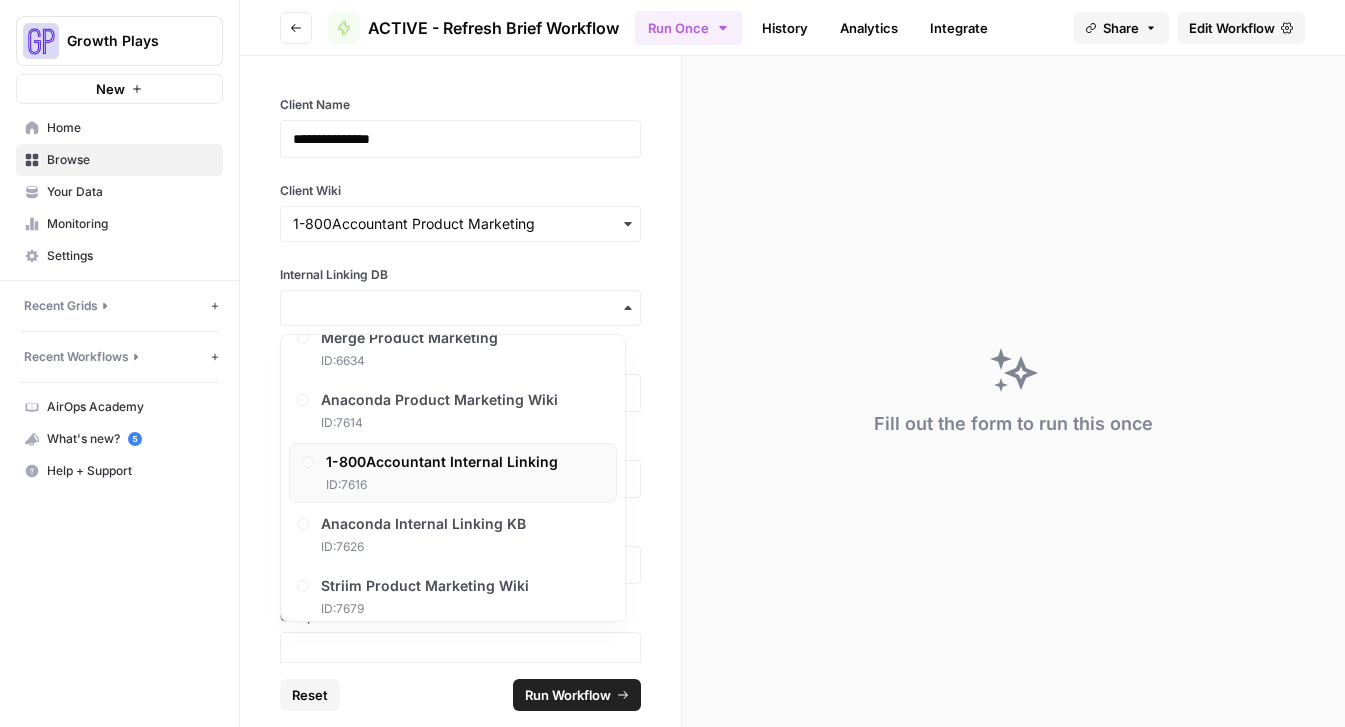 click on "1-800Accountant Internal Linking" at bounding box center [442, 462] 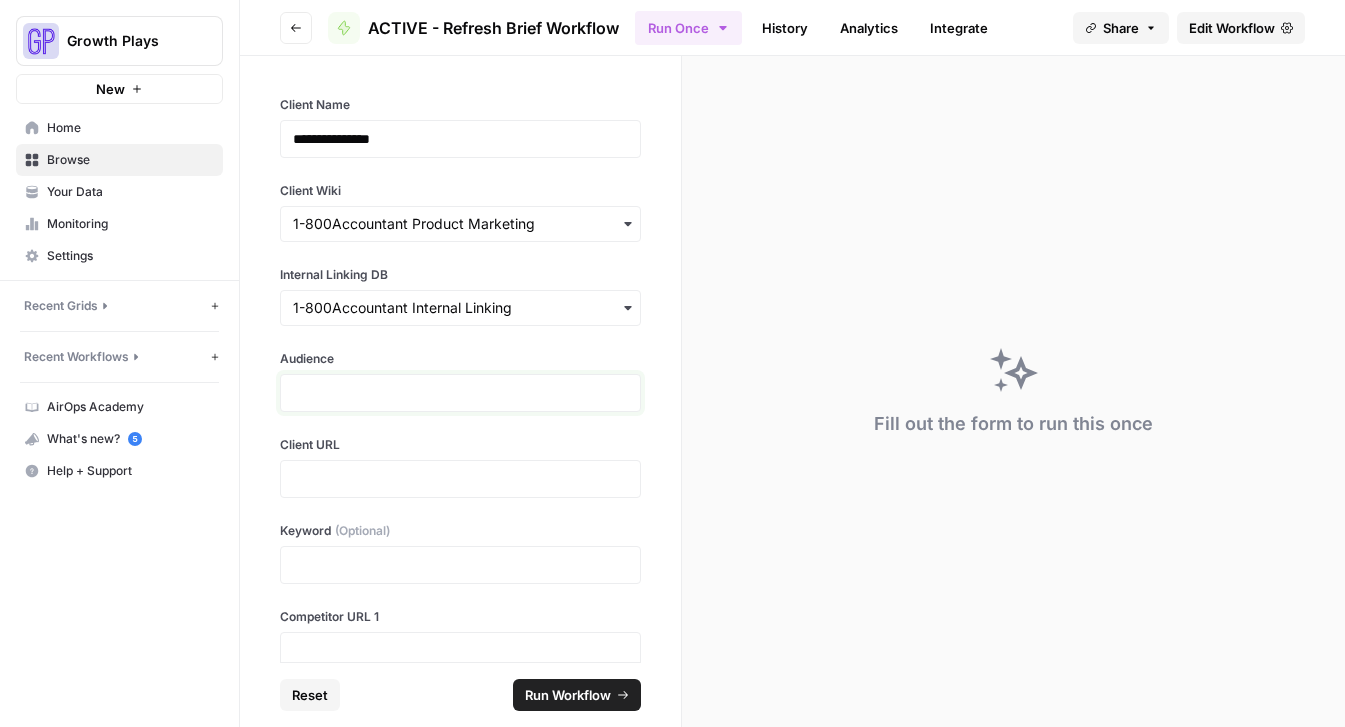 click at bounding box center [460, 393] 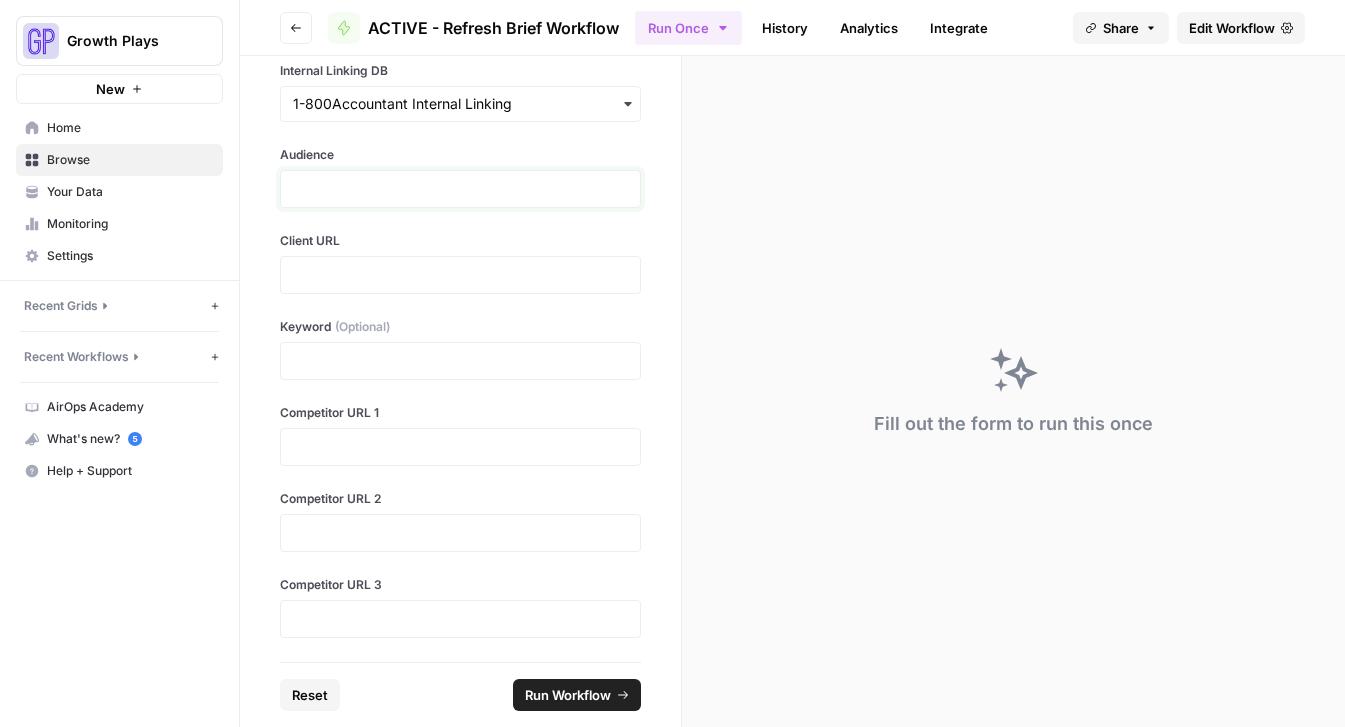 scroll, scrollTop: 0, scrollLeft: 0, axis: both 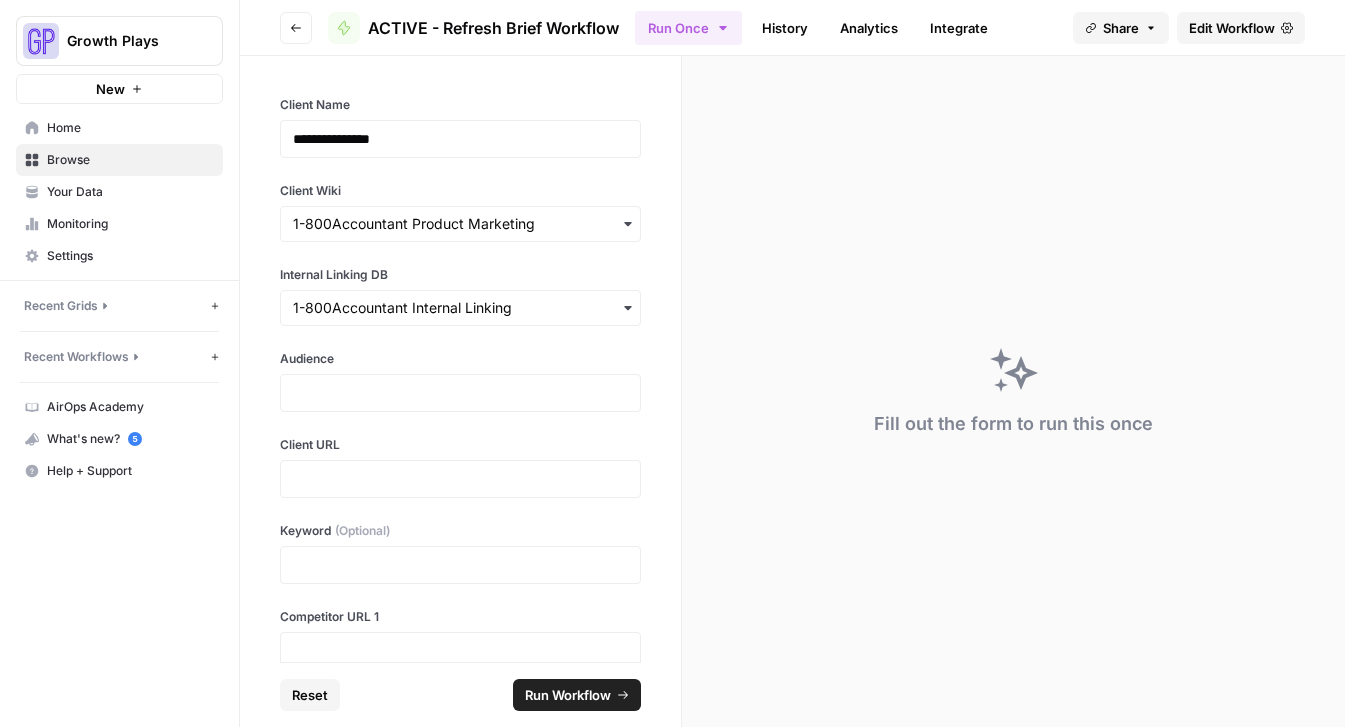 click on "**********" at bounding box center (460, 359) 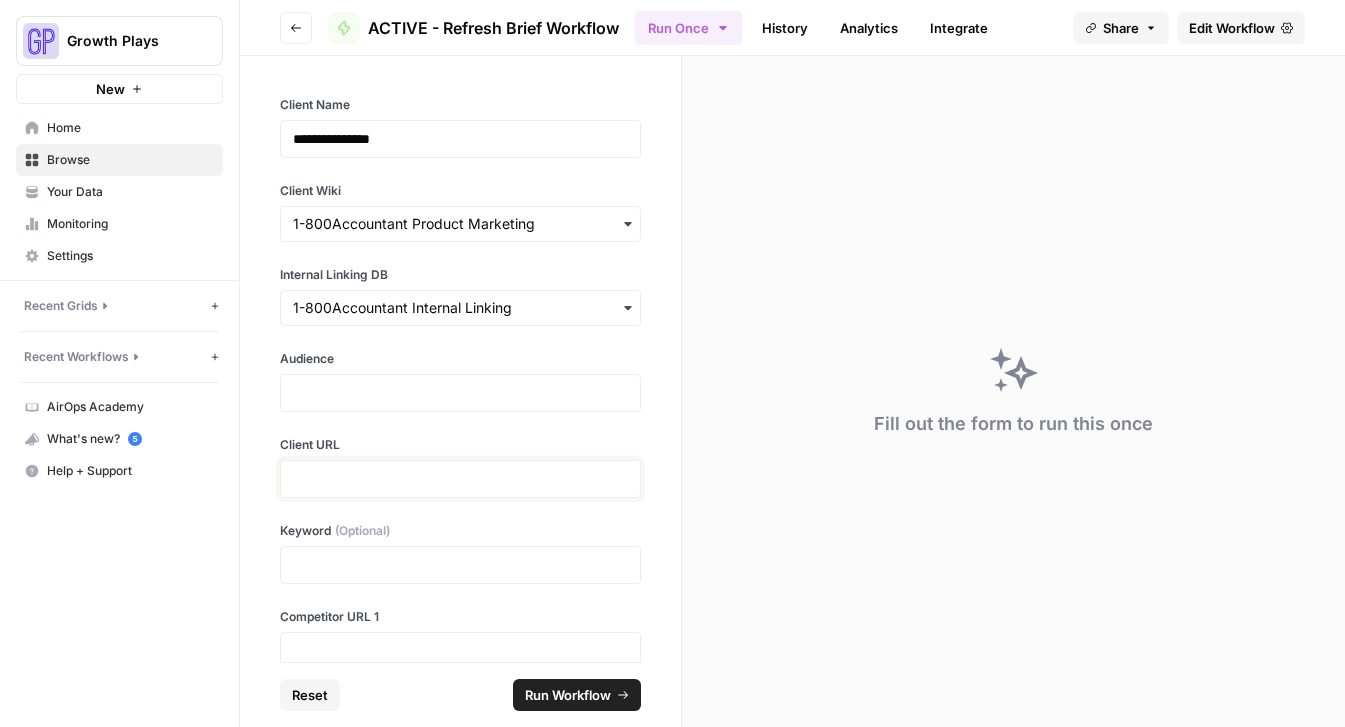 click at bounding box center [460, 479] 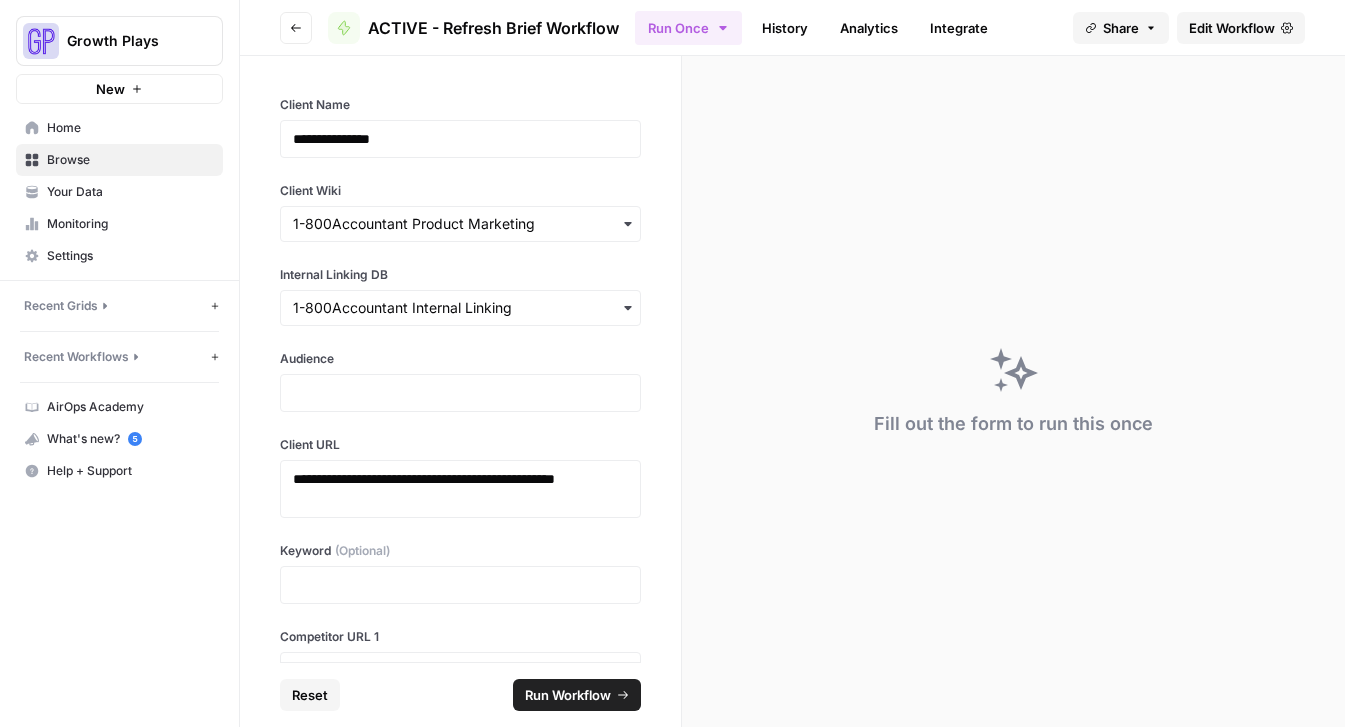click at bounding box center (460, 393) 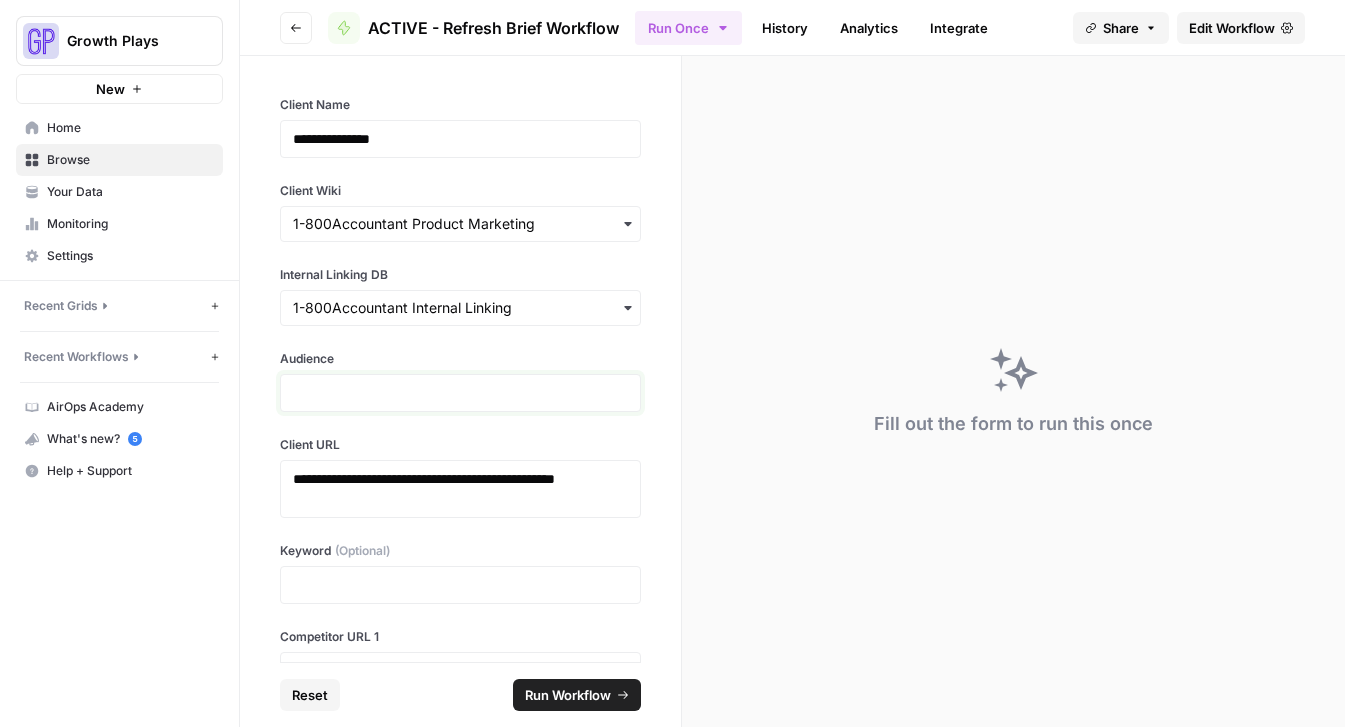 click at bounding box center (460, 393) 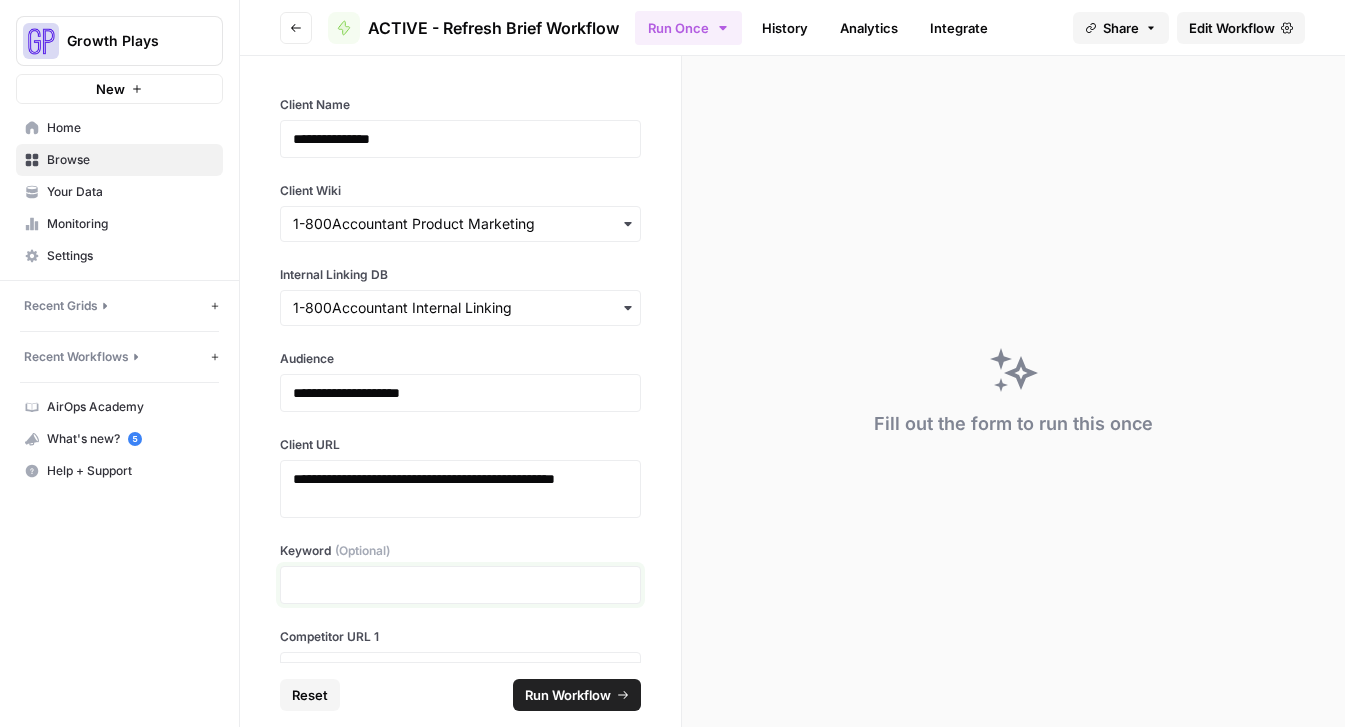 click at bounding box center [460, 585] 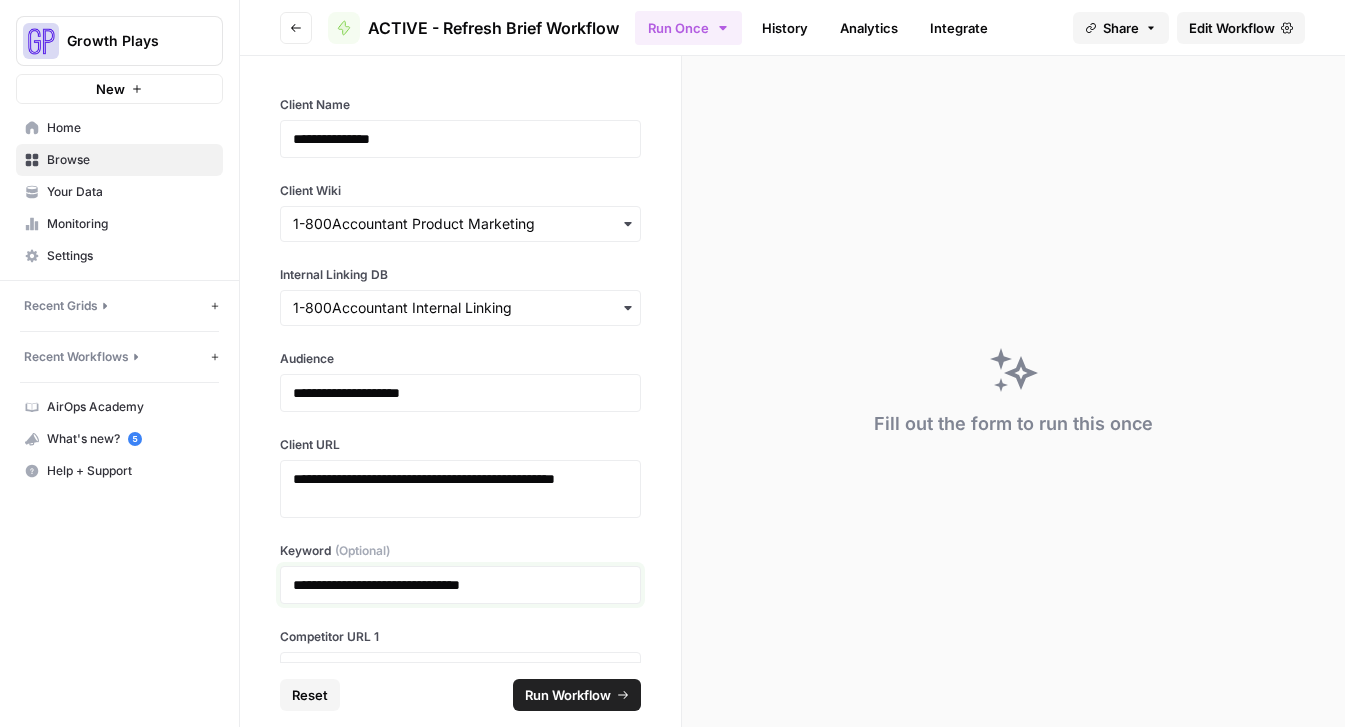 scroll, scrollTop: 168, scrollLeft: 0, axis: vertical 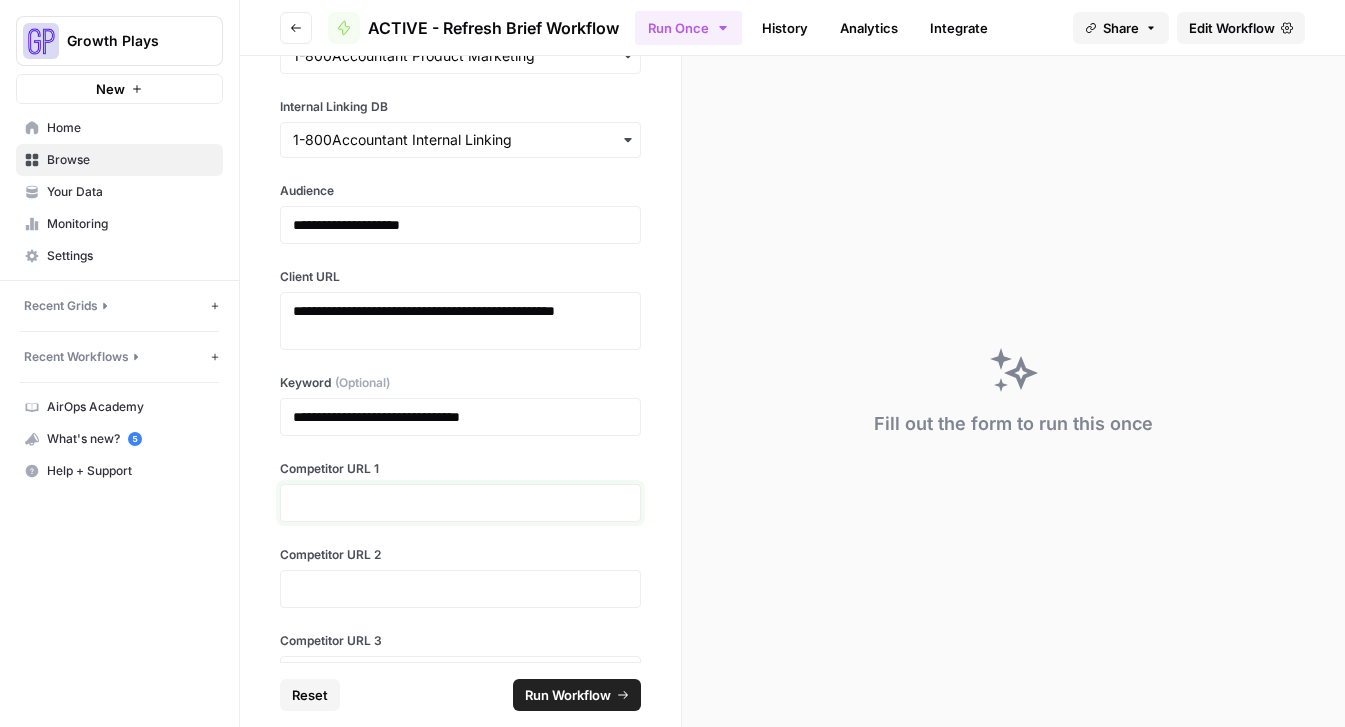 click at bounding box center (460, 503) 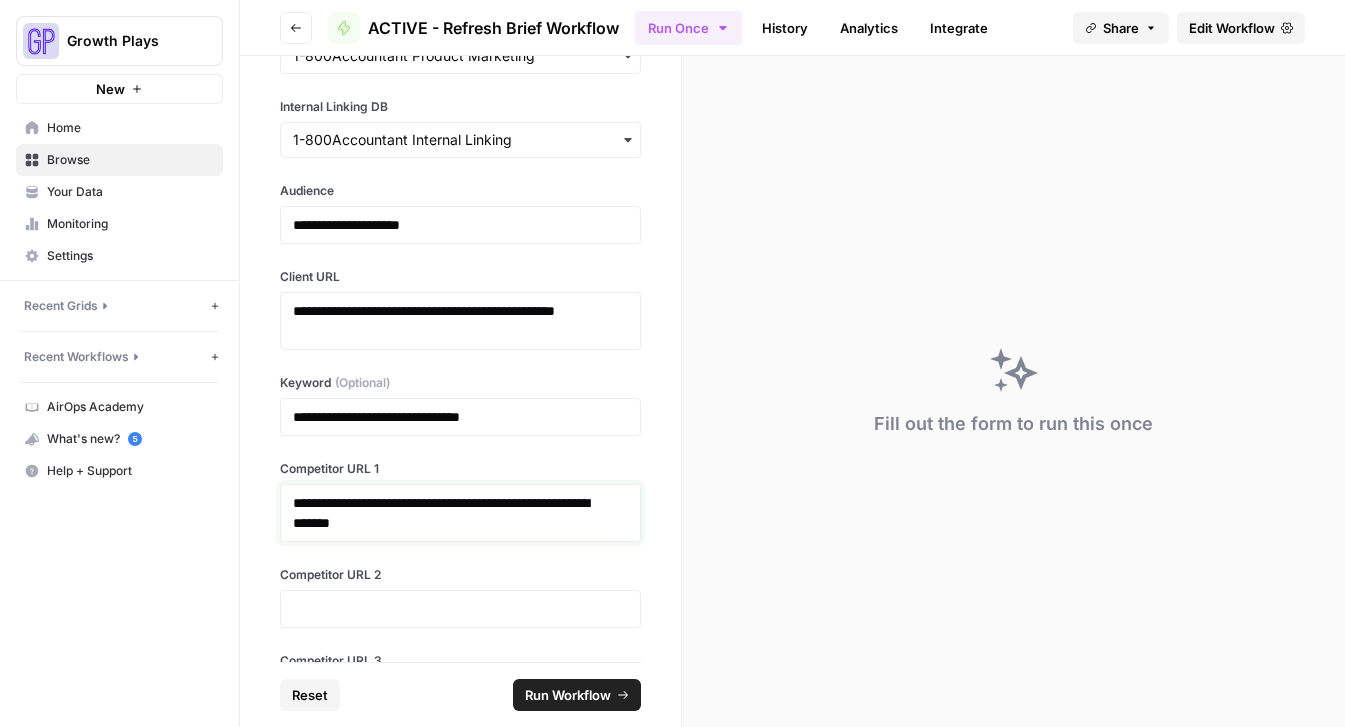 scroll, scrollTop: 0, scrollLeft: 0, axis: both 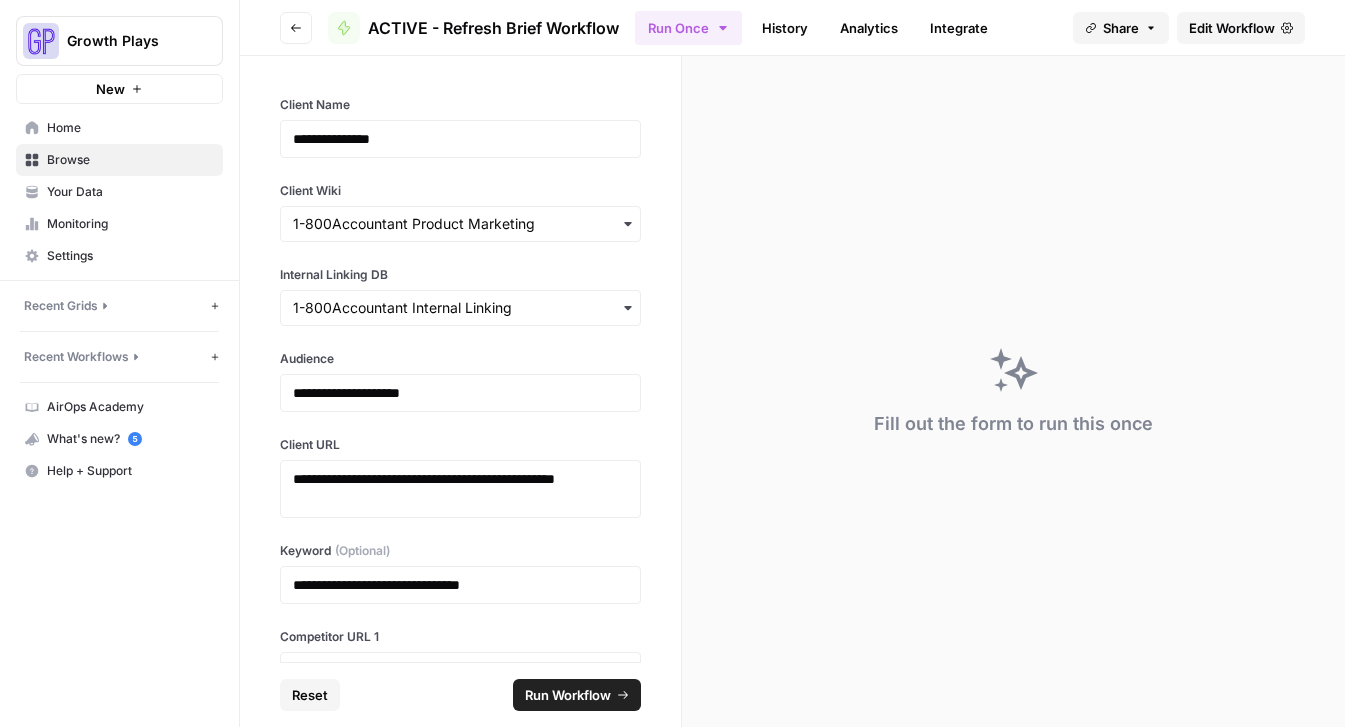 click on "**********" at bounding box center [460, 585] 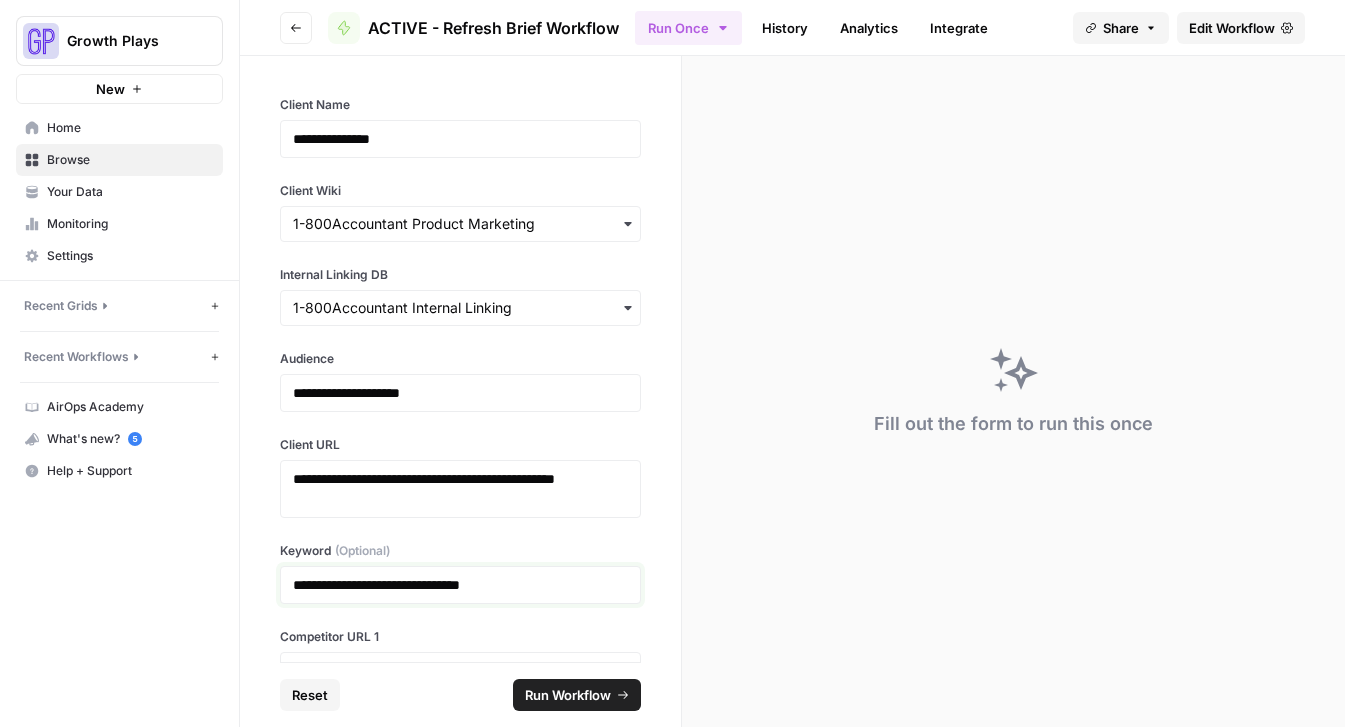click on "**********" at bounding box center (453, 585) 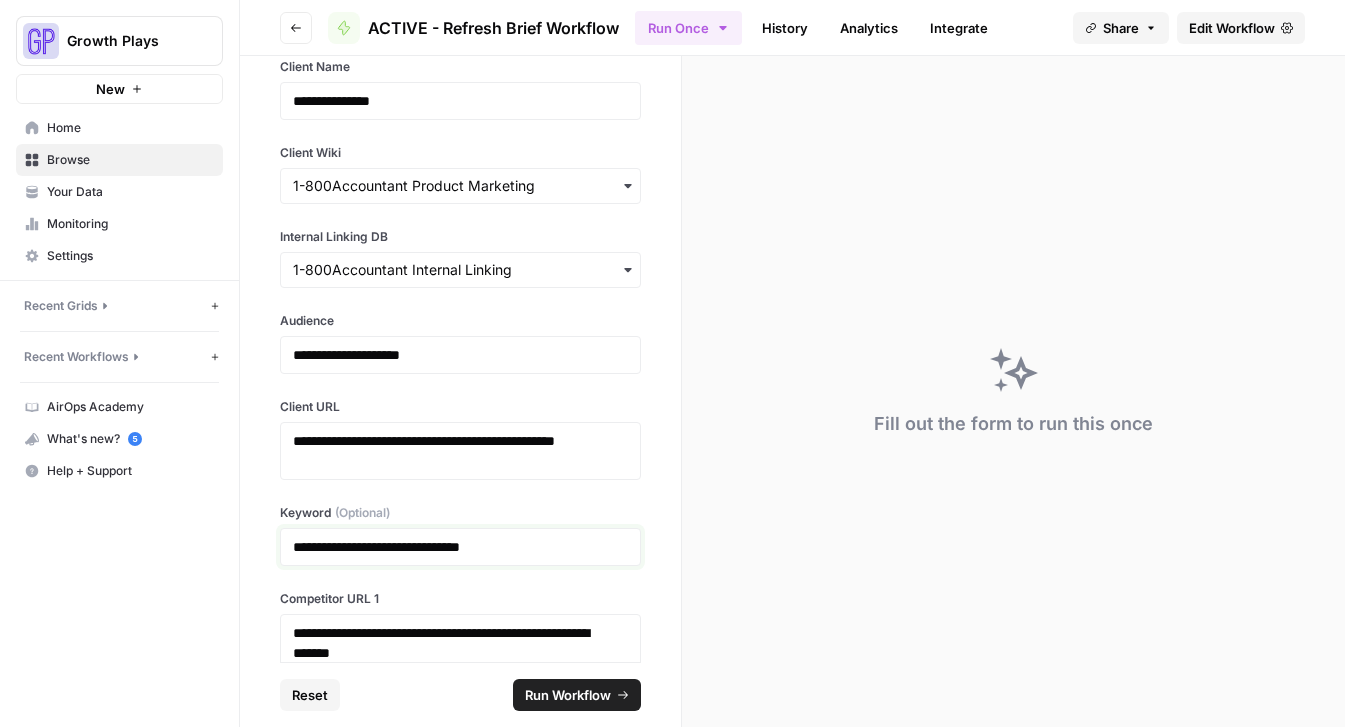 scroll, scrollTop: 244, scrollLeft: 0, axis: vertical 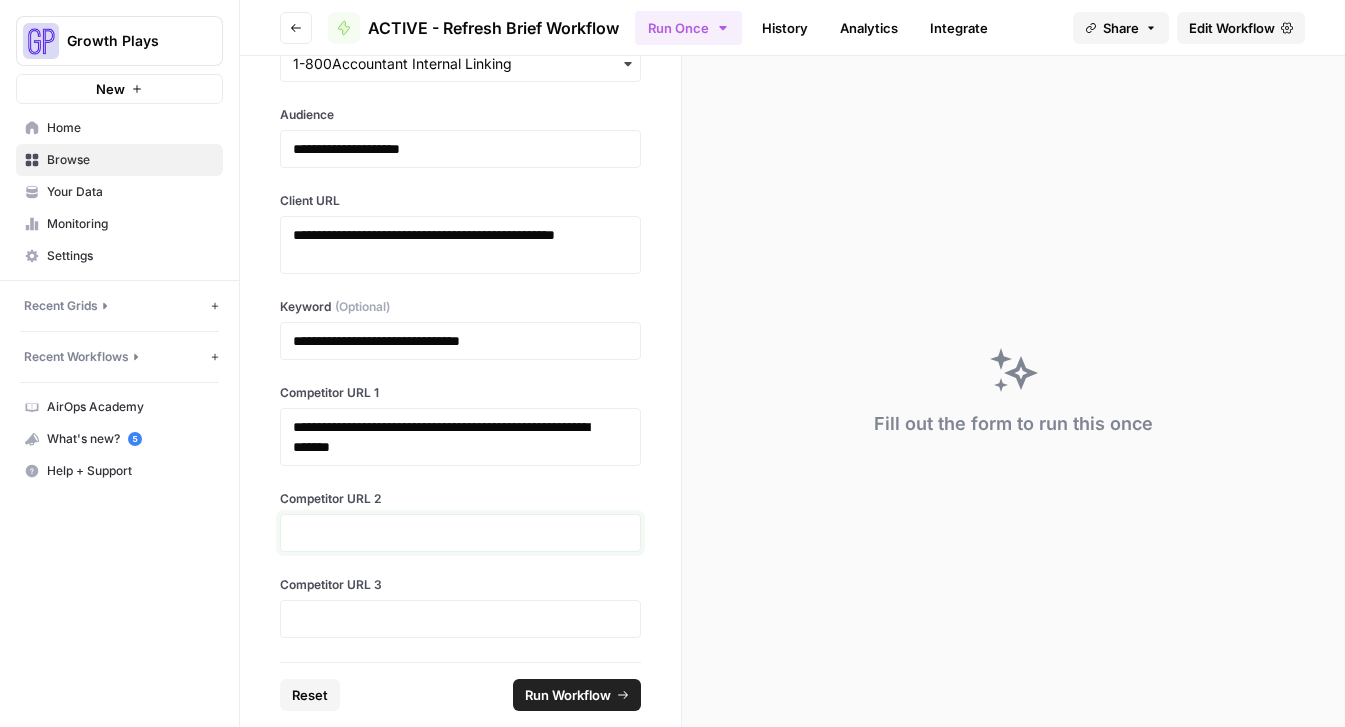 click at bounding box center (460, 533) 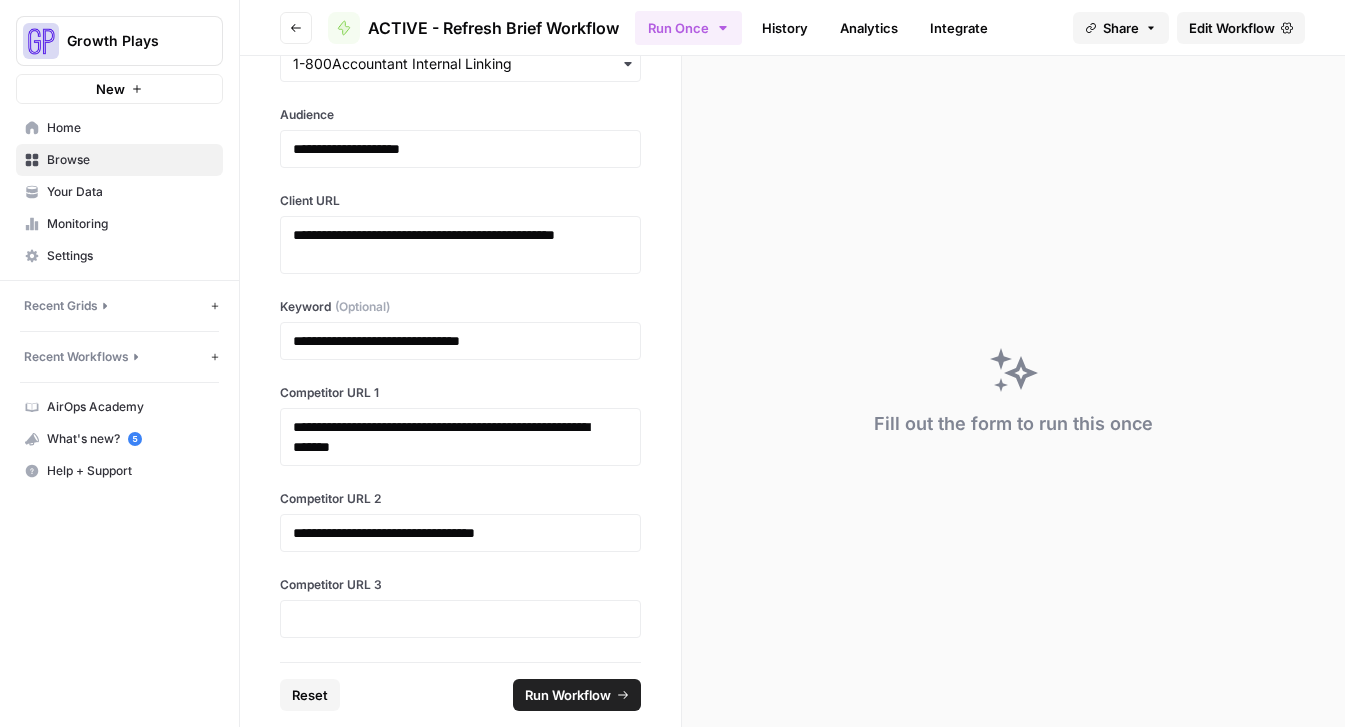 click on "Competitor URL 3" at bounding box center [460, 585] 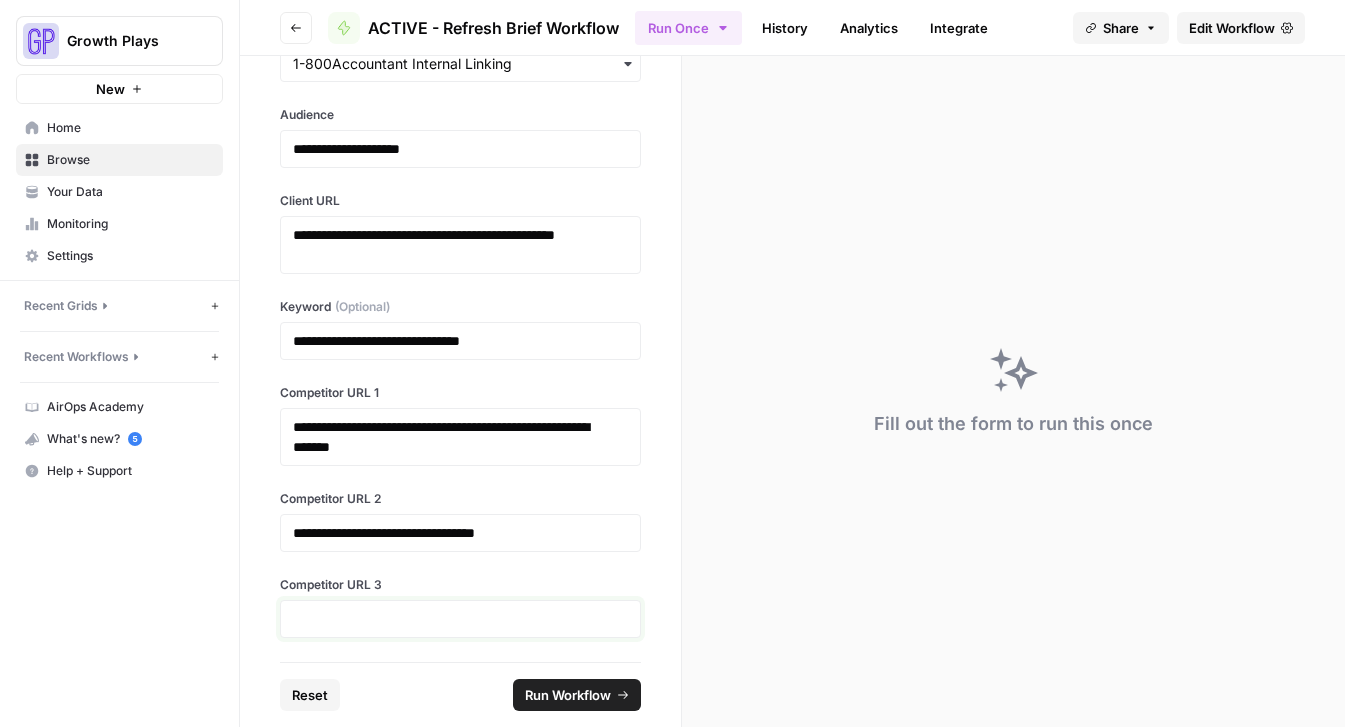 click at bounding box center (460, 619) 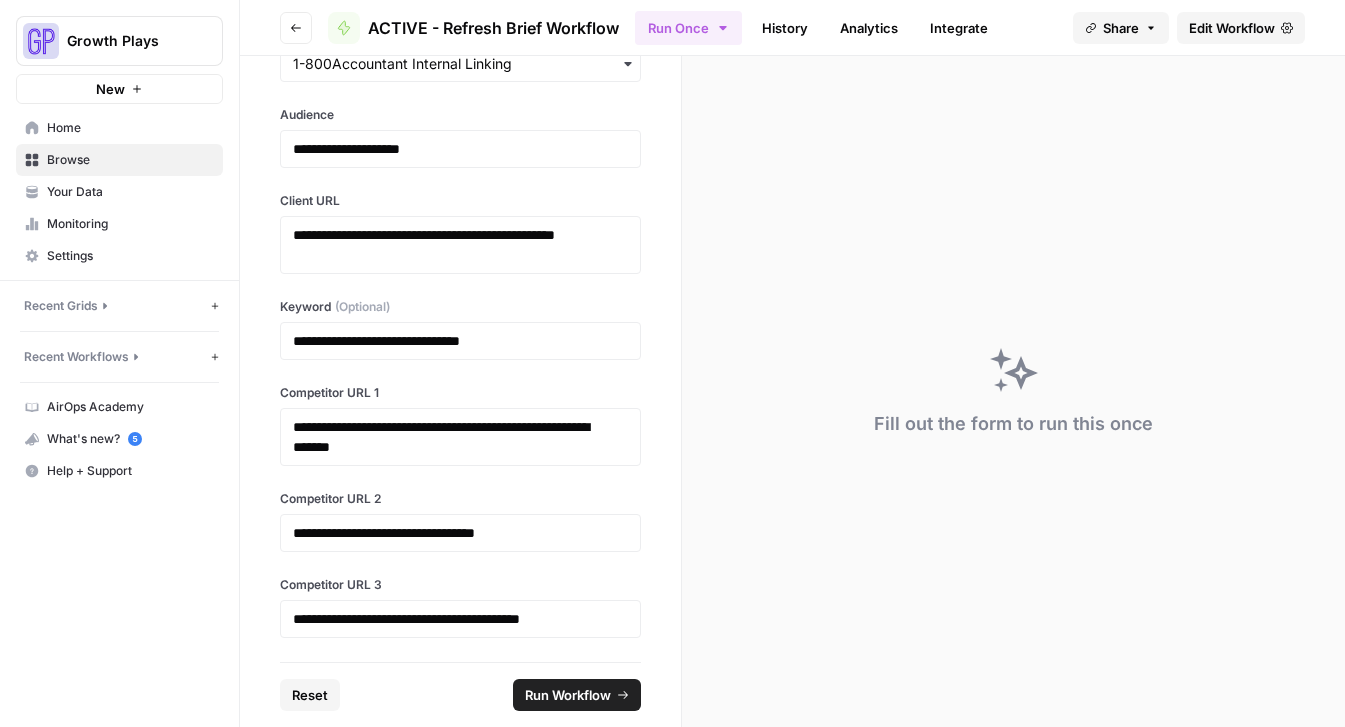 click on "Run Workflow" at bounding box center [568, 695] 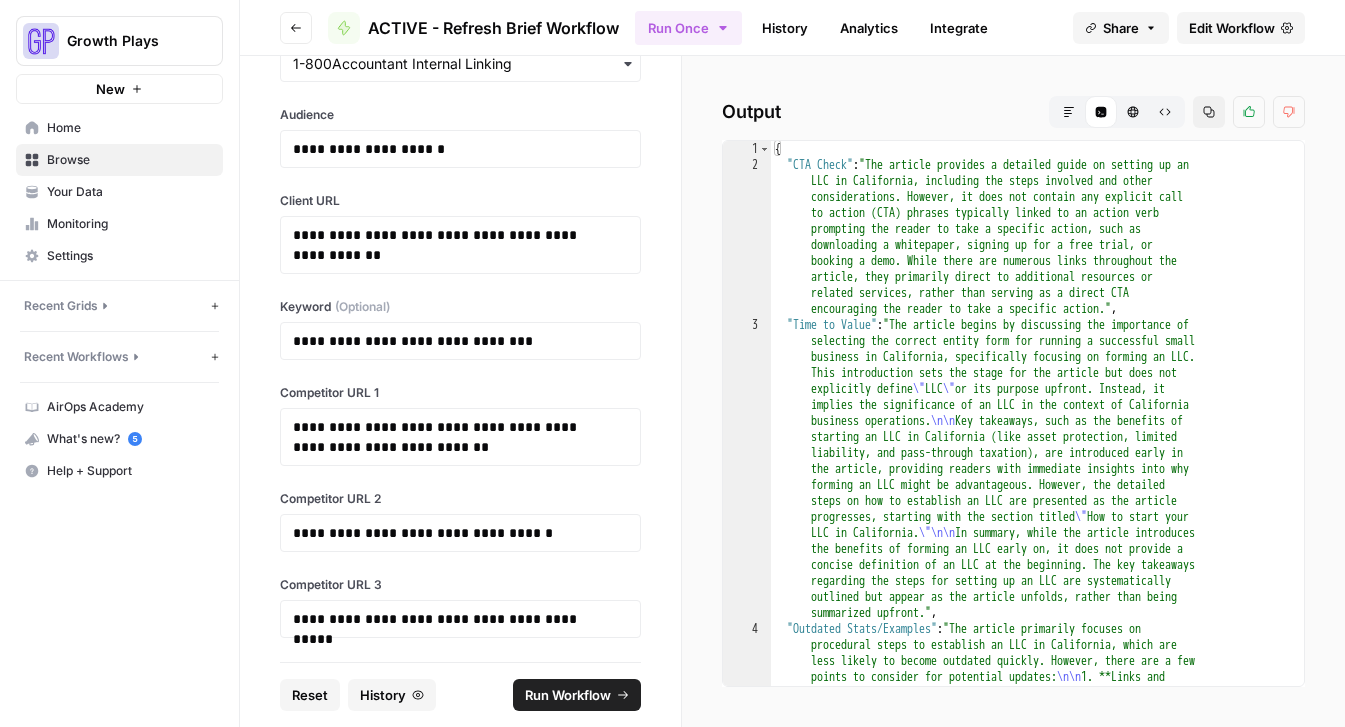 click on "Markdown" at bounding box center [1069, 112] 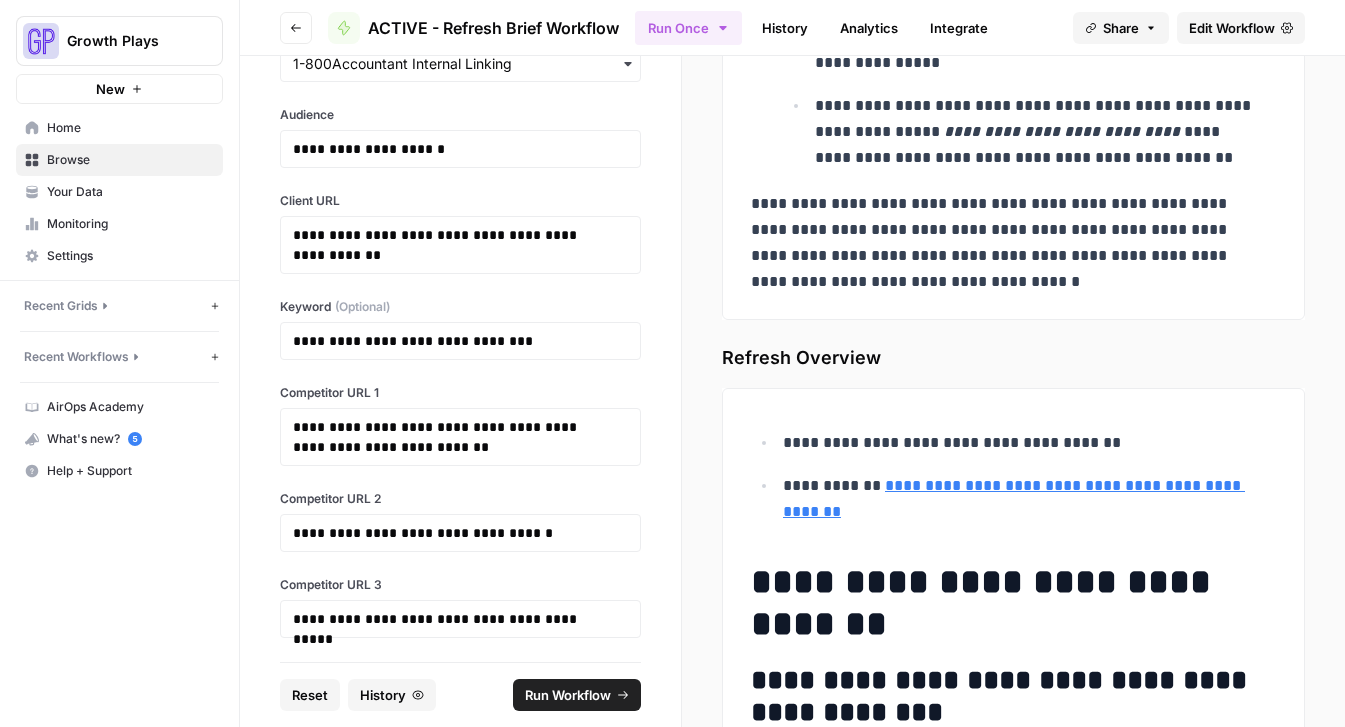 scroll, scrollTop: 6587, scrollLeft: 0, axis: vertical 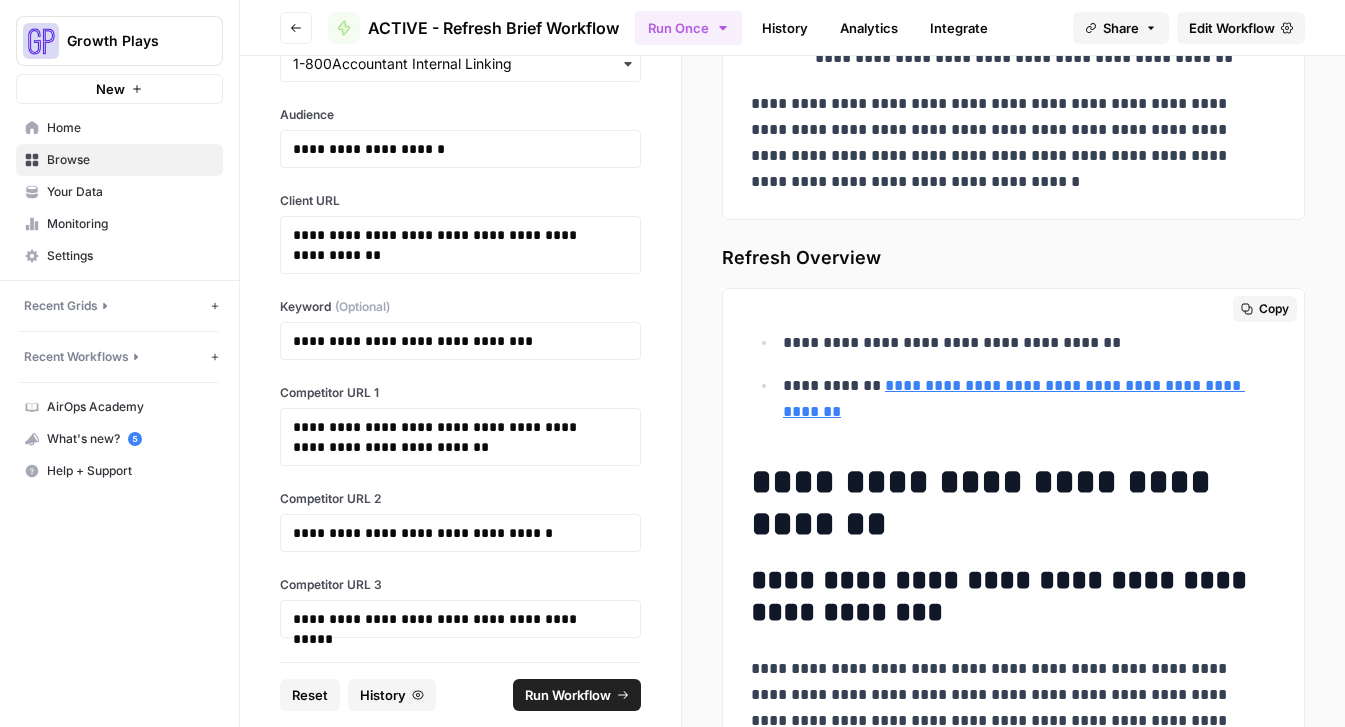 click on "Copy" at bounding box center [1274, 309] 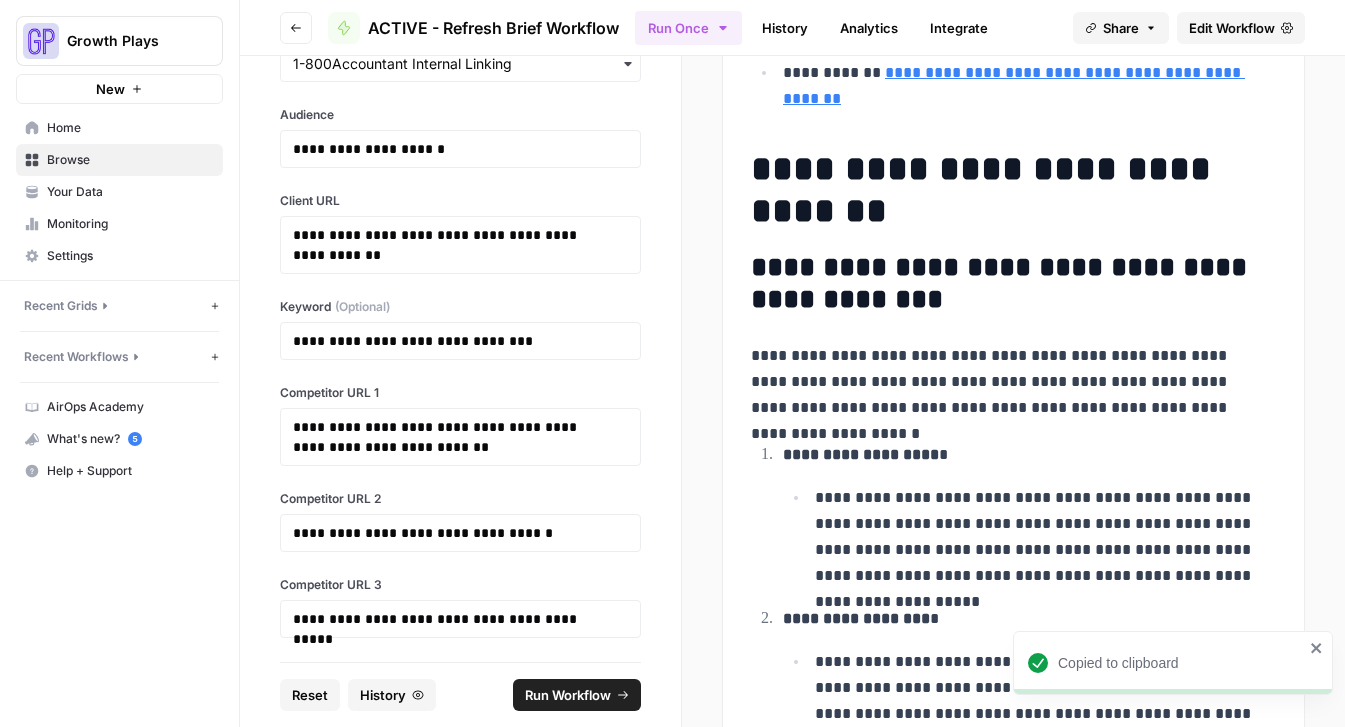 scroll, scrollTop: 6910, scrollLeft: 0, axis: vertical 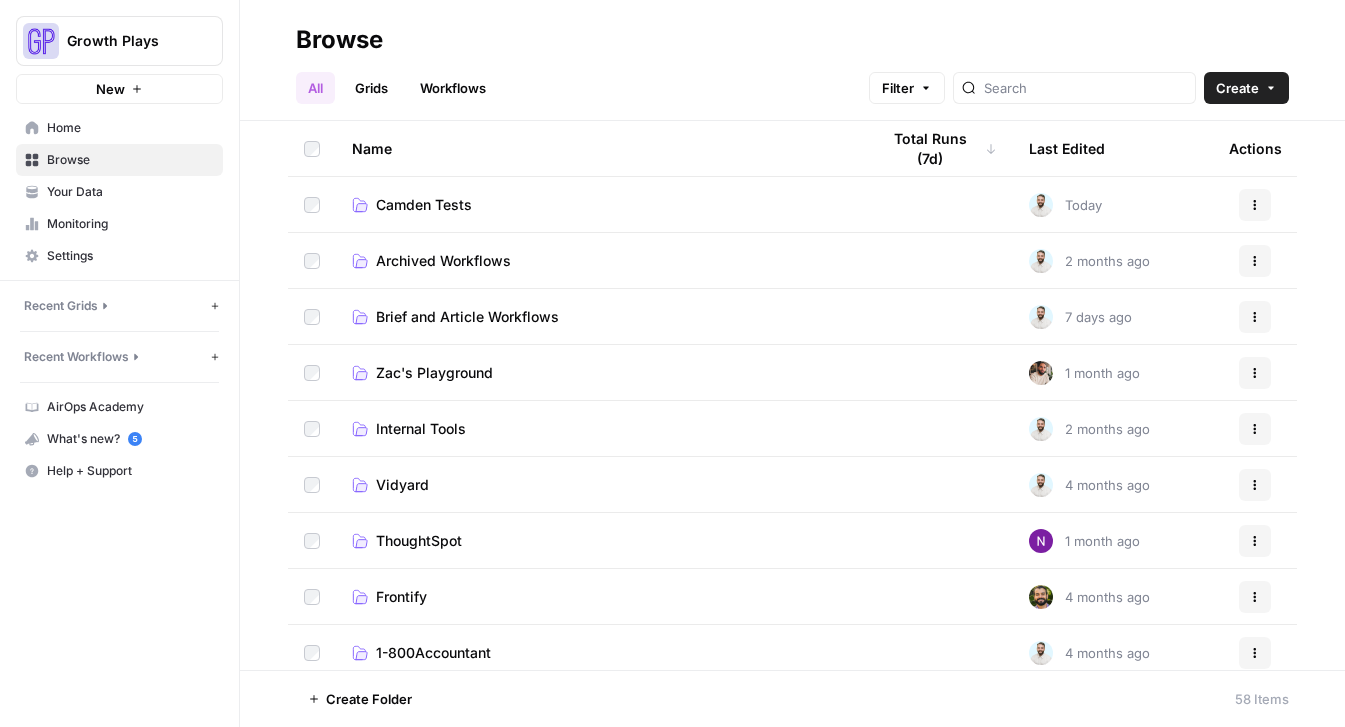 click on "Brief and Article Workflows" at bounding box center (467, 317) 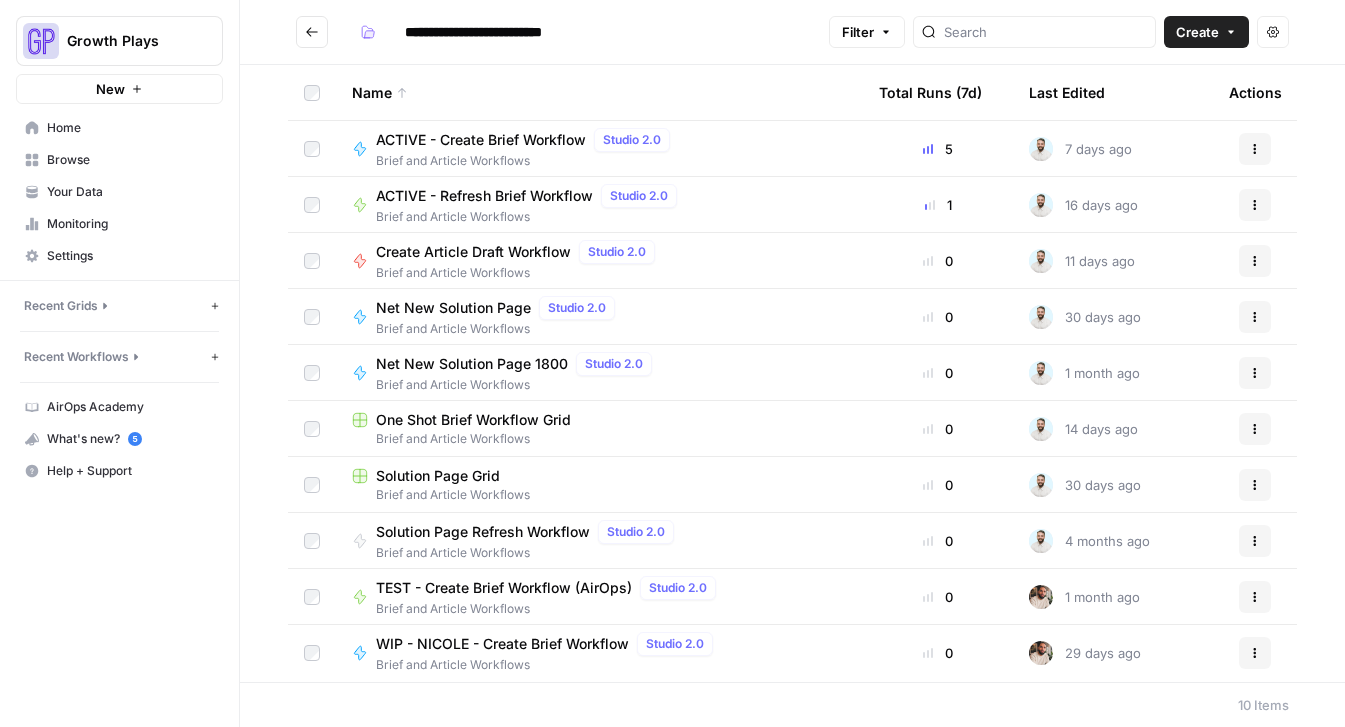 click on "ACTIVE - Create Brief Workflow" at bounding box center (481, 140) 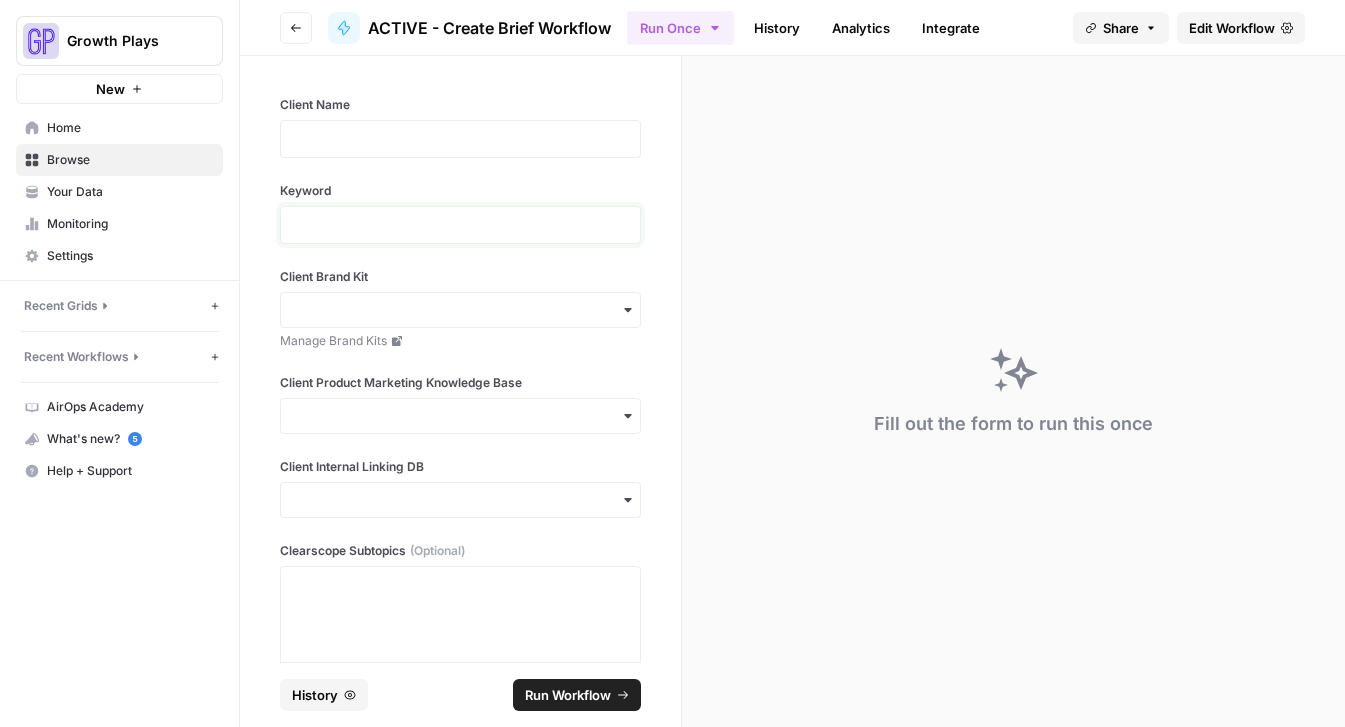 click at bounding box center (460, 225) 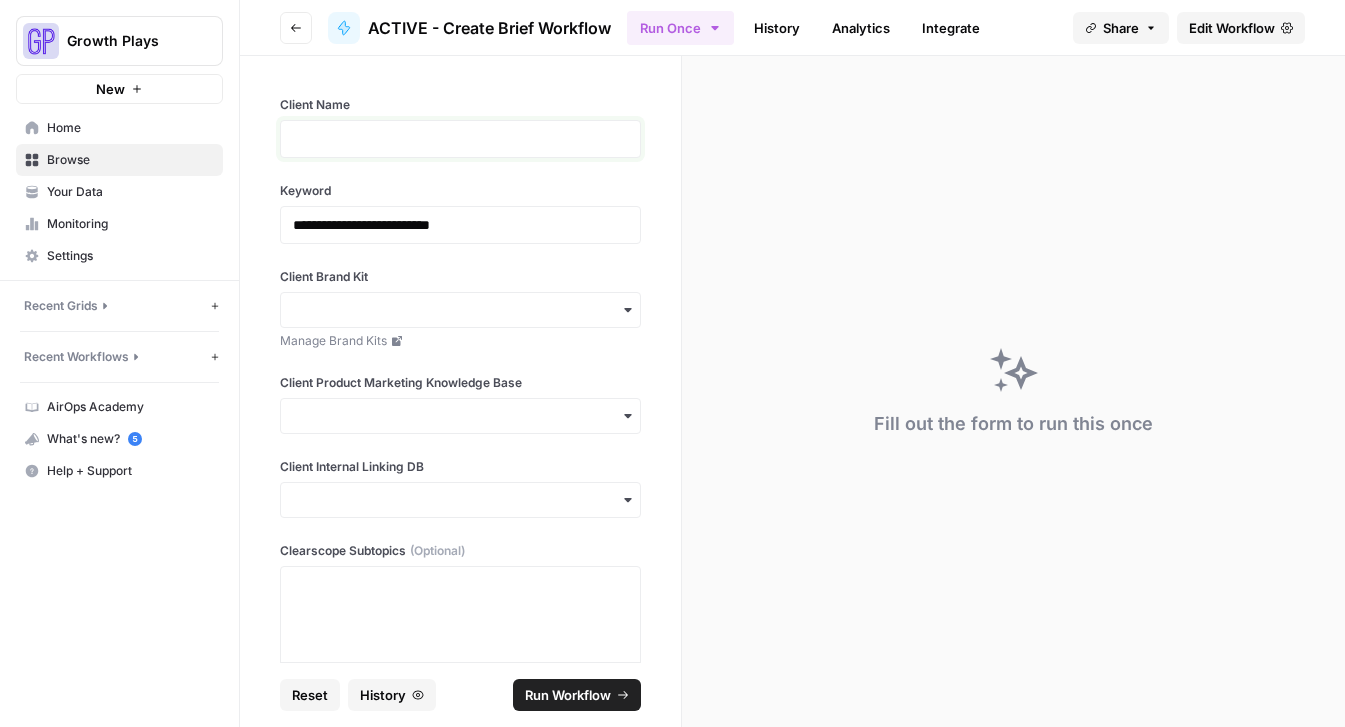 click at bounding box center [460, 139] 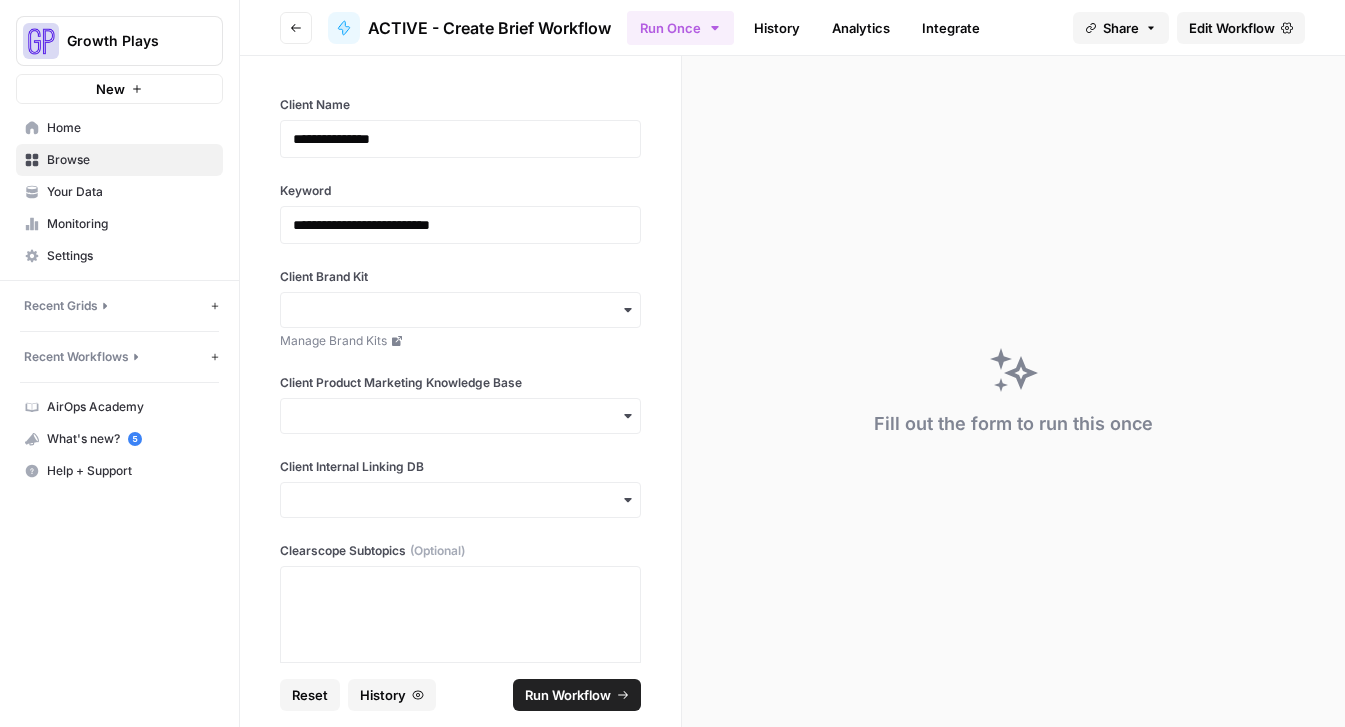 type 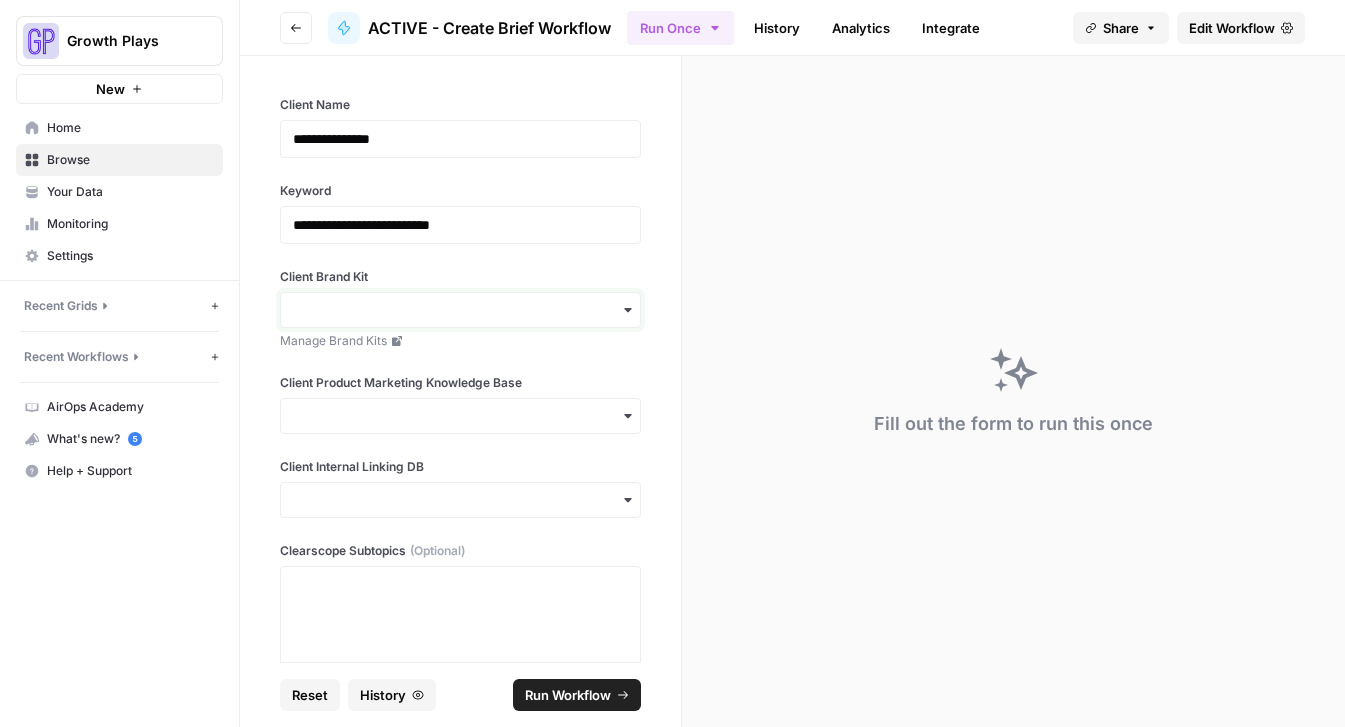 click on "Client Brand Kit" at bounding box center (460, 310) 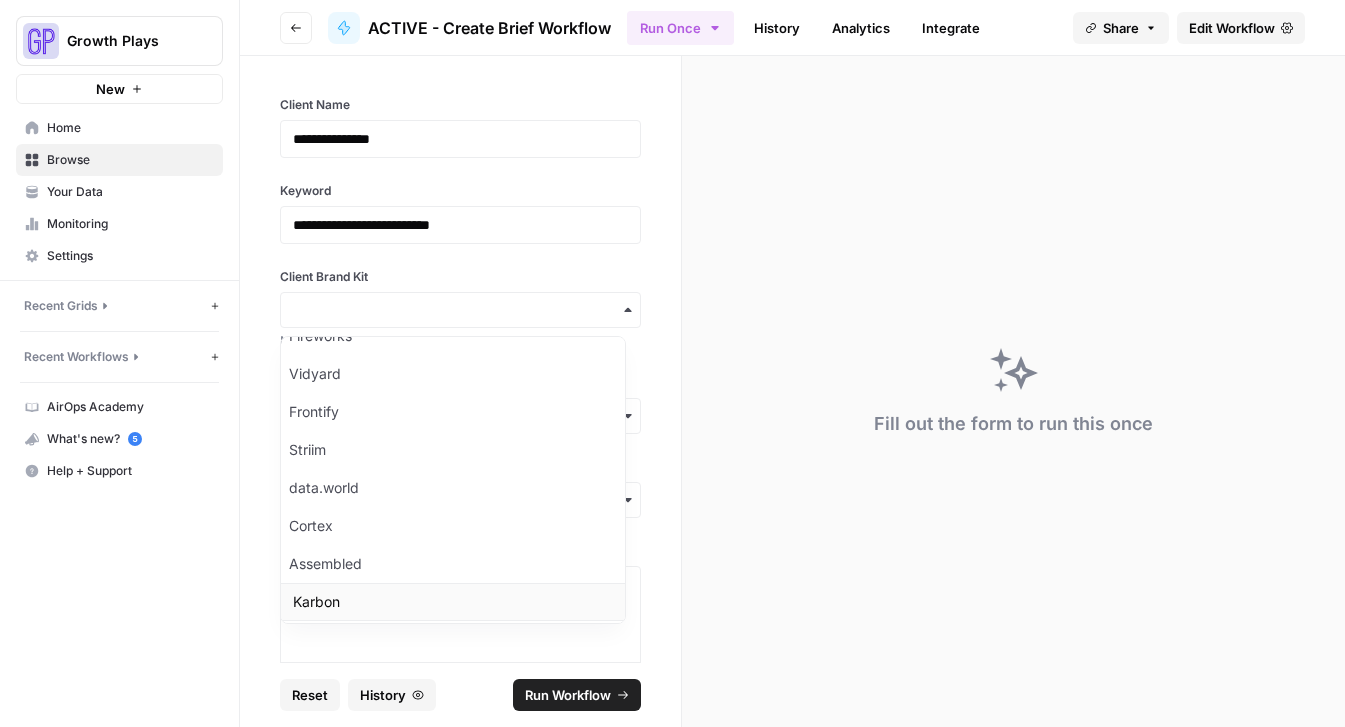 scroll, scrollTop: 521, scrollLeft: 0, axis: vertical 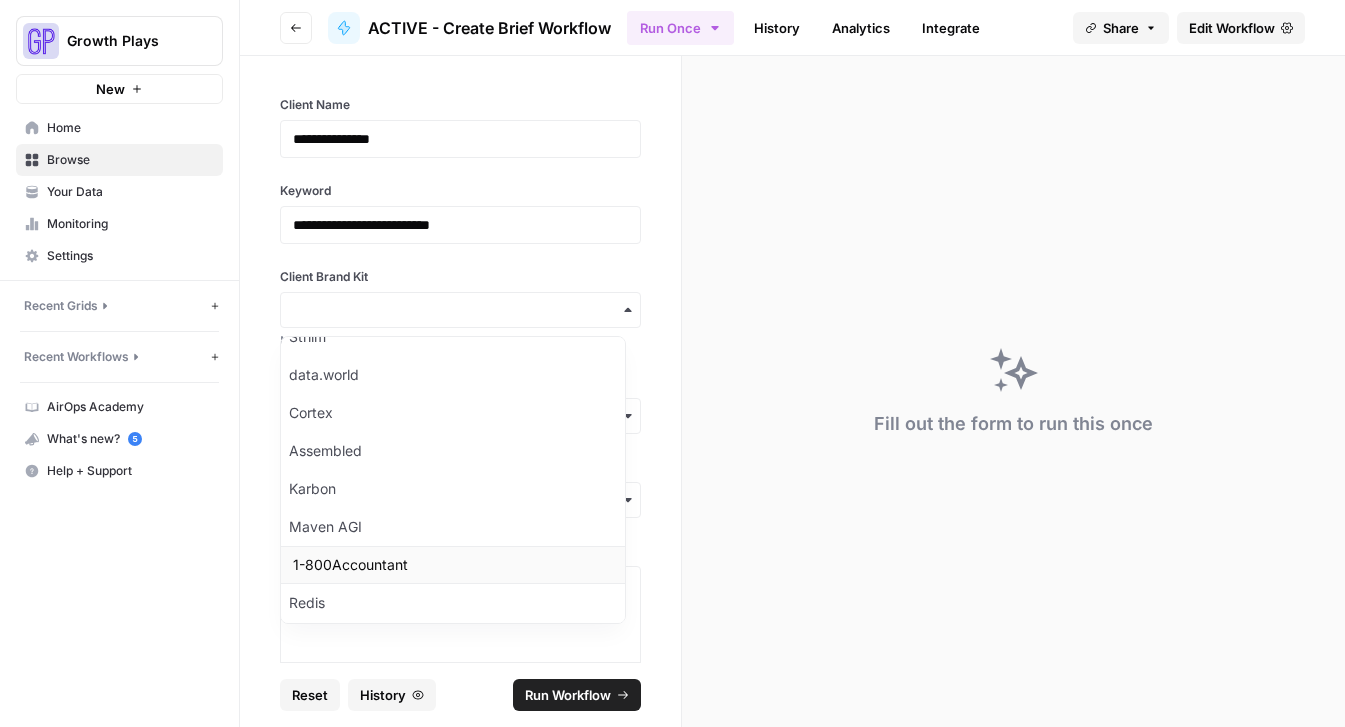 click on "1-800Accountant" at bounding box center [453, 565] 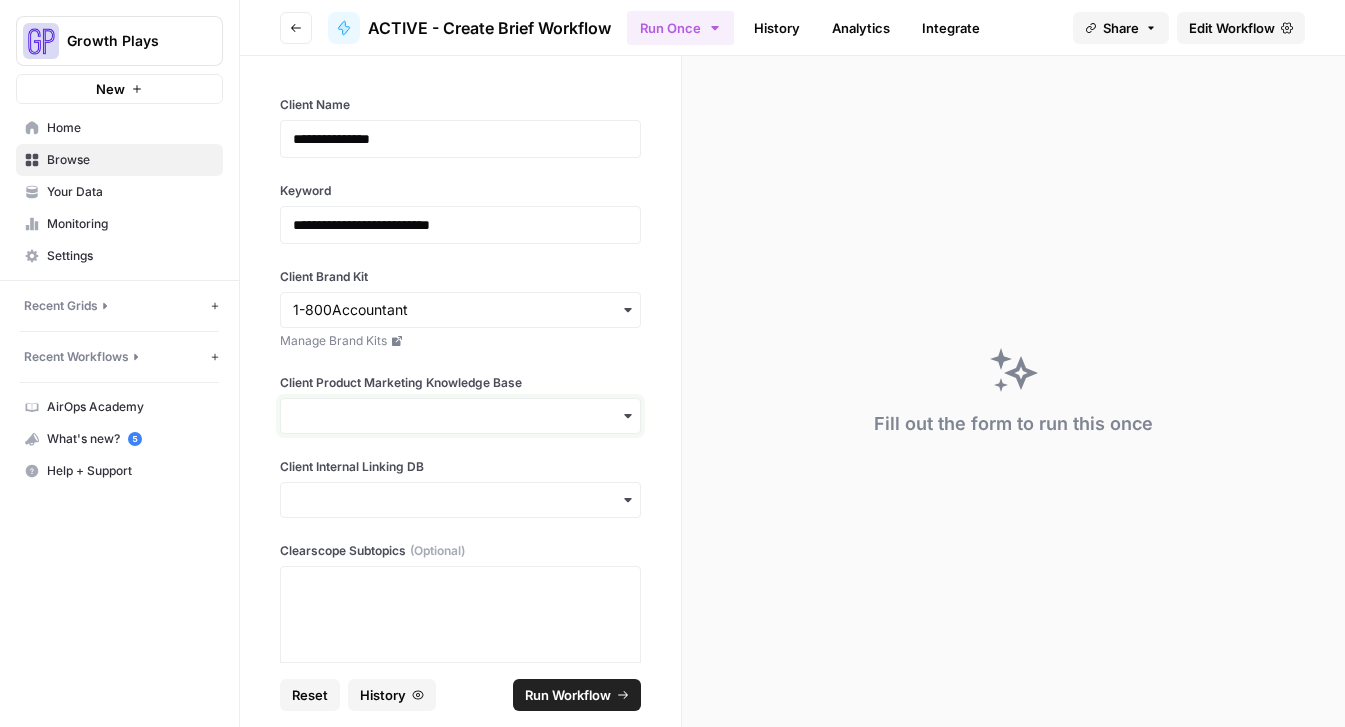 click on "Client Product Marketing Knowledge Base" at bounding box center (460, 416) 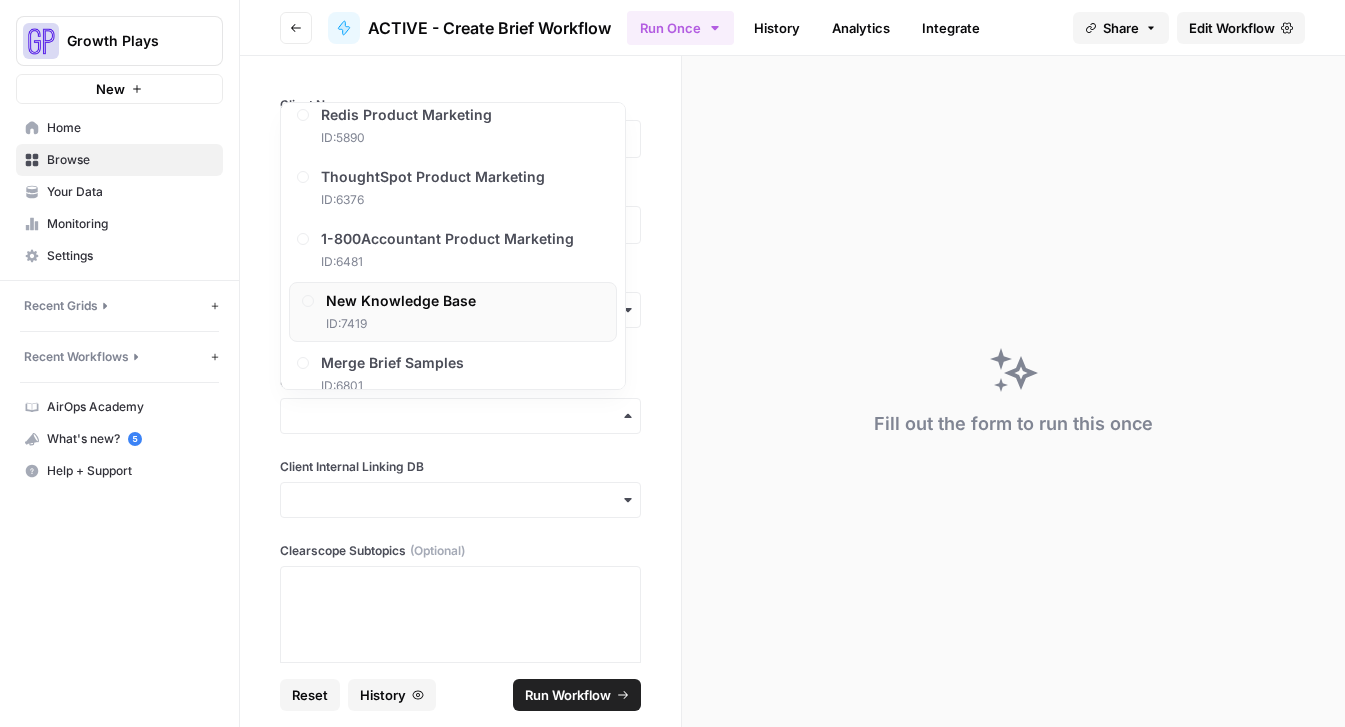 scroll, scrollTop: 160, scrollLeft: 0, axis: vertical 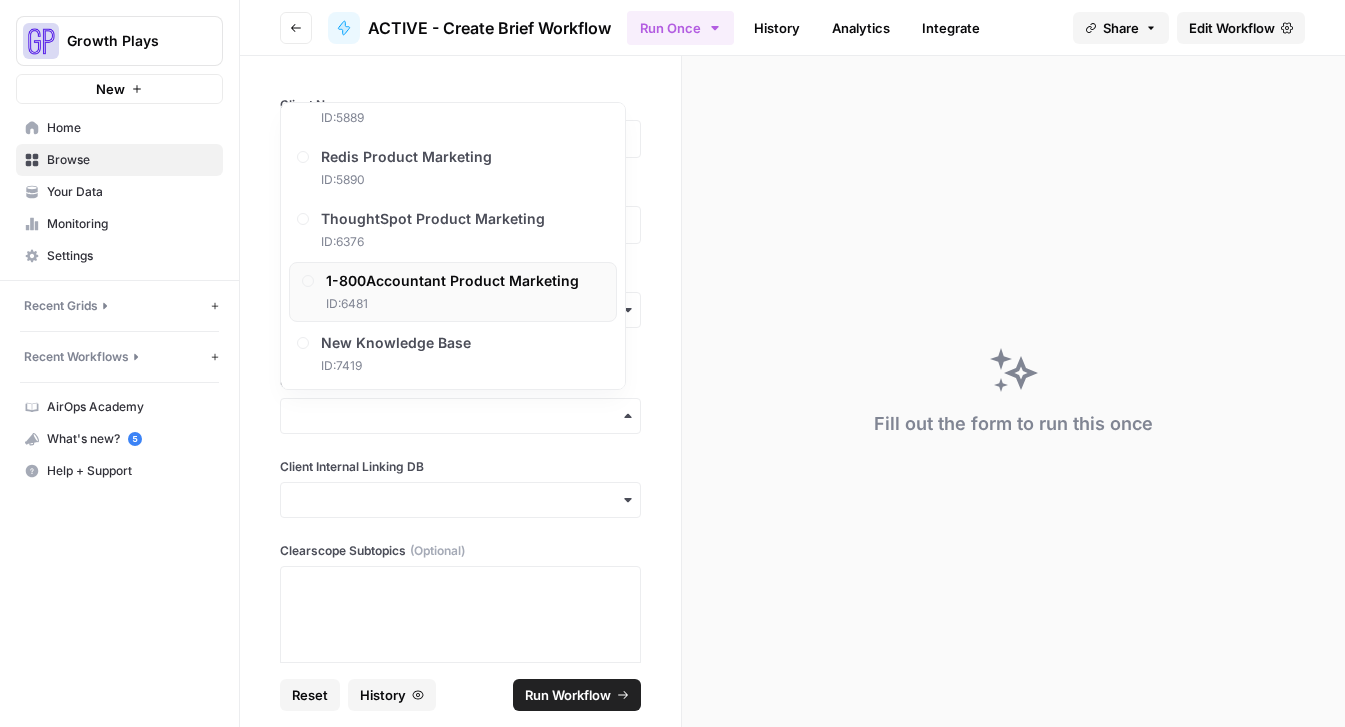click on "ID:  6481" at bounding box center (452, 304) 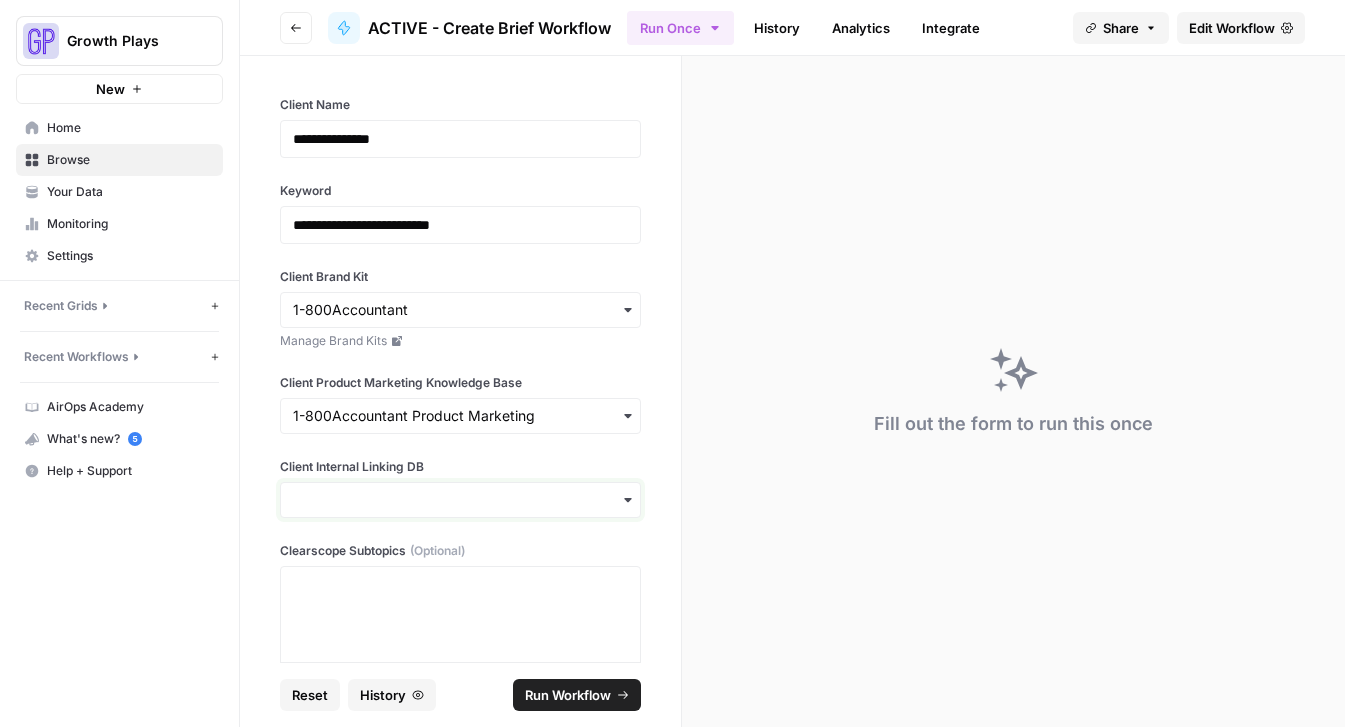 click on "Client Internal Linking DB" at bounding box center (460, 500) 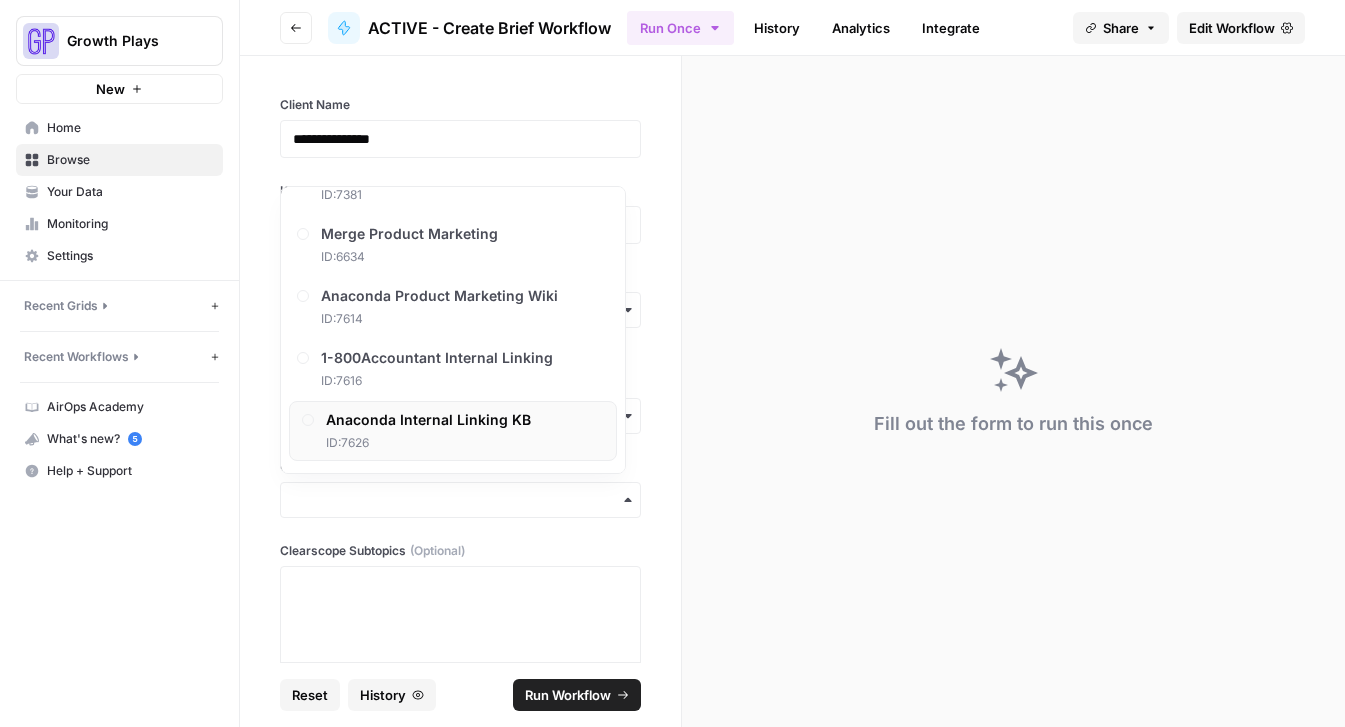 scroll, scrollTop: 728, scrollLeft: 0, axis: vertical 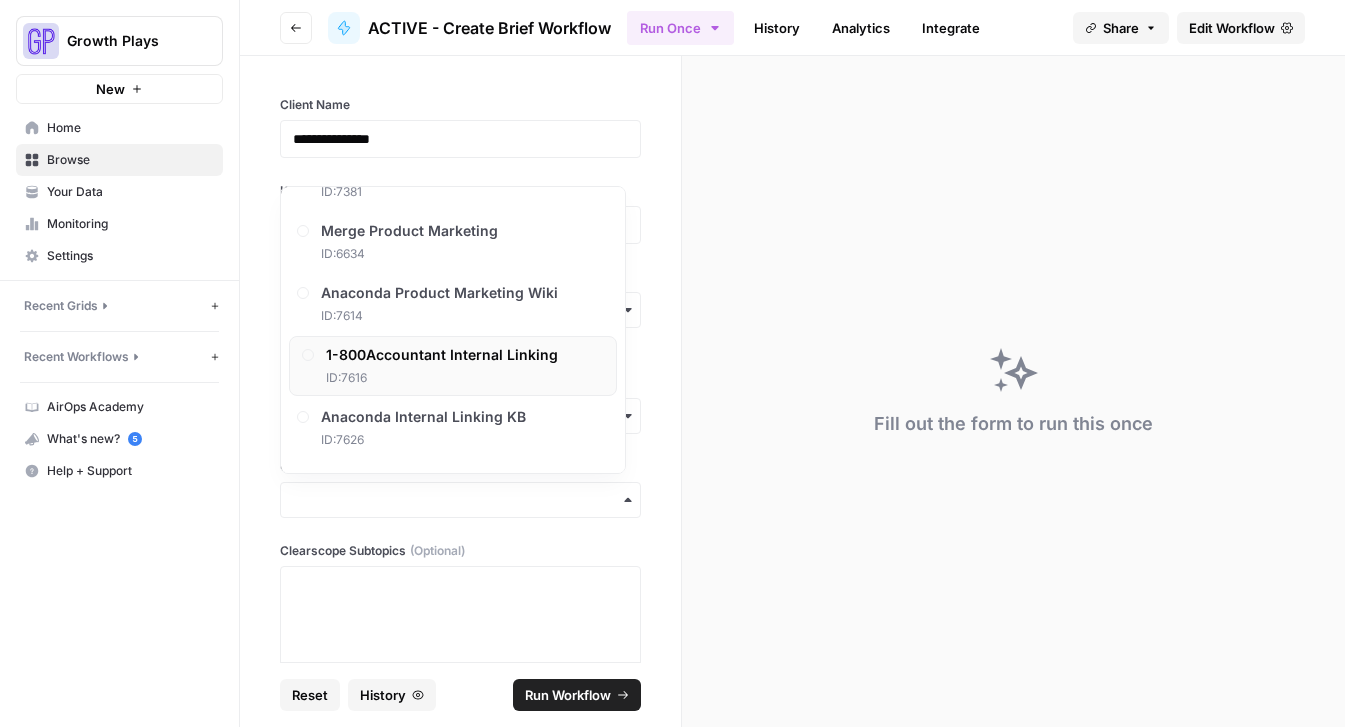 click on "1-800Accountant Internal Linking ID:  7616" at bounding box center (442, 366) 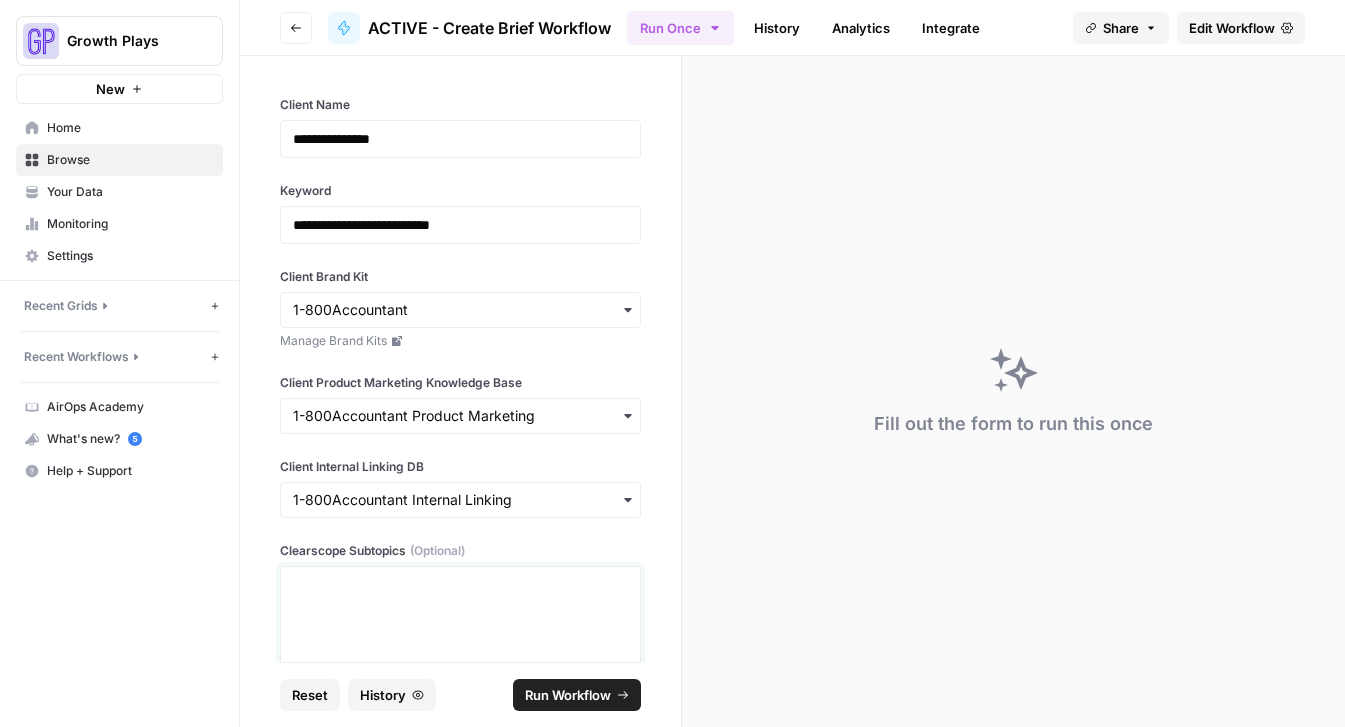 click at bounding box center (460, 655) 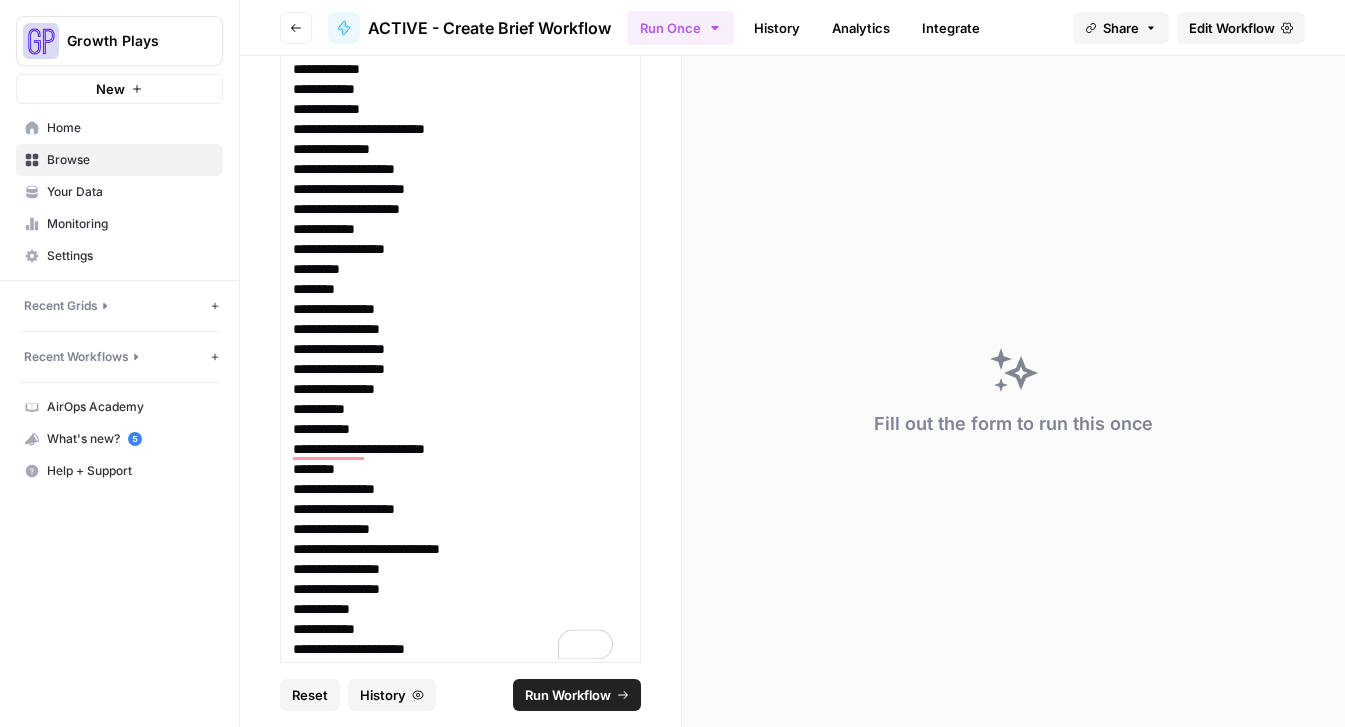 click on "Run Workflow" at bounding box center (568, 695) 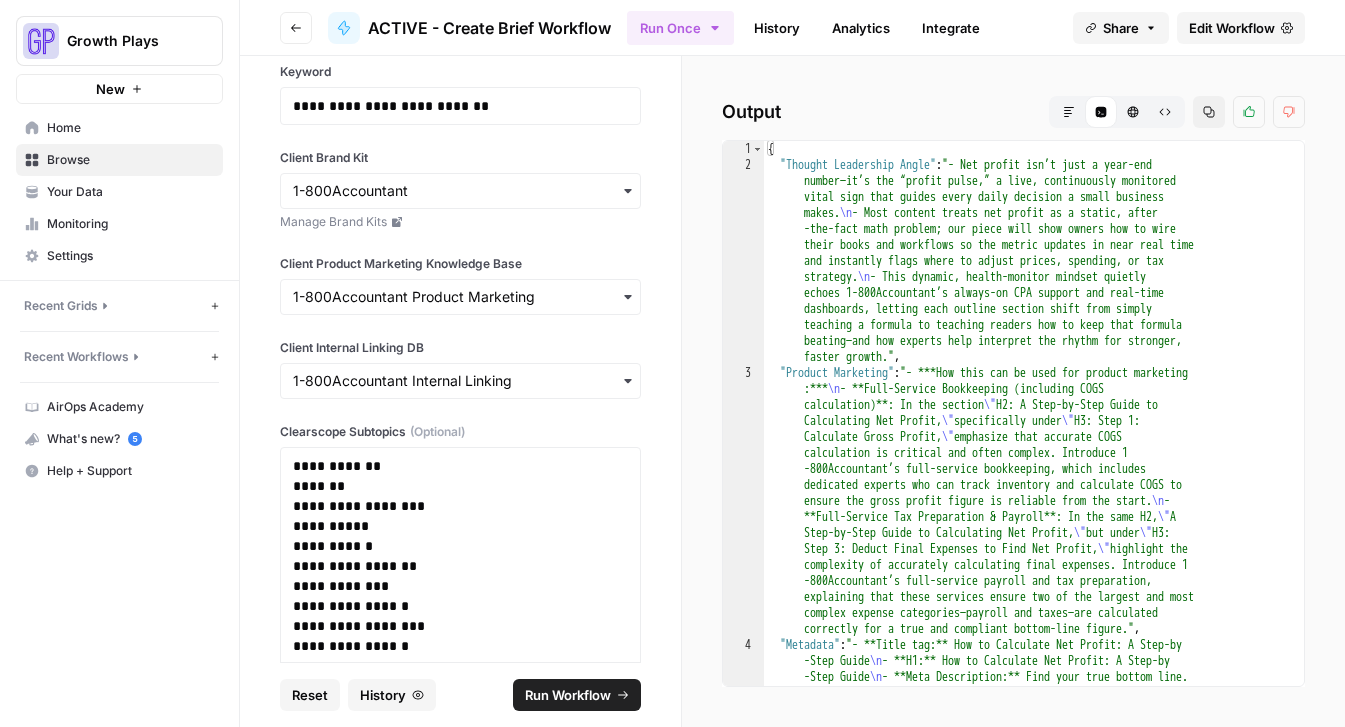 scroll, scrollTop: 0, scrollLeft: 0, axis: both 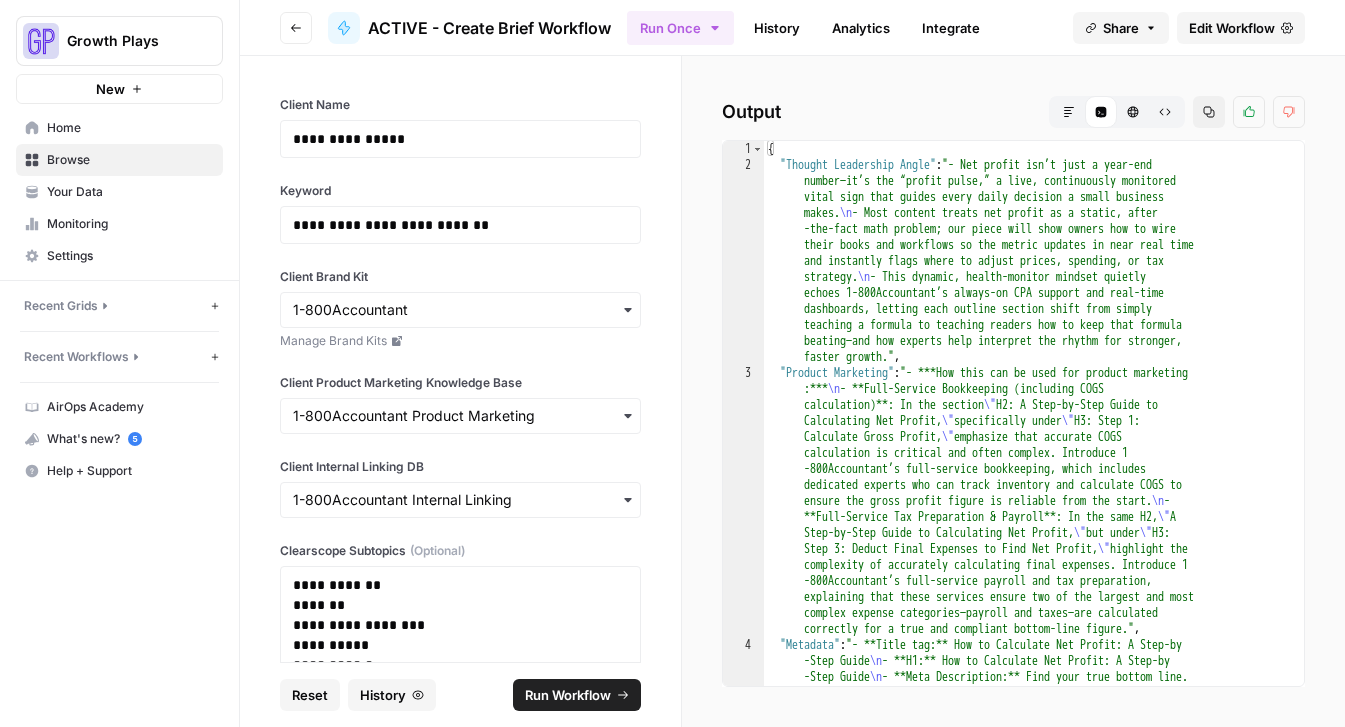 click 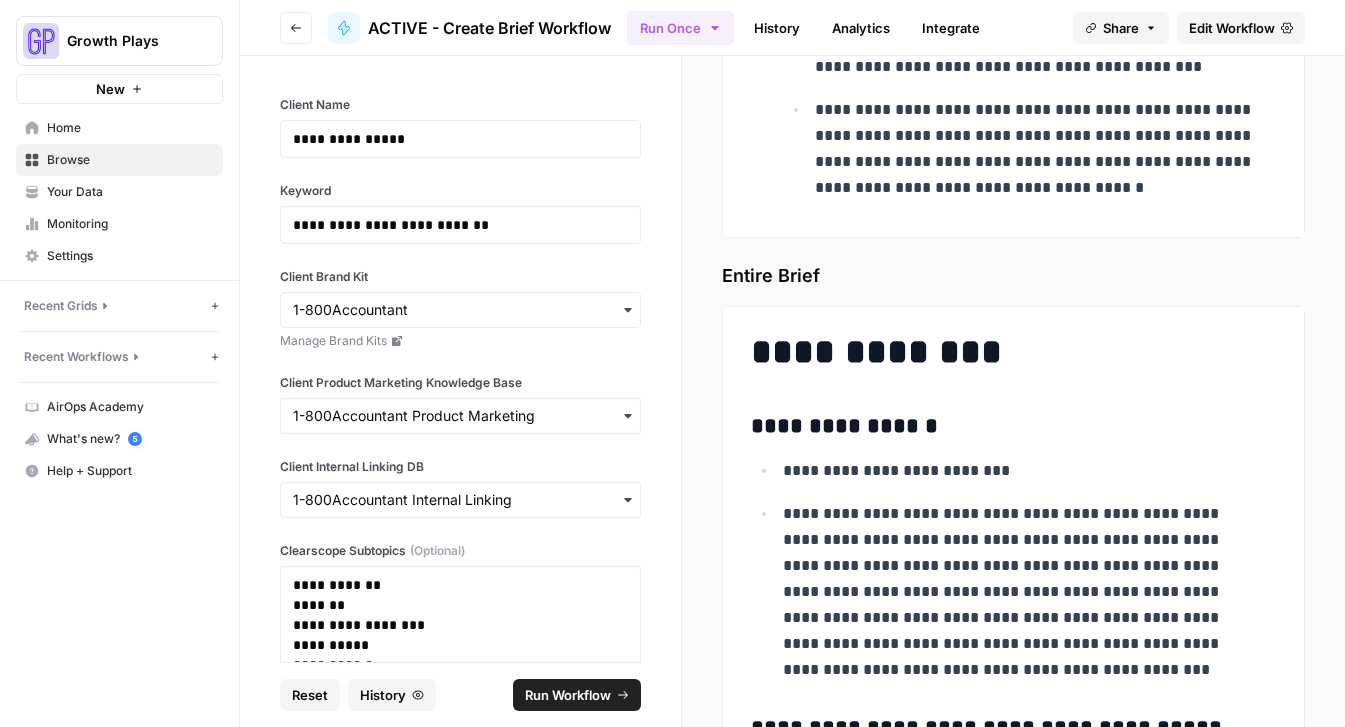 scroll, scrollTop: 5775, scrollLeft: 0, axis: vertical 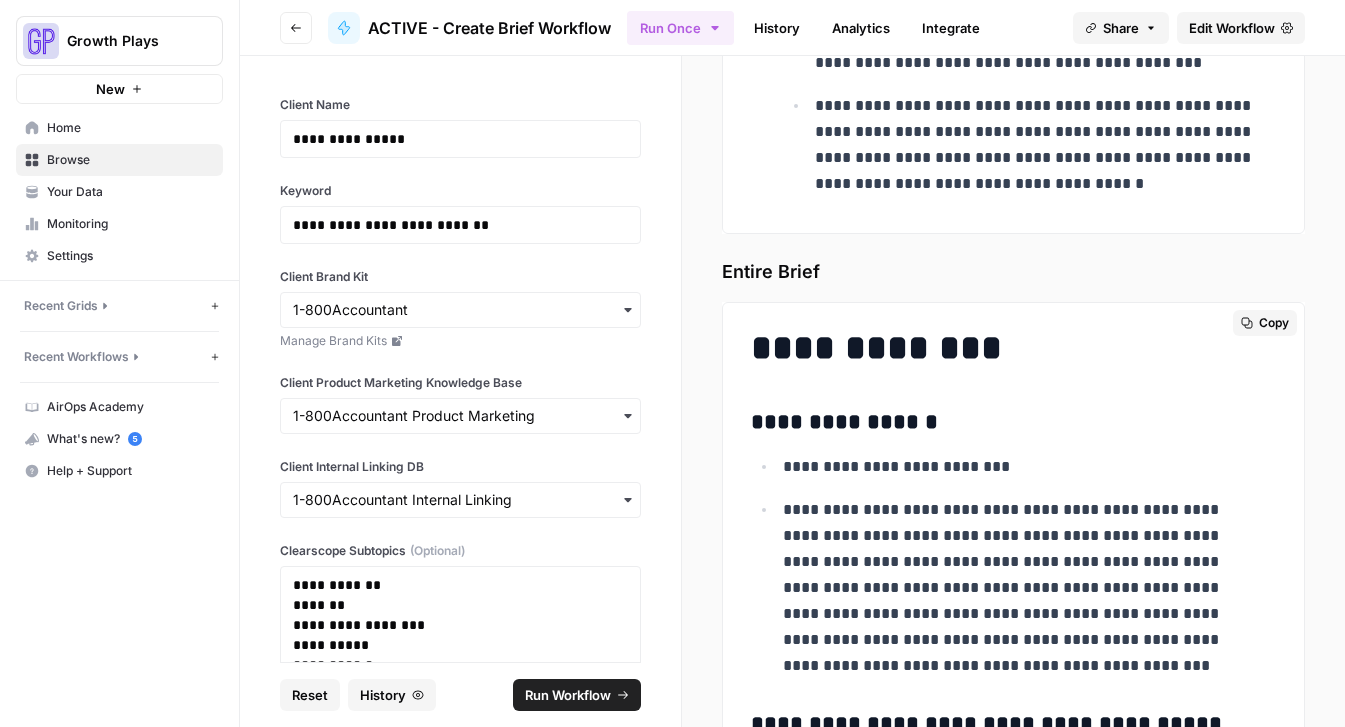 click on "Copy" at bounding box center [1274, 323] 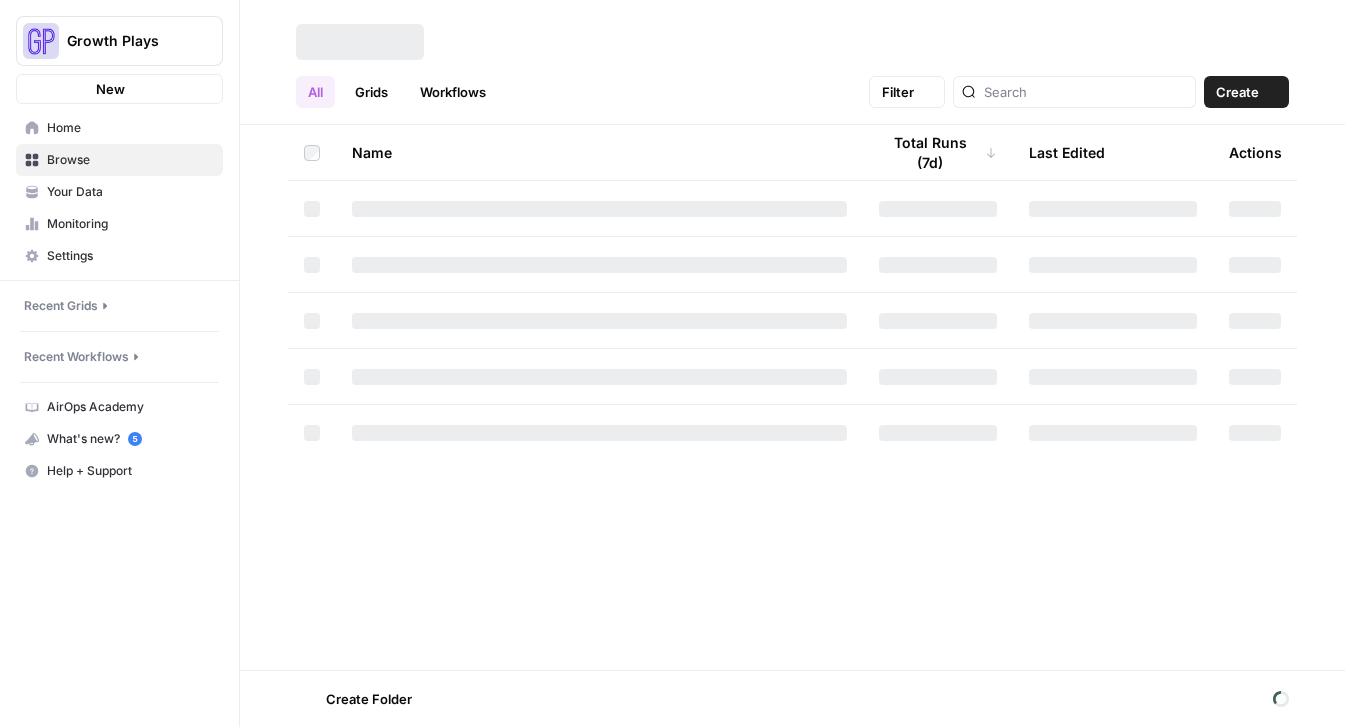 scroll, scrollTop: 0, scrollLeft: 0, axis: both 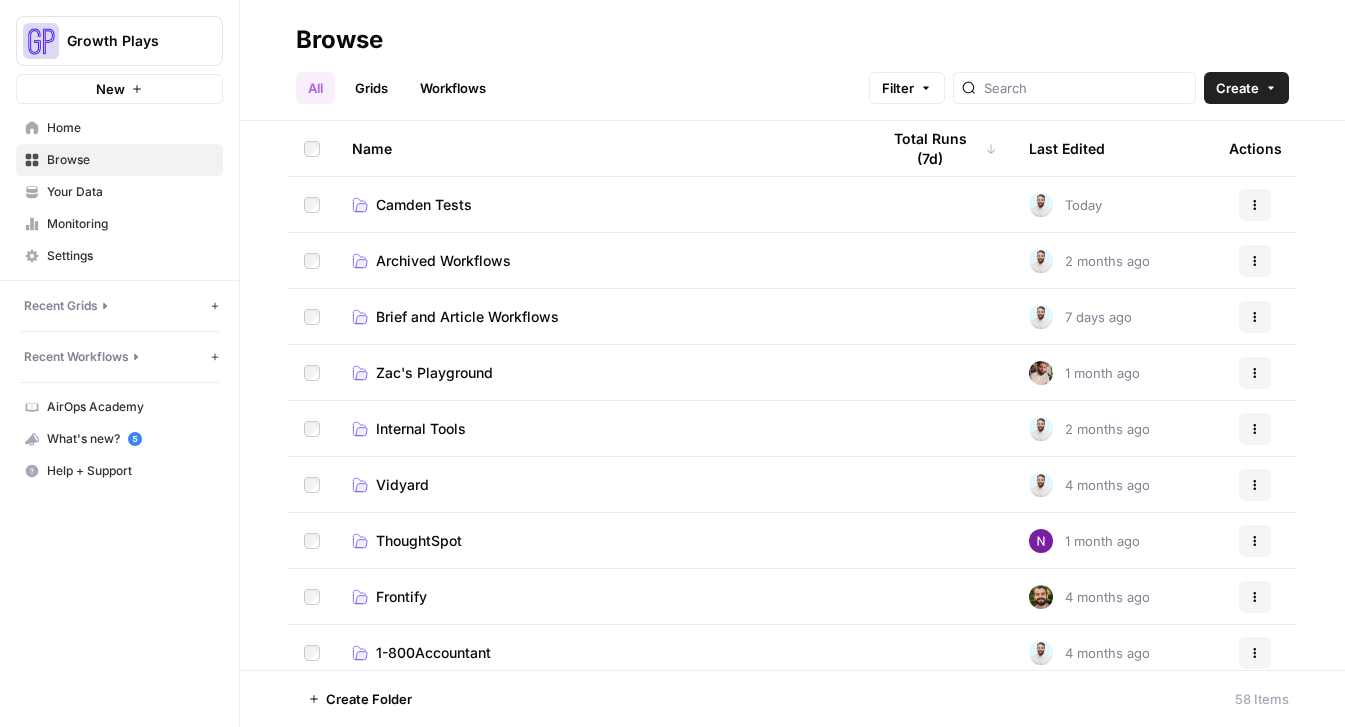click on "Brief and Article Workflows" at bounding box center (467, 317) 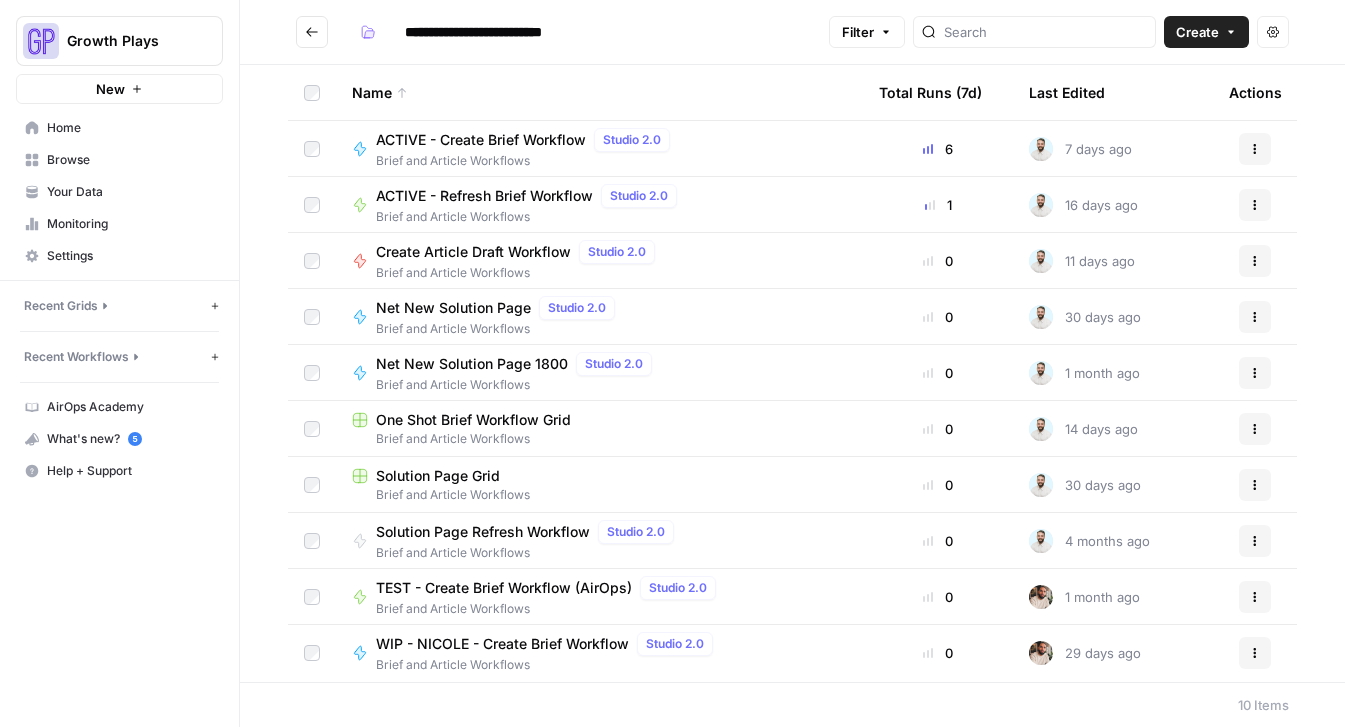 click on "ACTIVE - Create Brief Workflow" at bounding box center [481, 140] 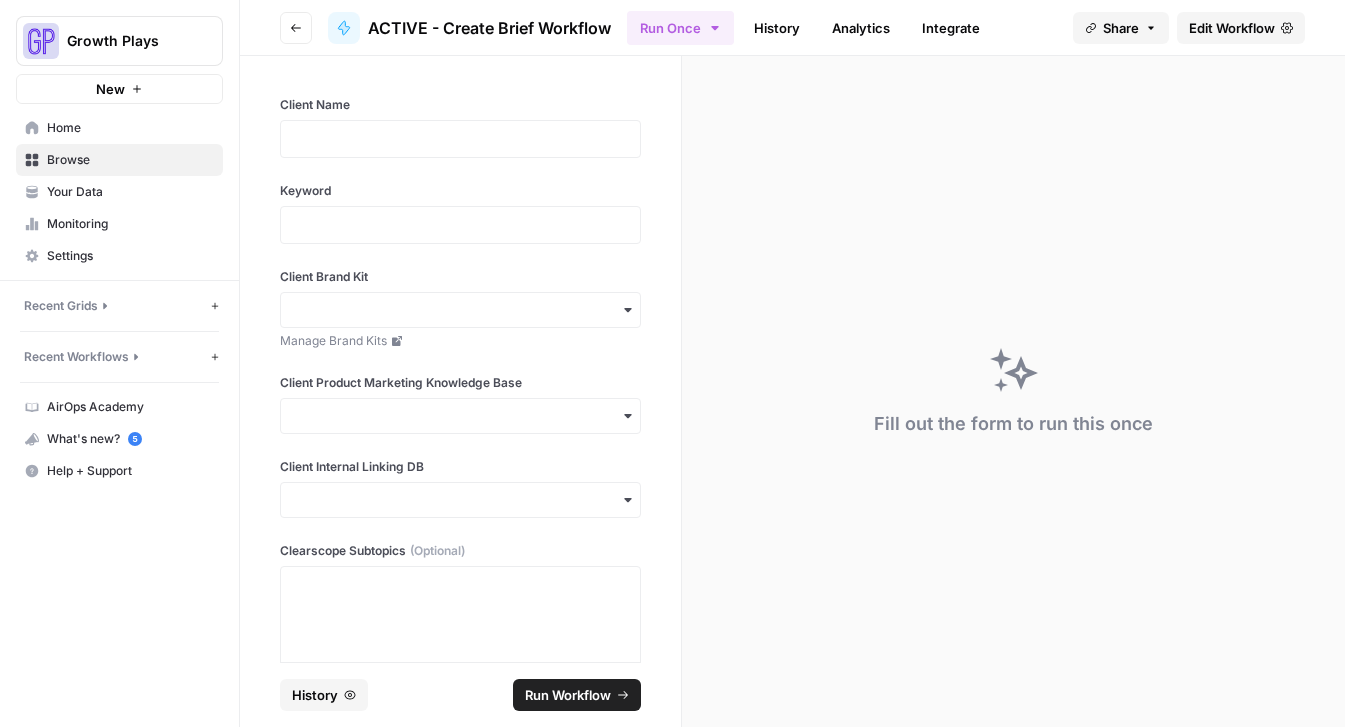click at bounding box center [460, 225] 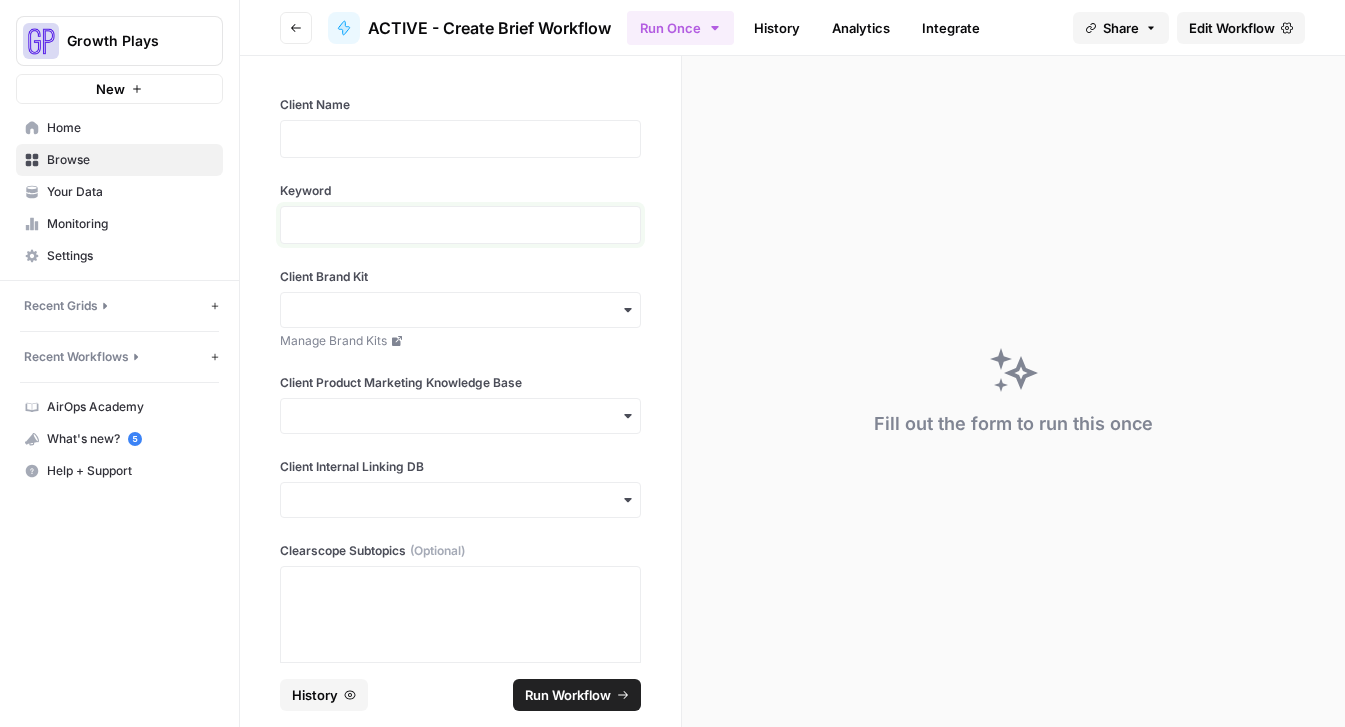 click at bounding box center [460, 225] 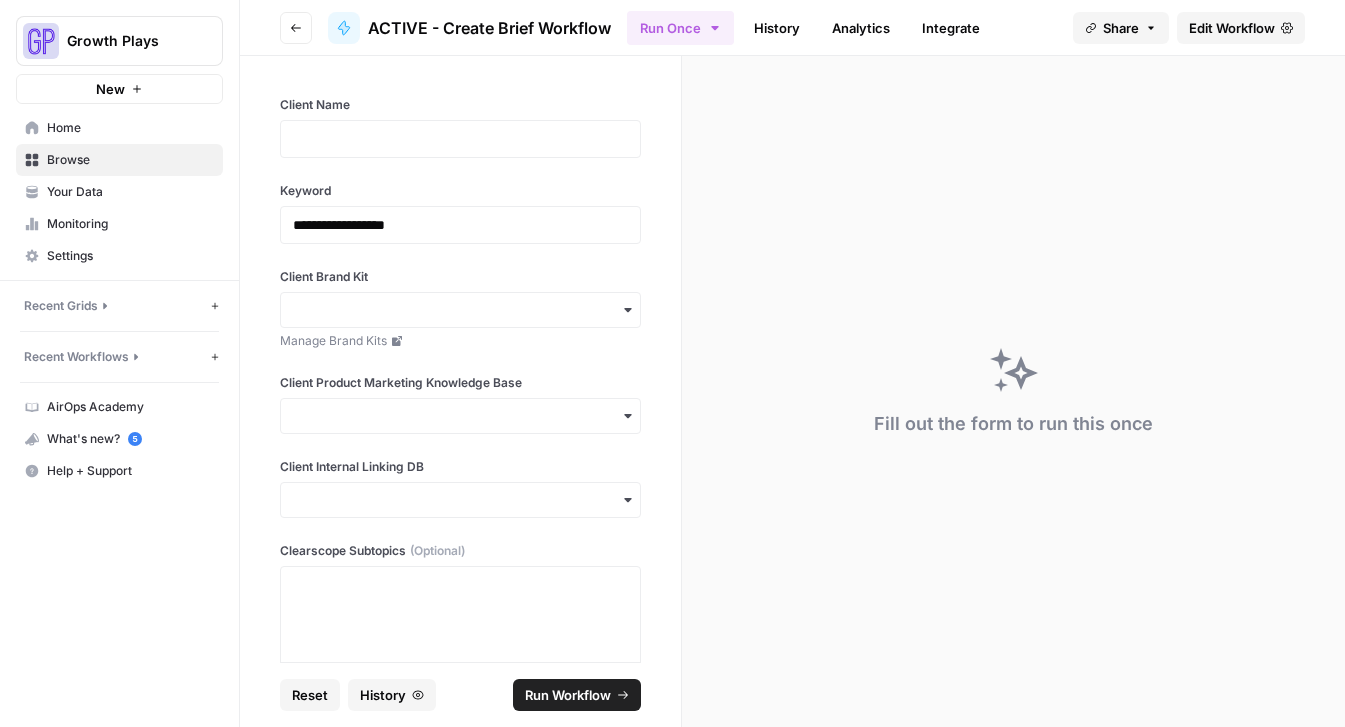 click at bounding box center [460, 139] 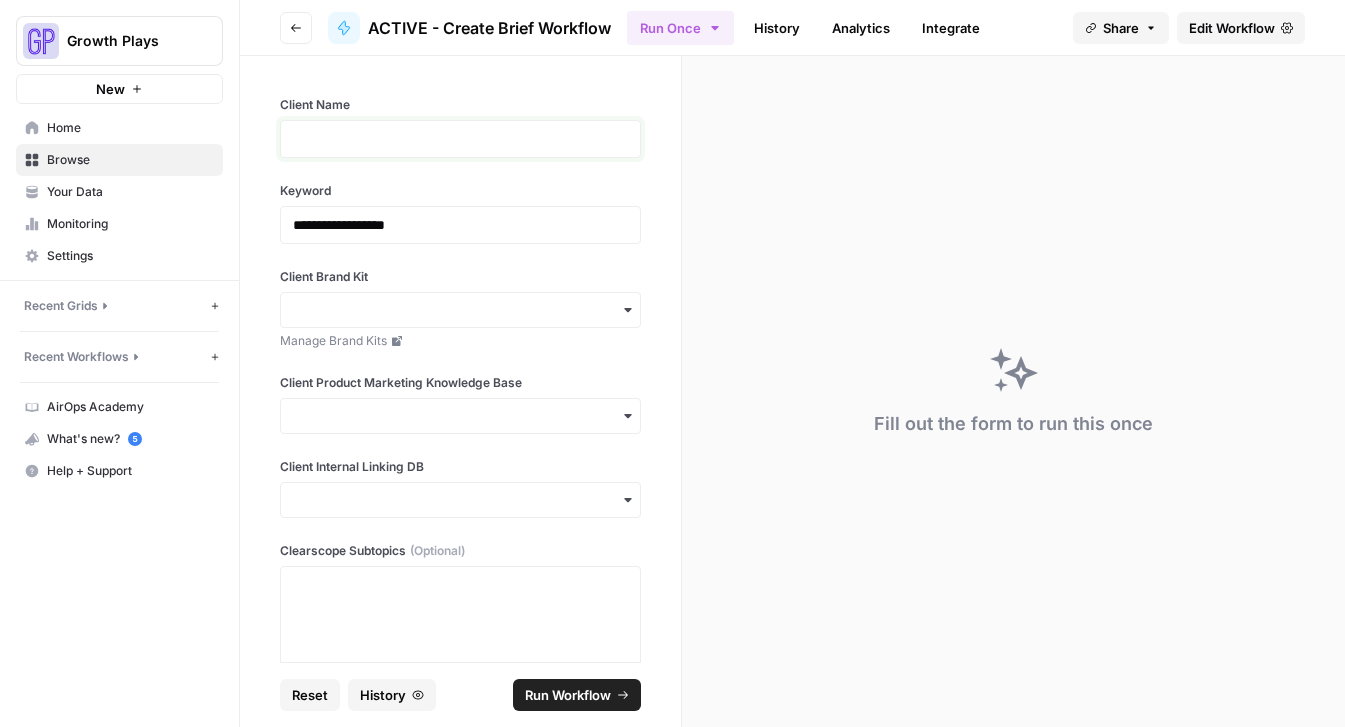 click at bounding box center [460, 139] 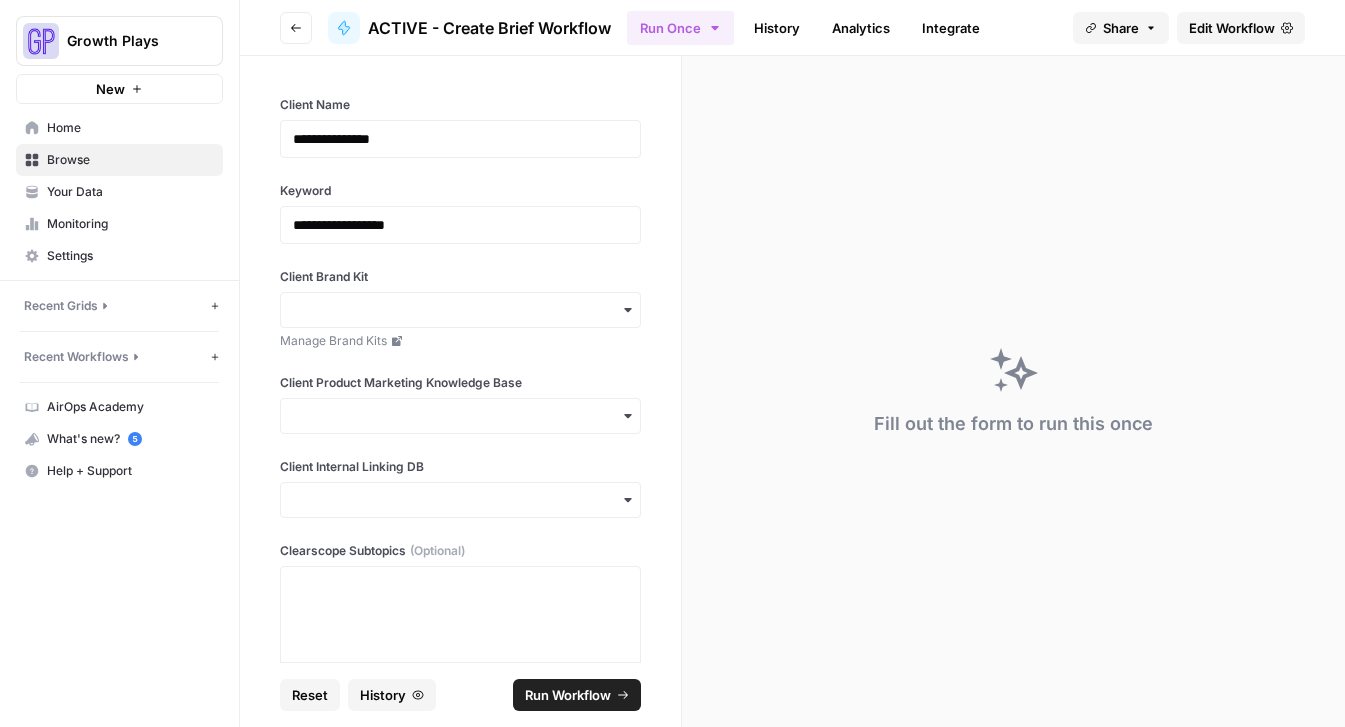 type 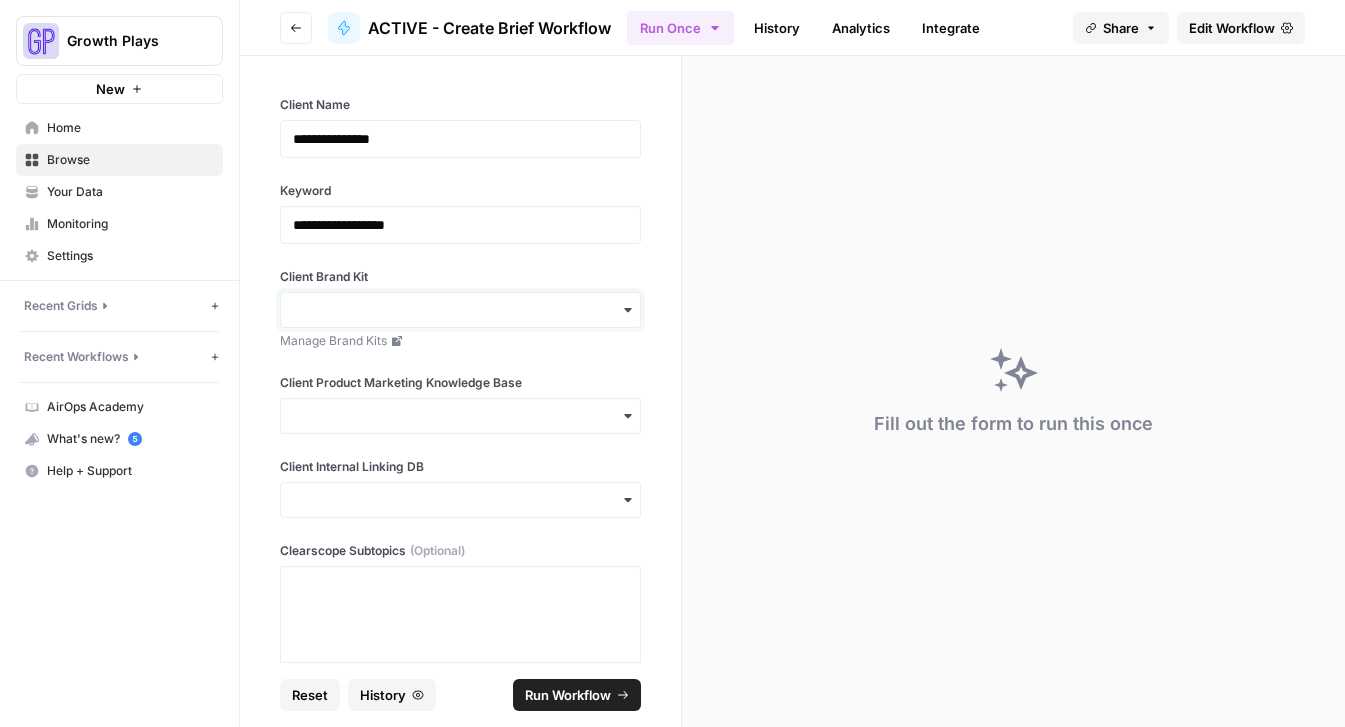 click on "Client Brand Kit" at bounding box center [460, 310] 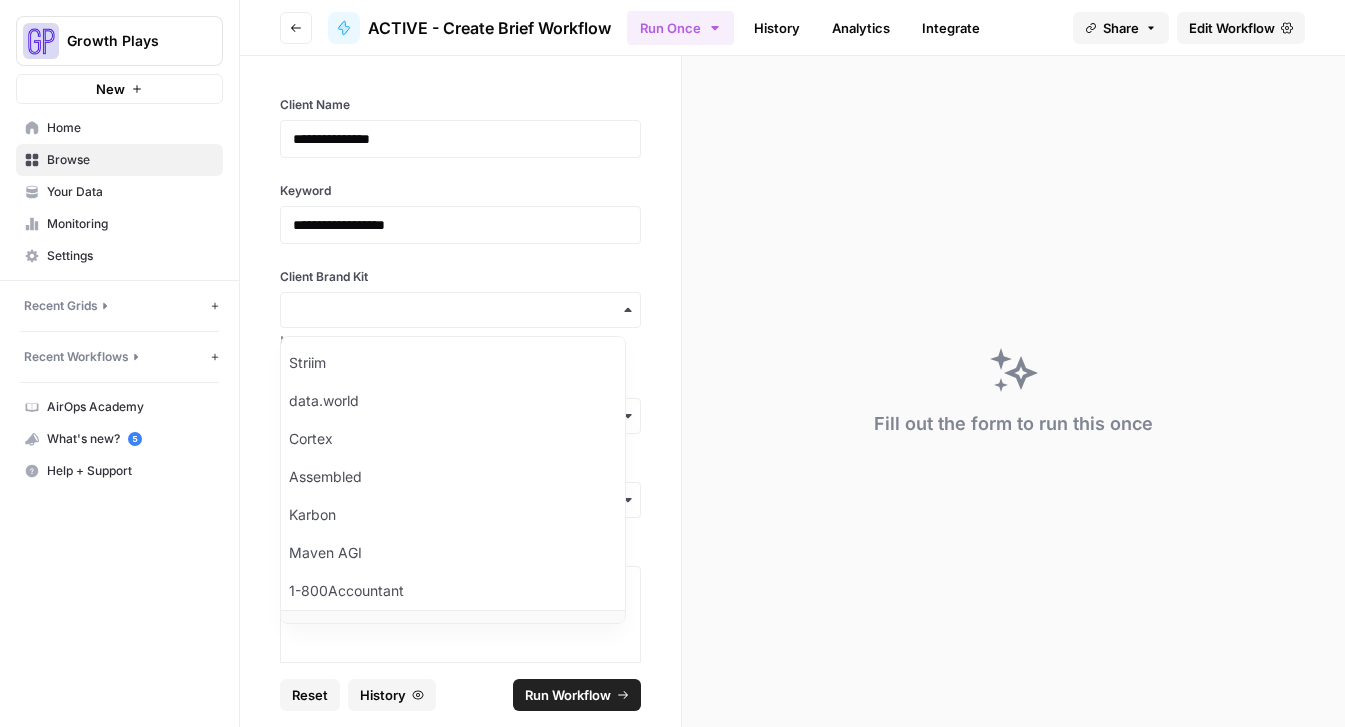 scroll, scrollTop: 520, scrollLeft: 0, axis: vertical 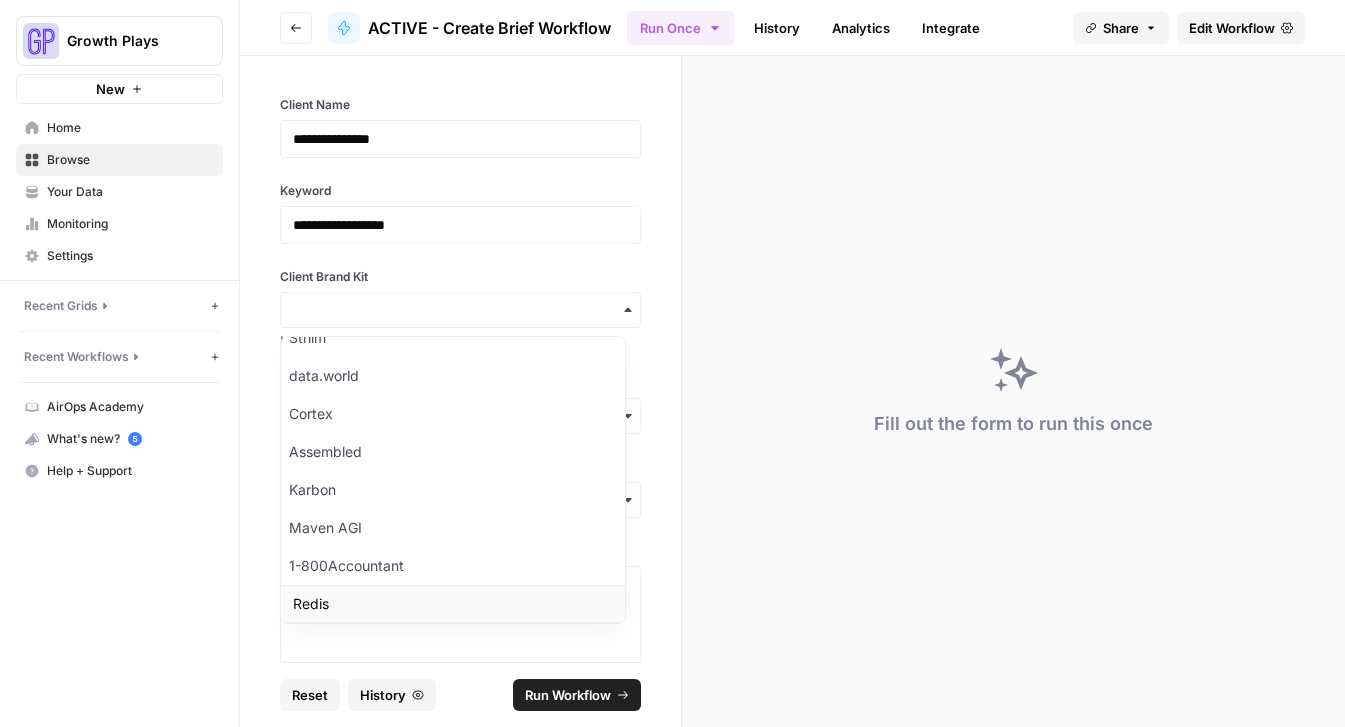 click on "Redis" at bounding box center [453, 604] 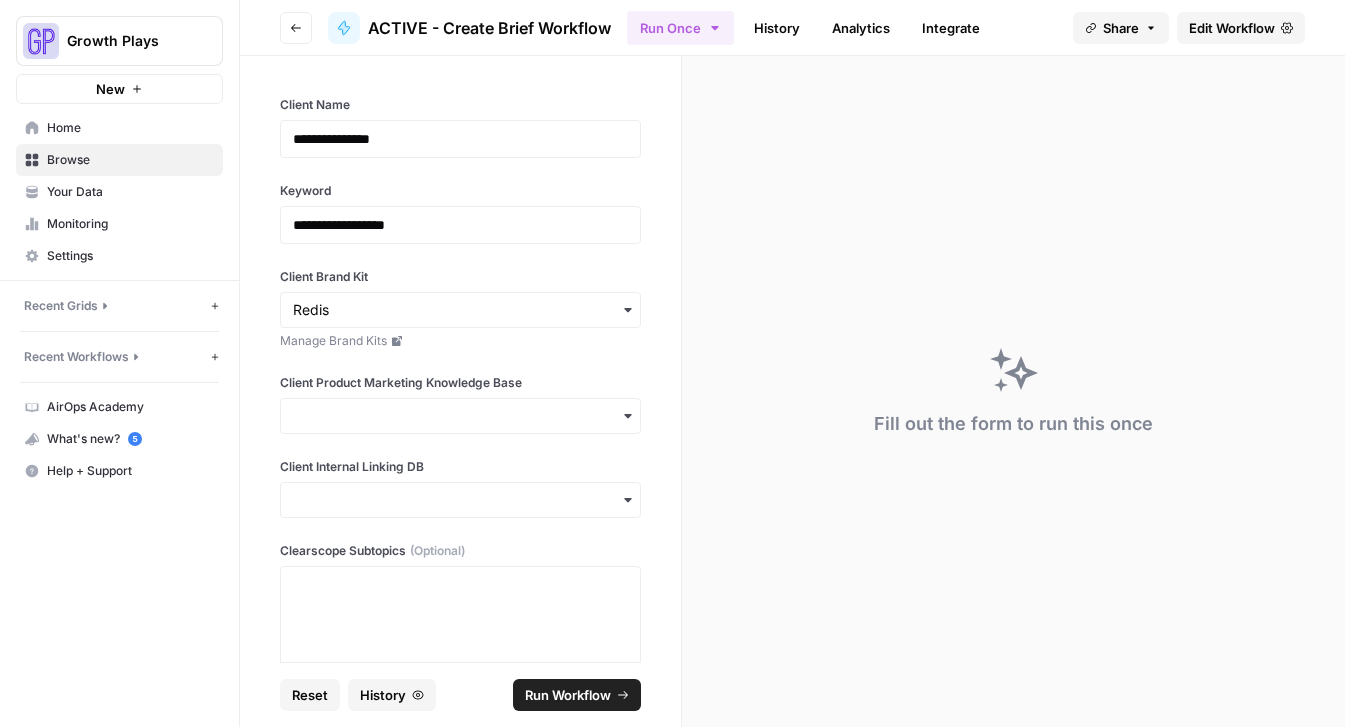 click at bounding box center [460, 310] 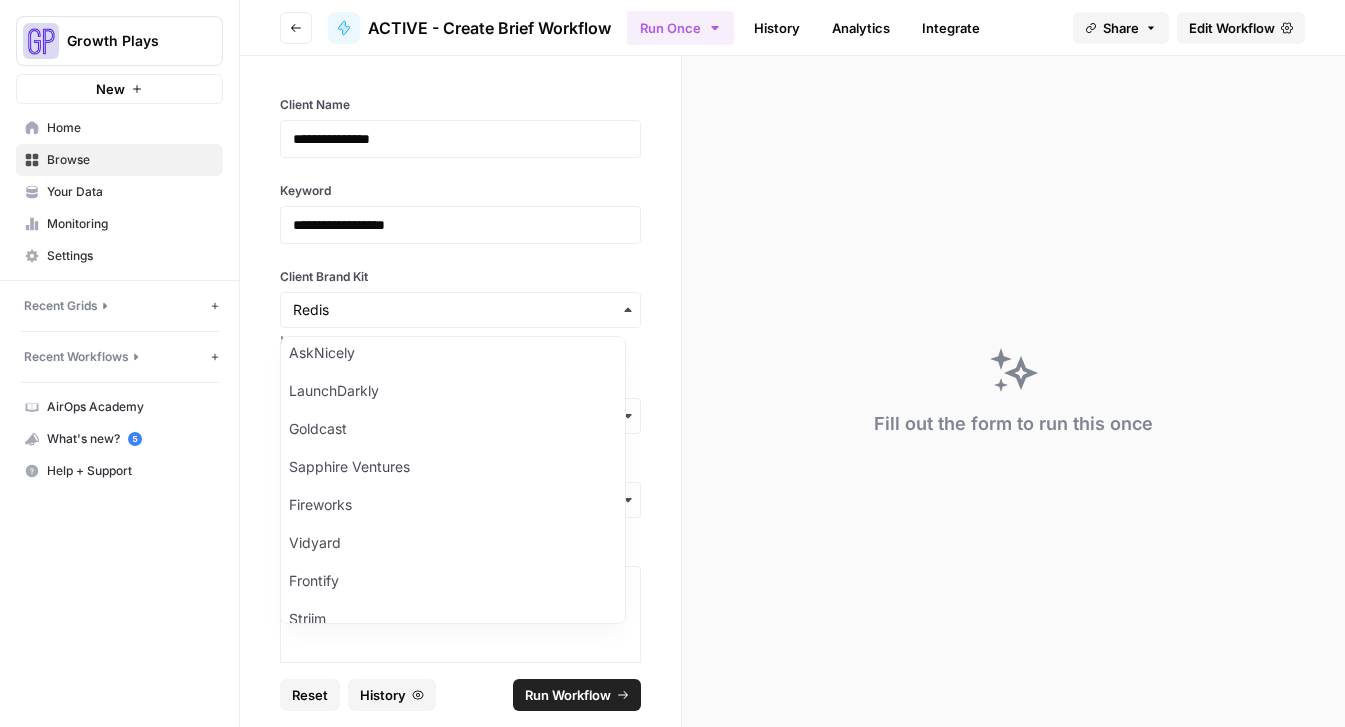 scroll, scrollTop: 528, scrollLeft: 0, axis: vertical 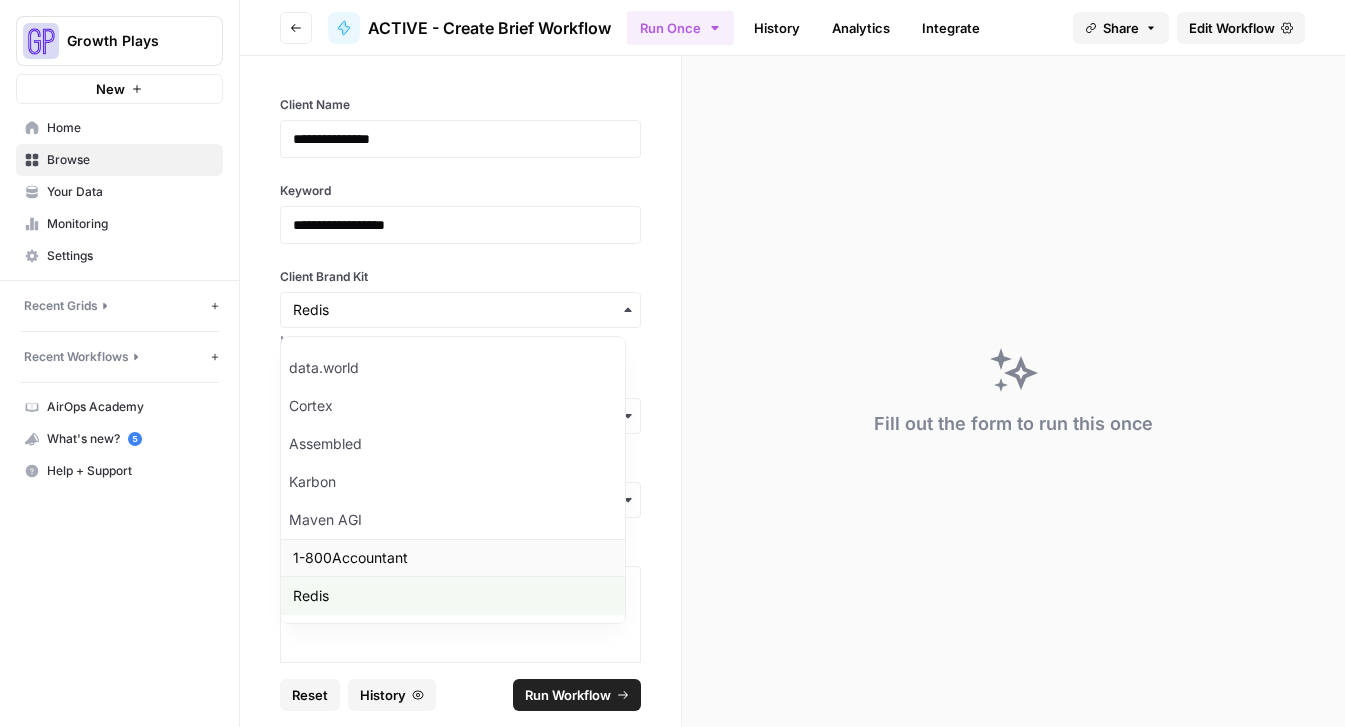 click on "1-800Accountant" at bounding box center (453, 558) 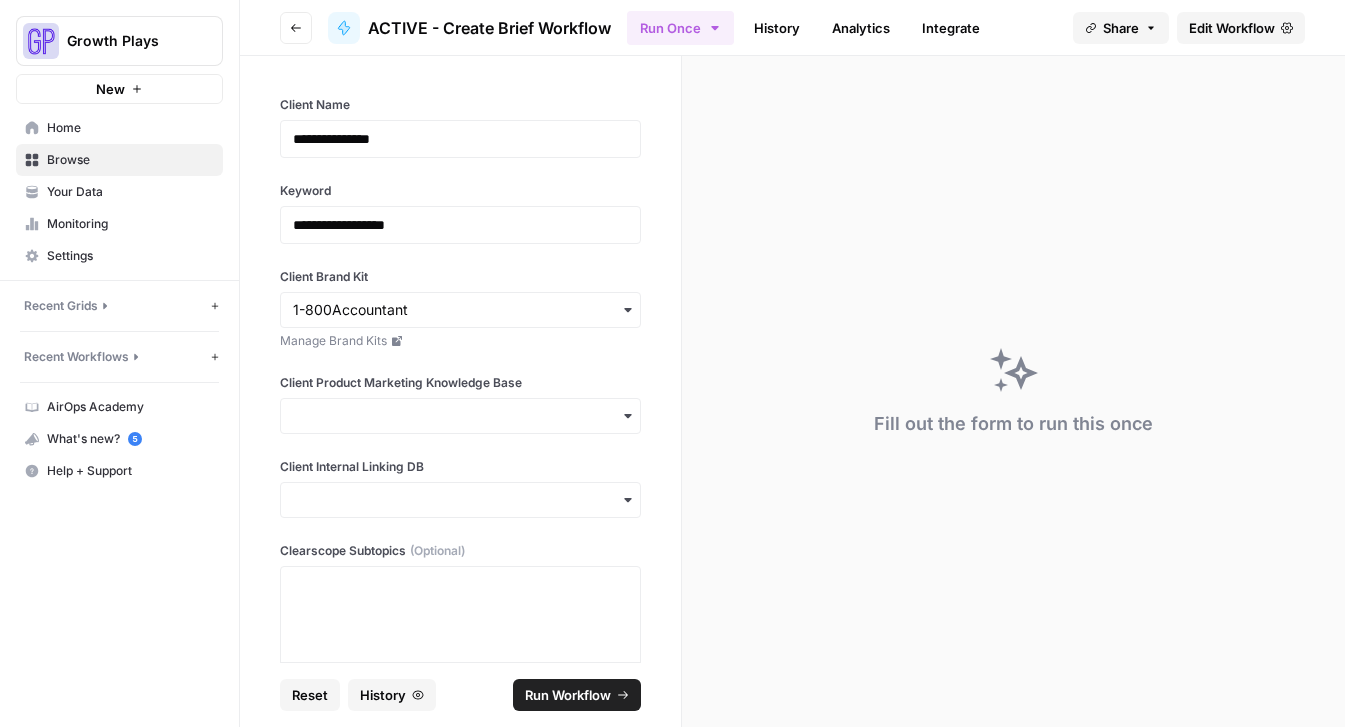 click at bounding box center (460, 416) 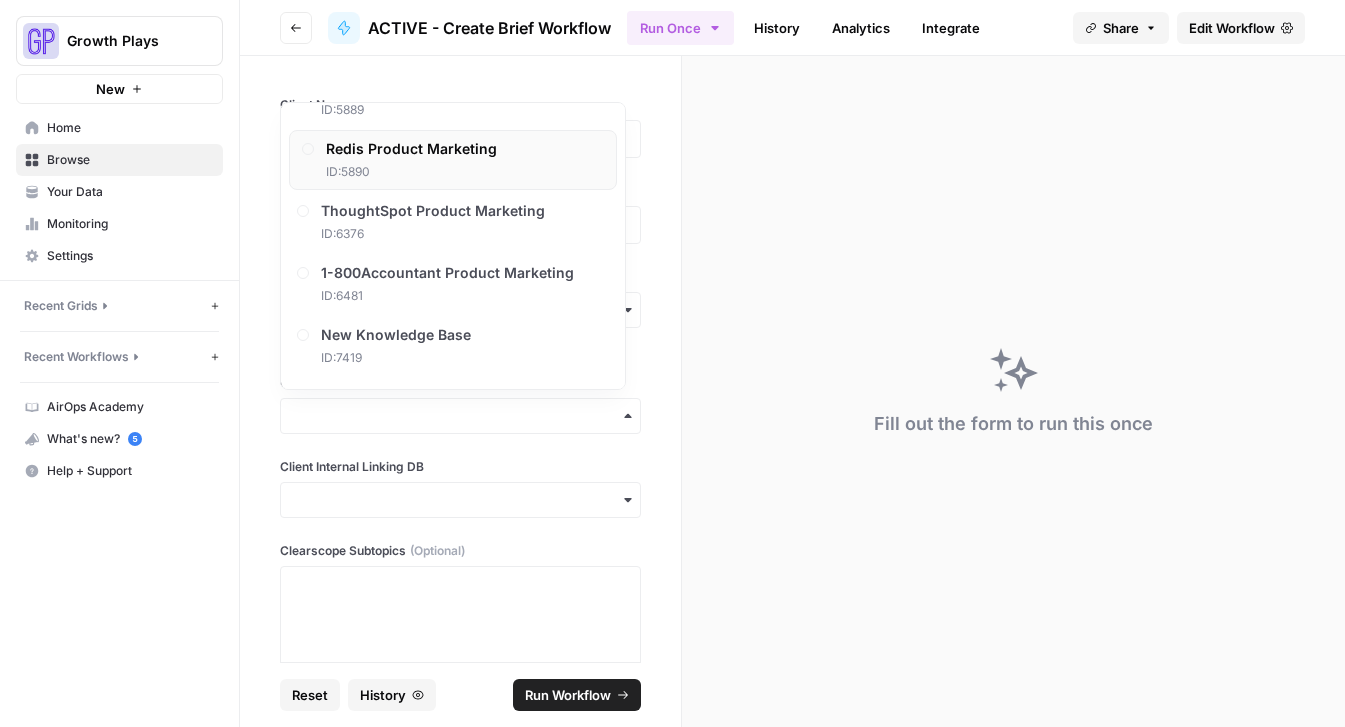 scroll, scrollTop: 243, scrollLeft: 0, axis: vertical 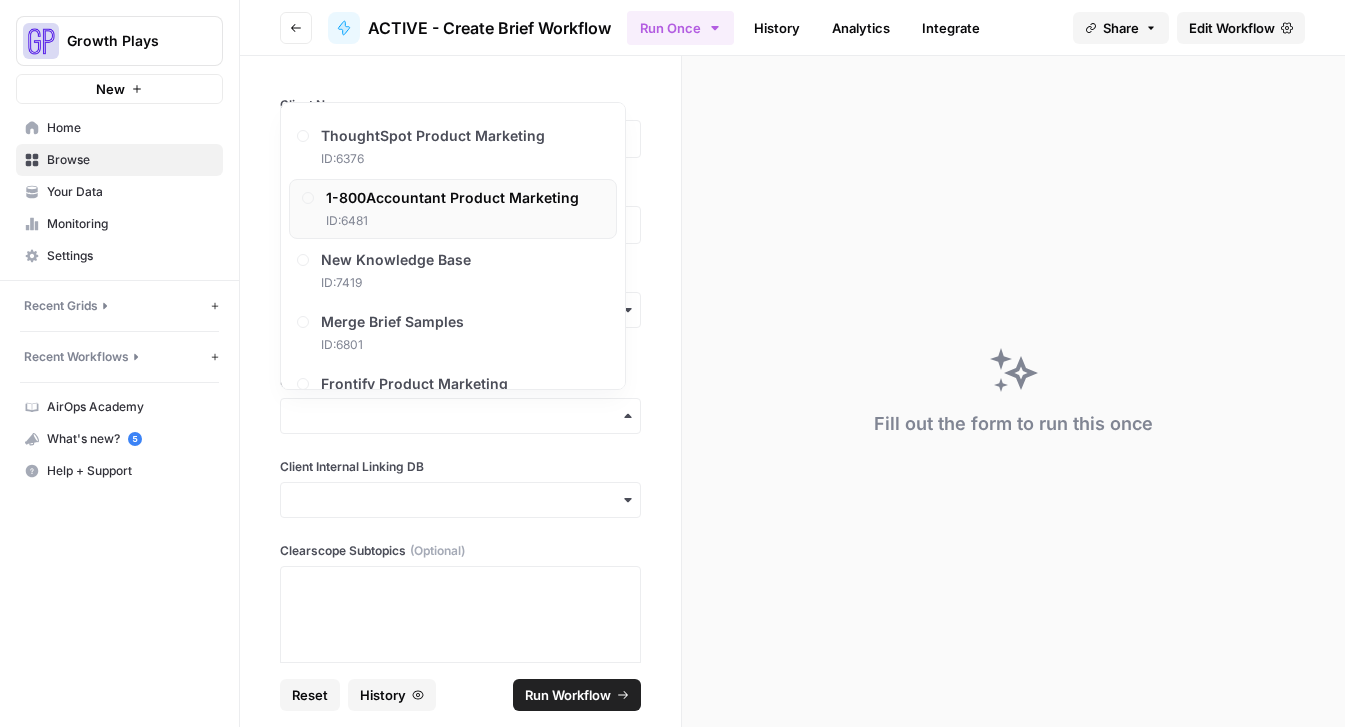 click on "1-800Accountant Product Marketing" at bounding box center (452, 198) 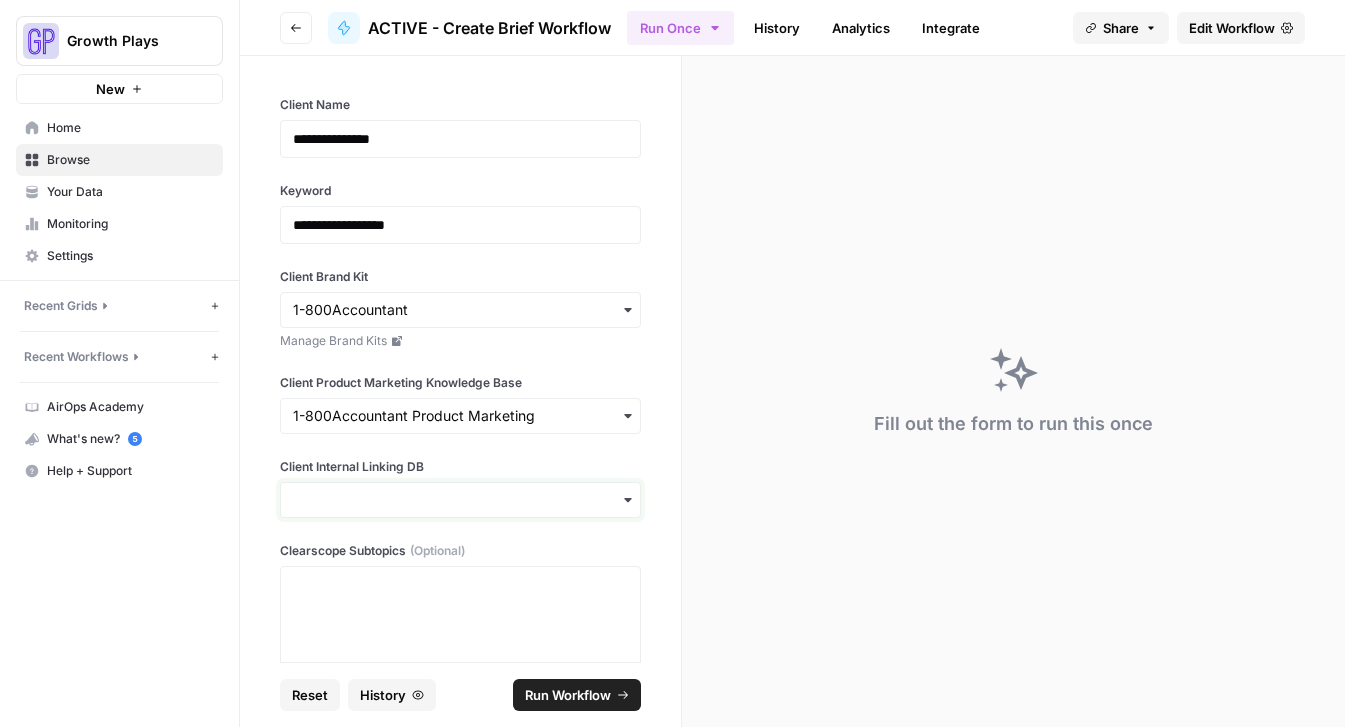 click on "Client Internal Linking DB" at bounding box center (460, 500) 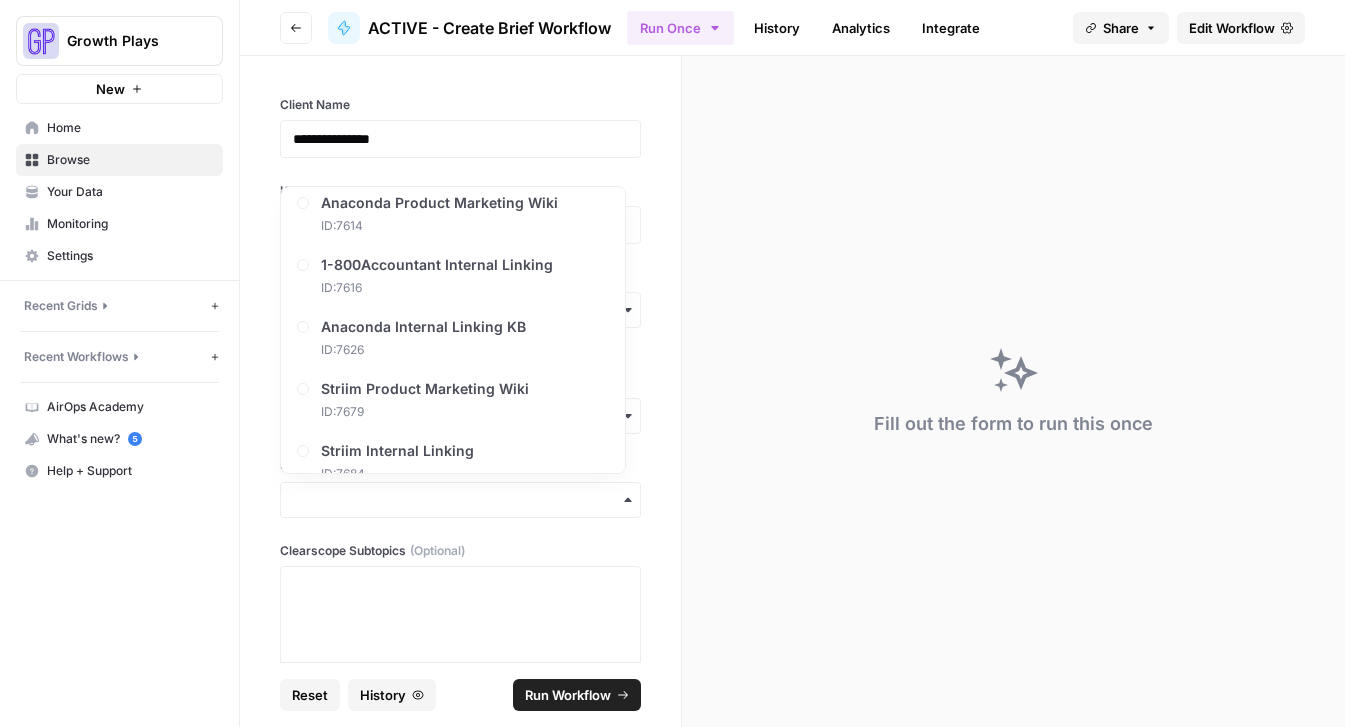 scroll, scrollTop: 860, scrollLeft: 0, axis: vertical 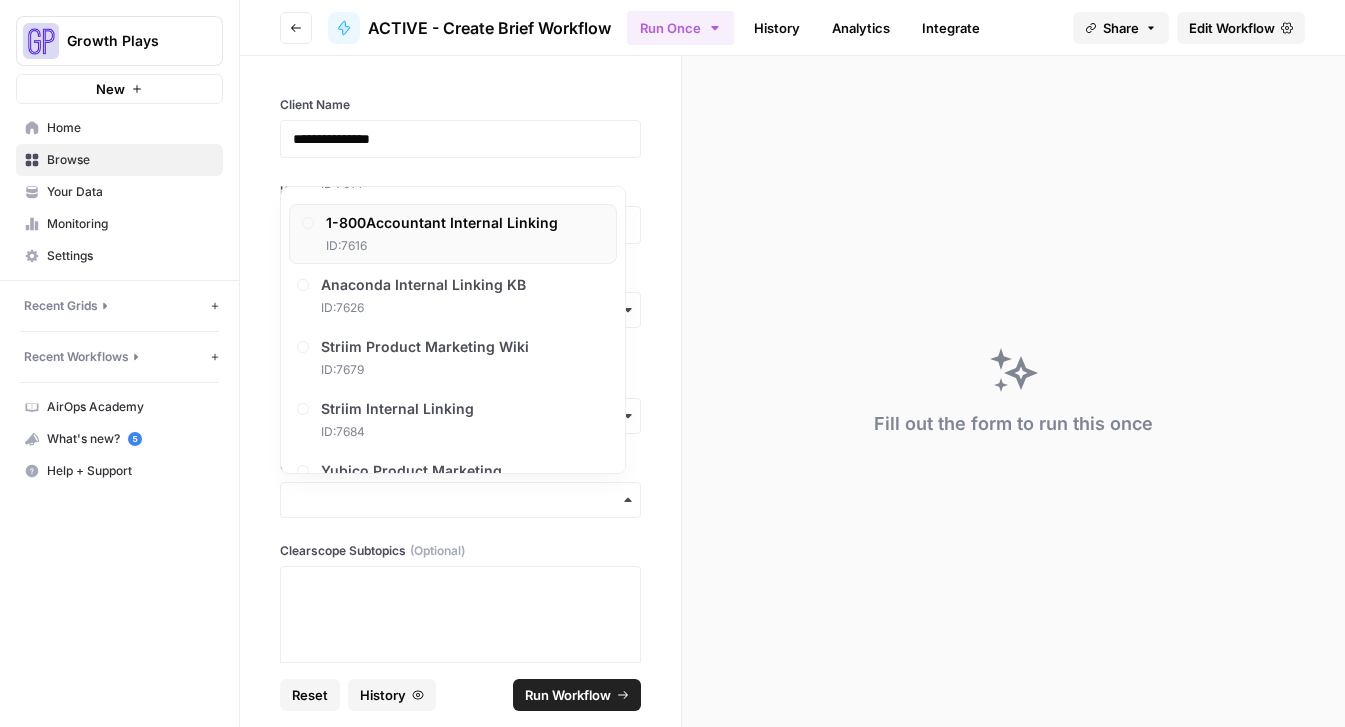 click on "1-800Accountant Internal Linking" at bounding box center [442, 223] 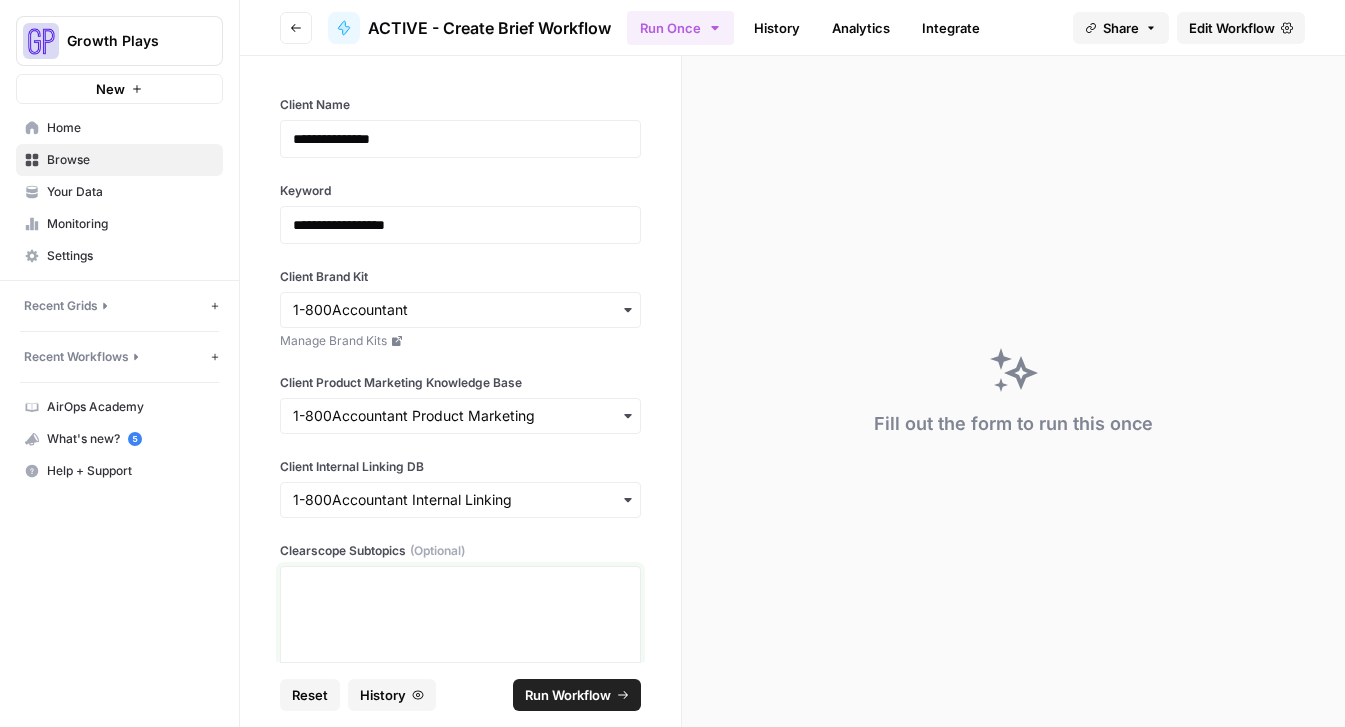 click at bounding box center [460, 585] 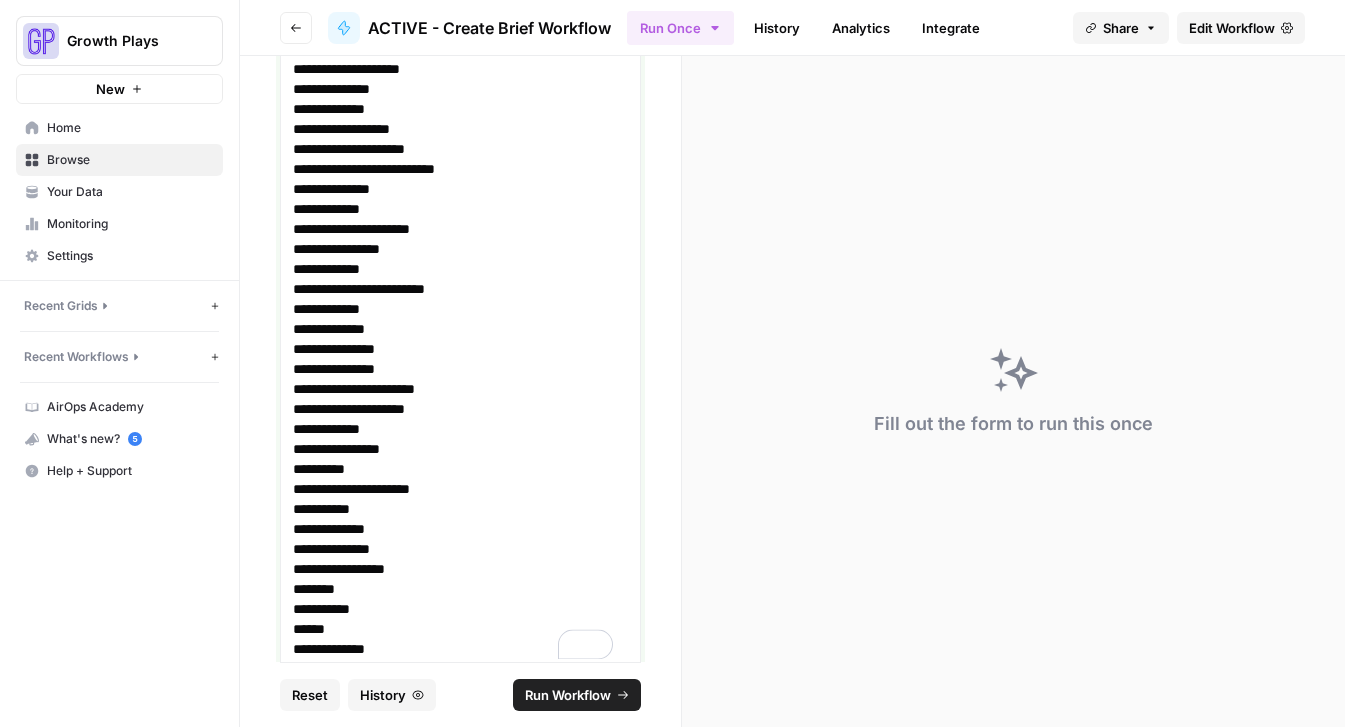 scroll, scrollTop: 1116, scrollLeft: 0, axis: vertical 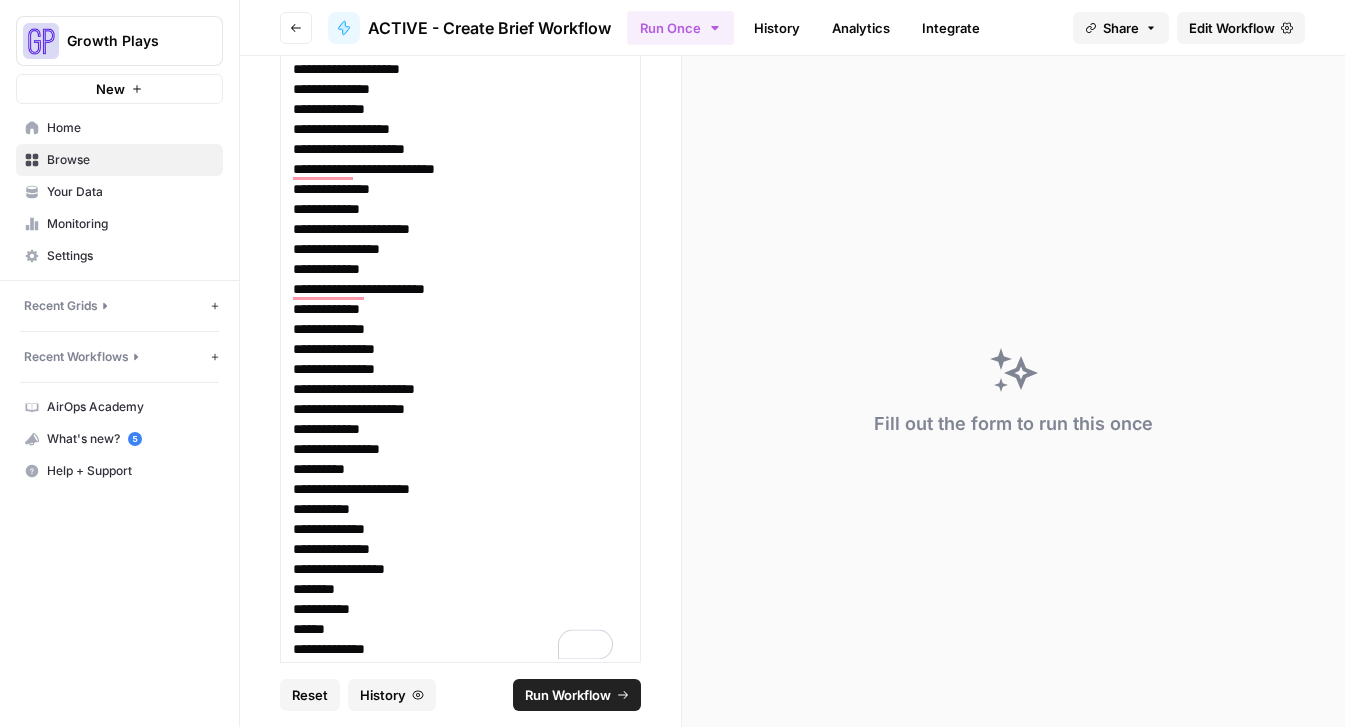 click on "Run Workflow" at bounding box center [568, 695] 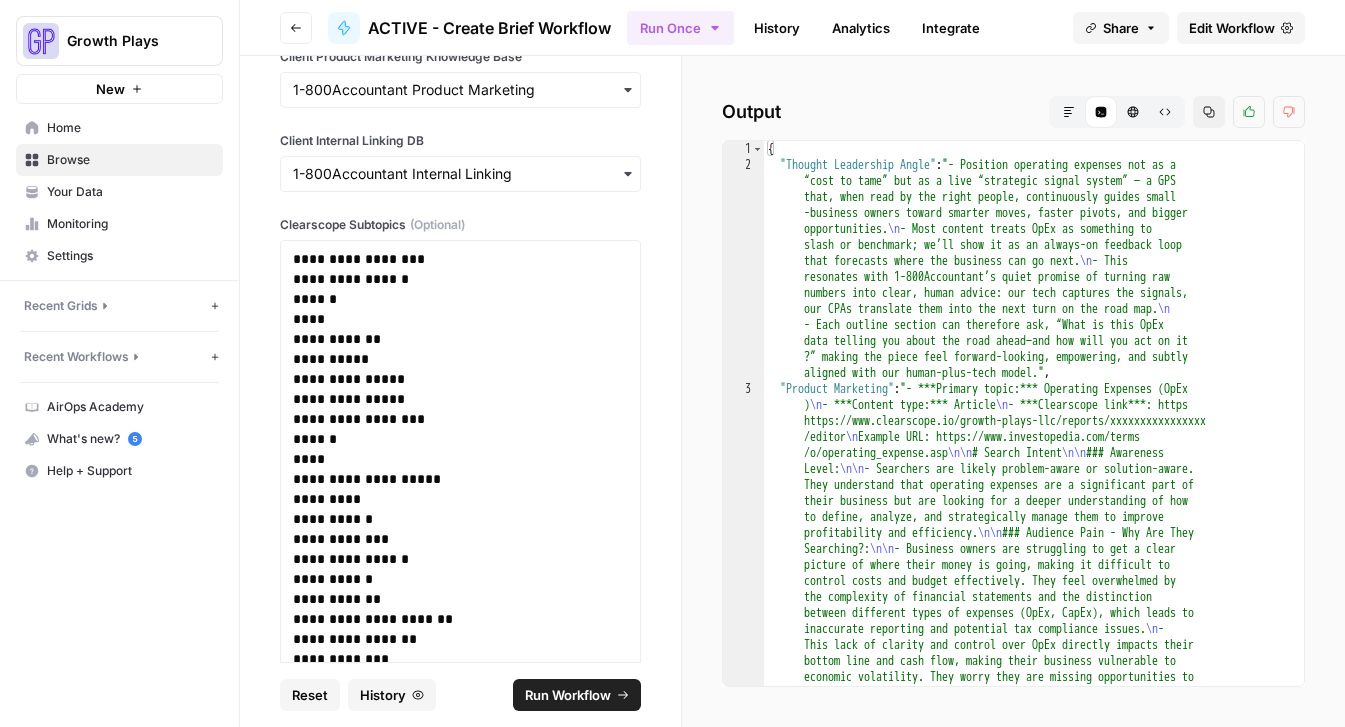 scroll, scrollTop: 0, scrollLeft: 0, axis: both 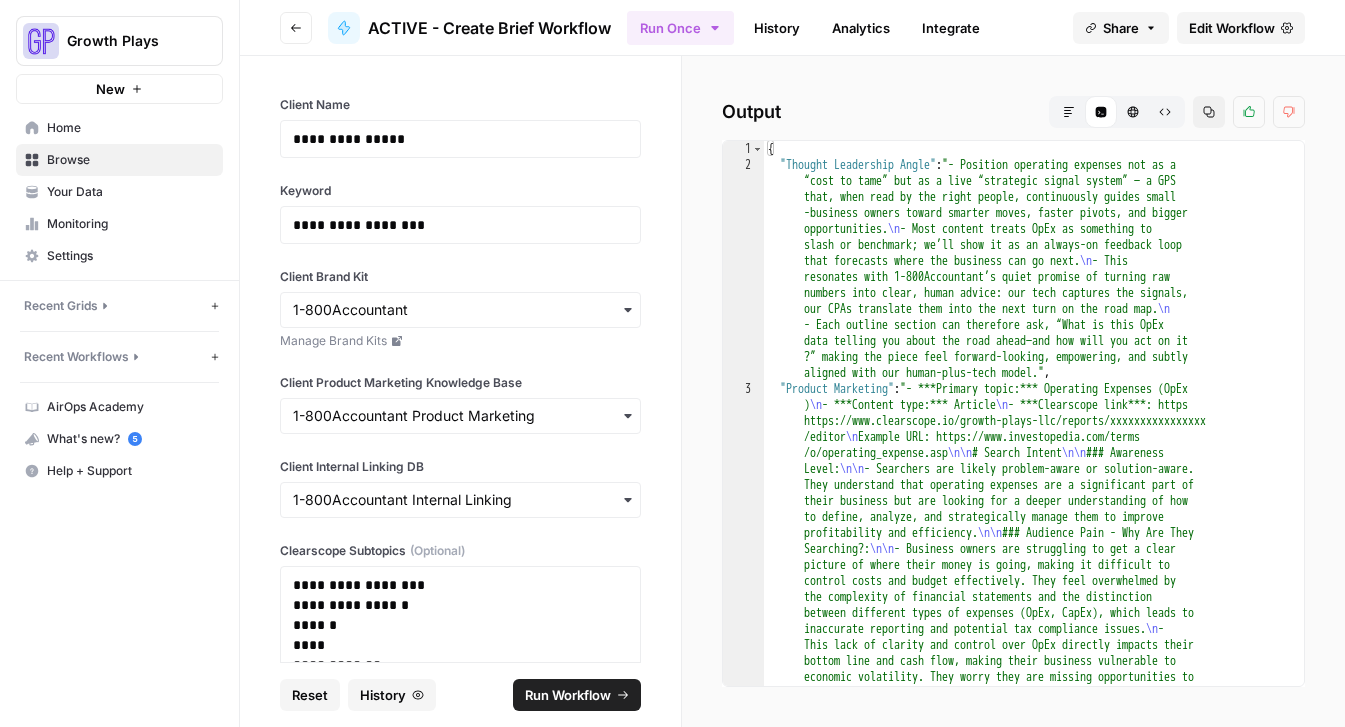 click on "Markdown" at bounding box center [1069, 112] 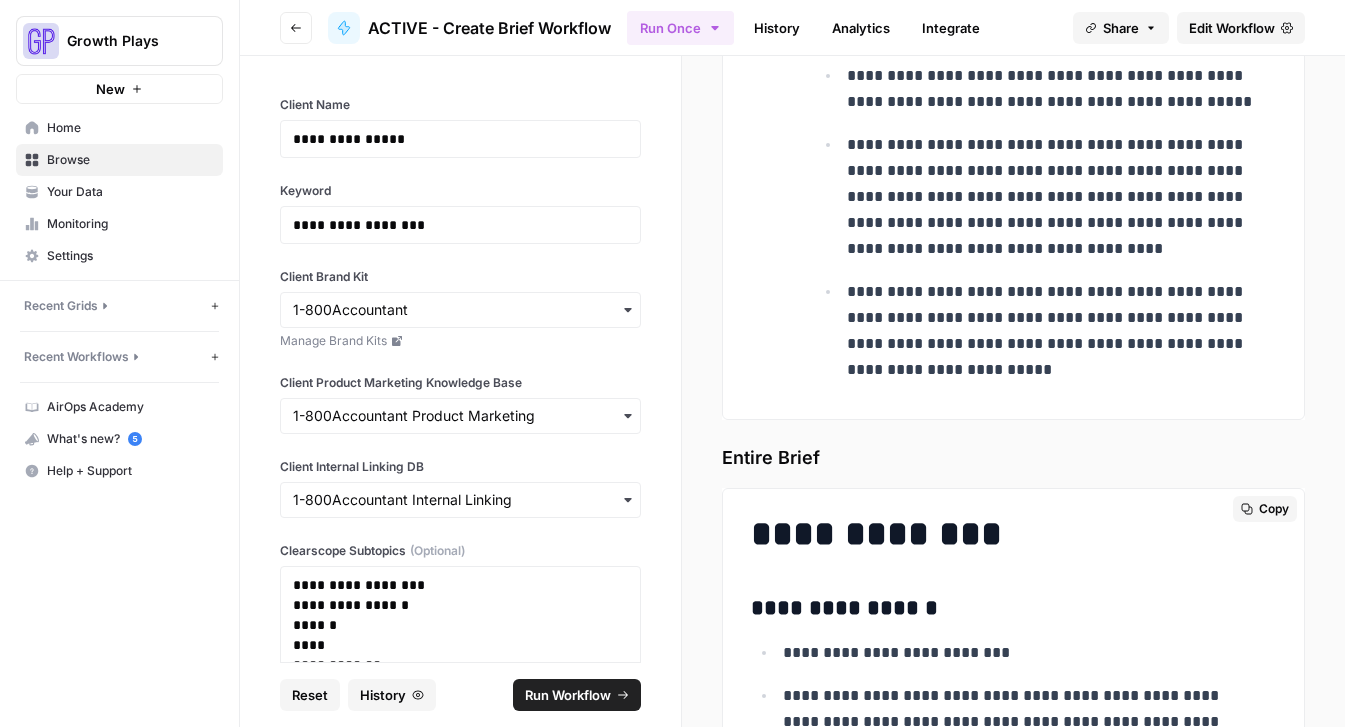 scroll, scrollTop: 17590, scrollLeft: 0, axis: vertical 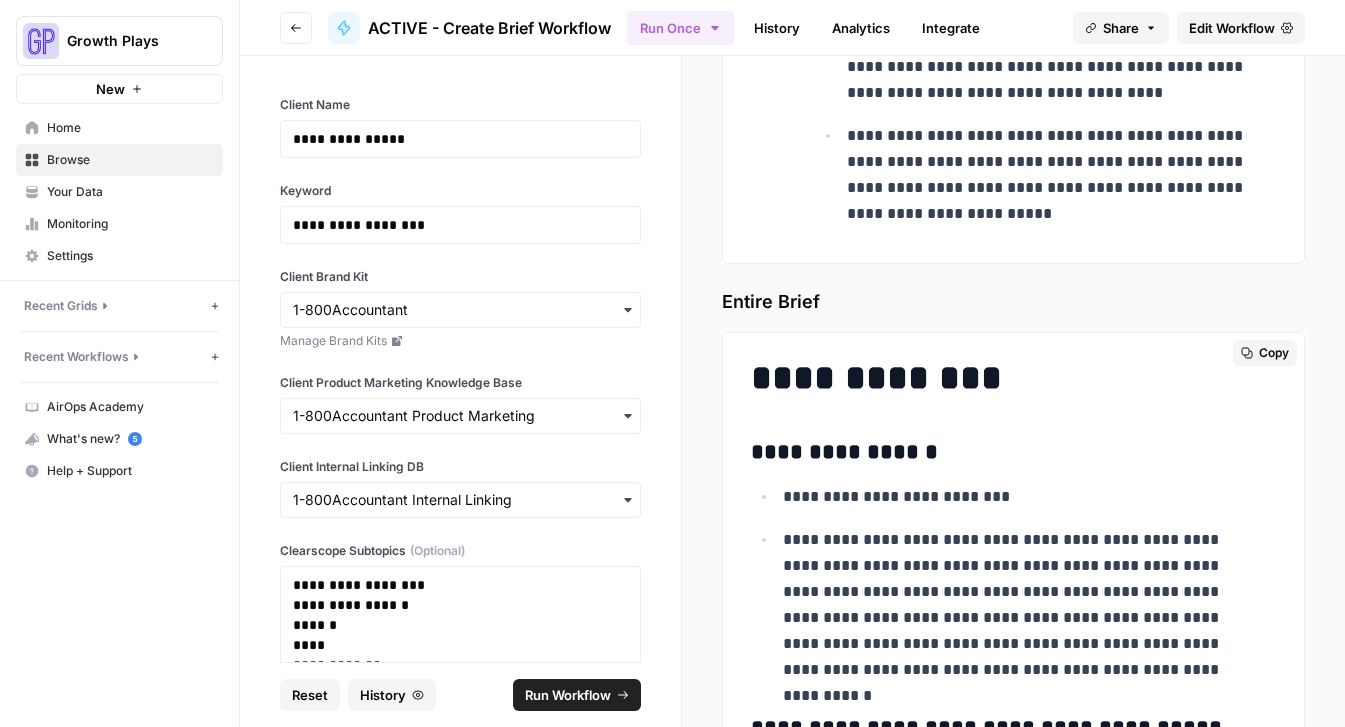 click on "Copy" at bounding box center [1274, 353] 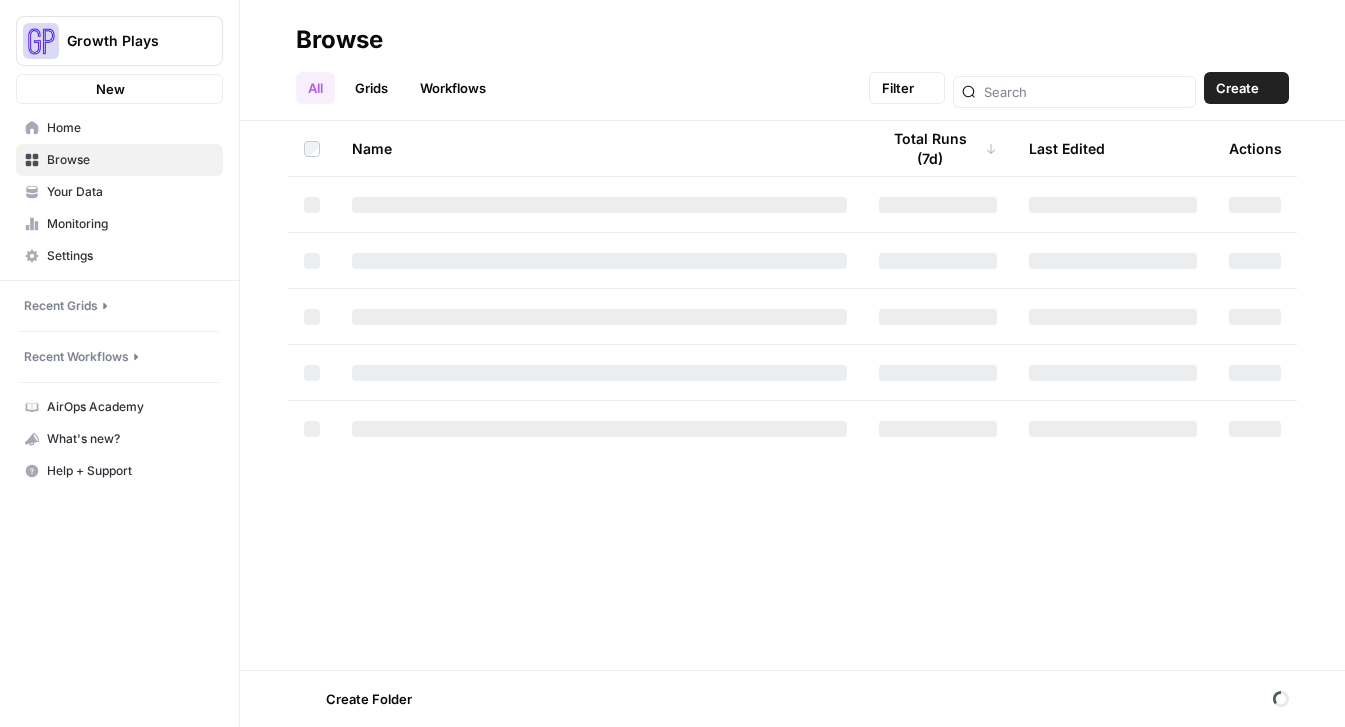 scroll, scrollTop: 0, scrollLeft: 0, axis: both 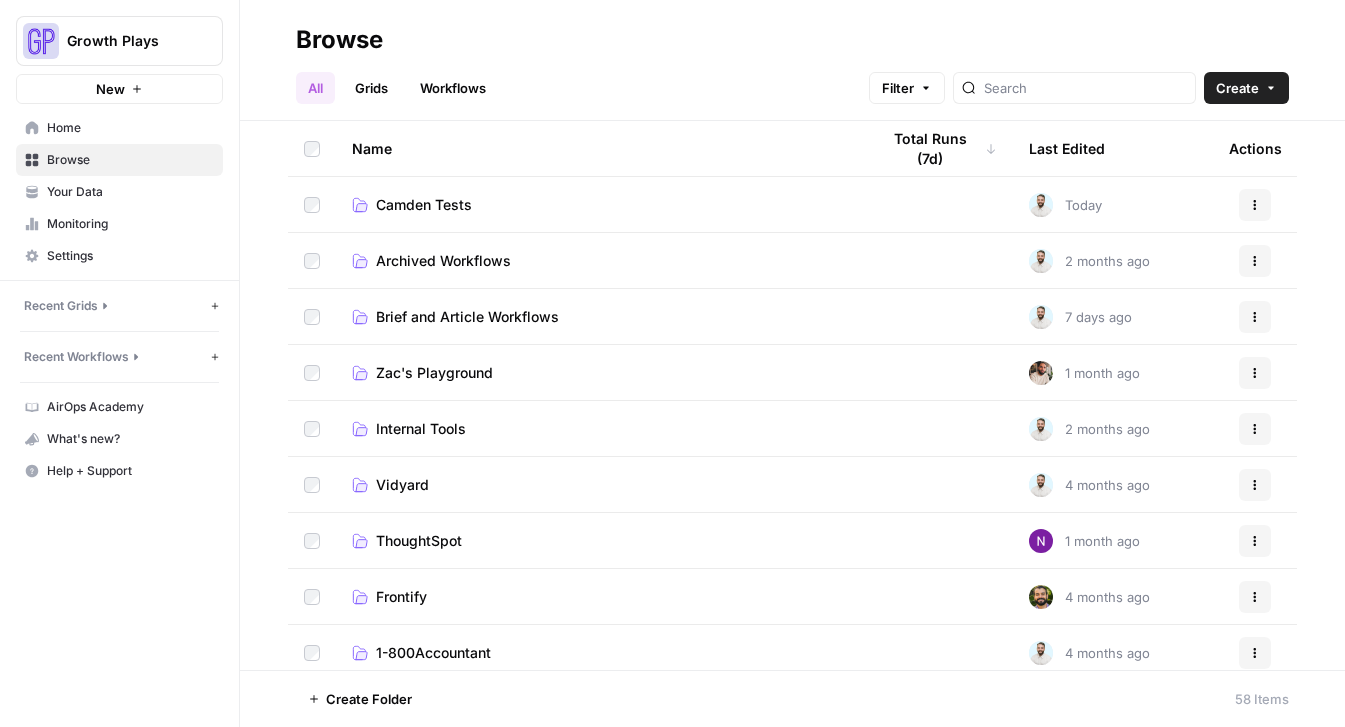 click on "Brief and Article Workflows" at bounding box center [467, 317] 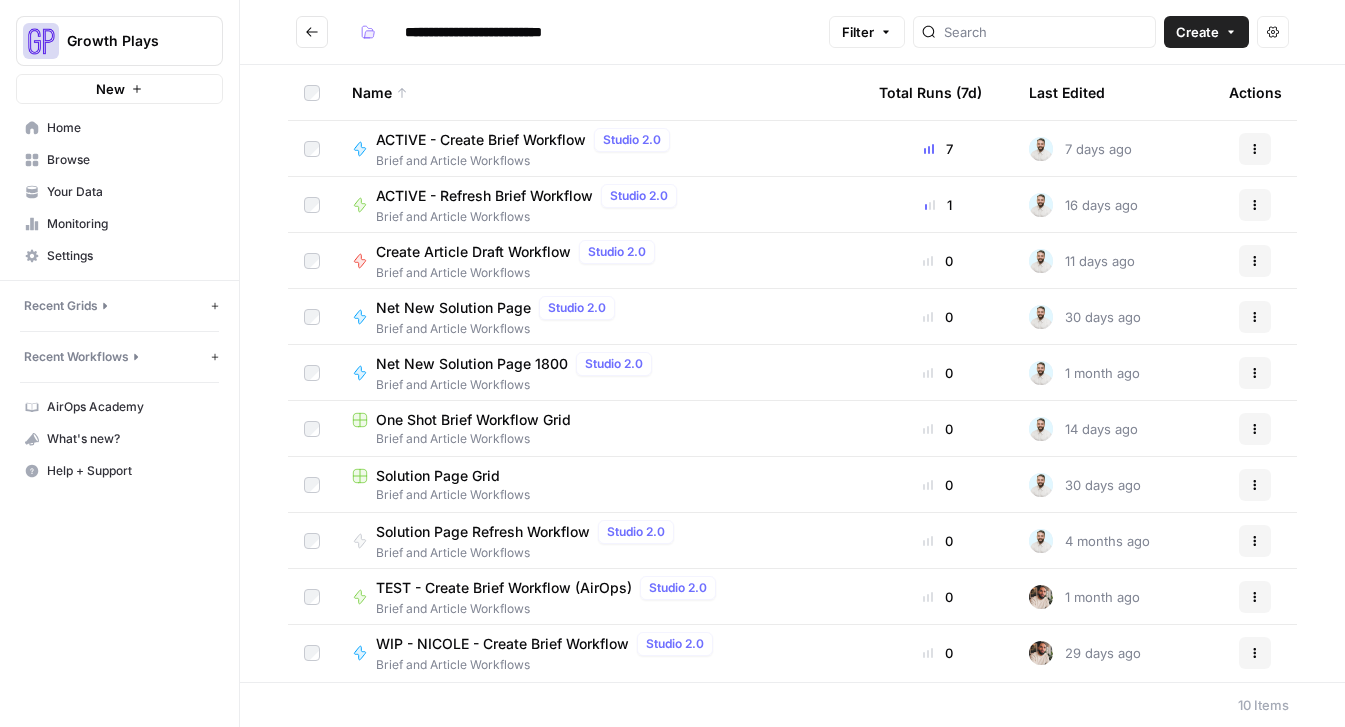 click on "ACTIVE - Create Brief Workflow" at bounding box center (481, 140) 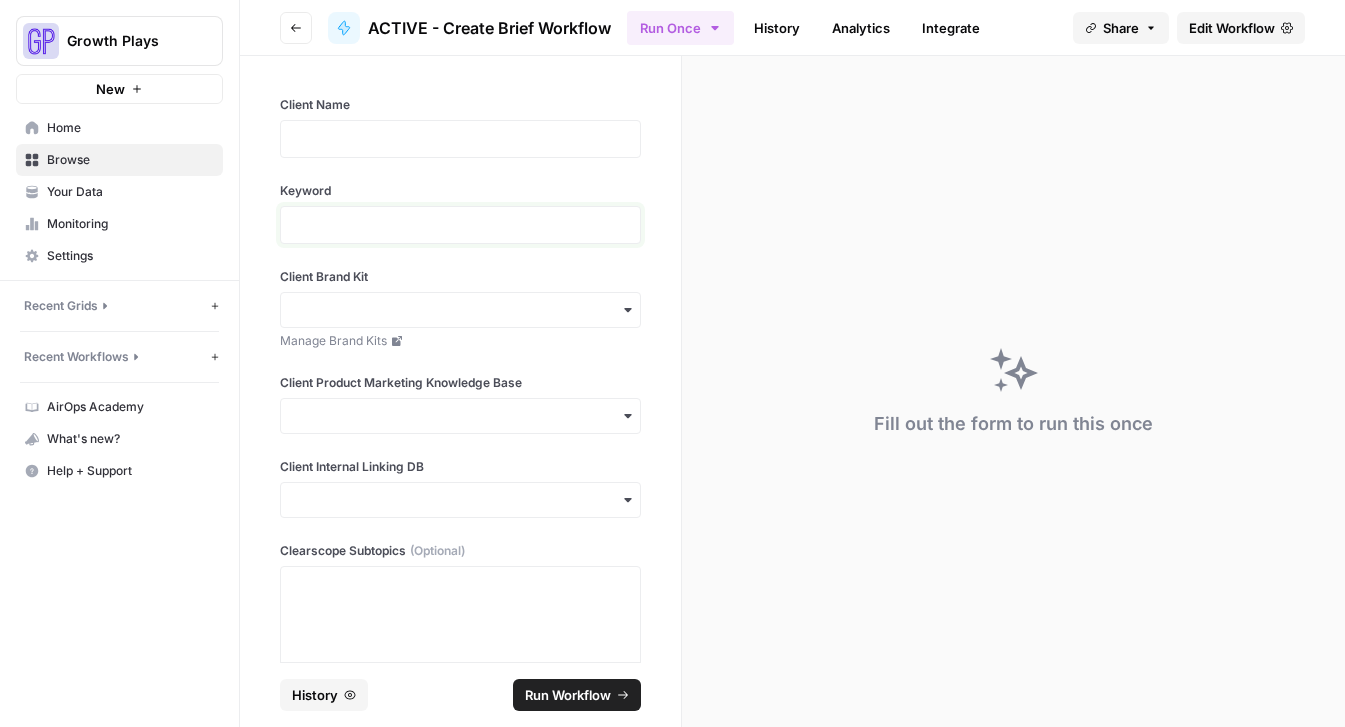 click at bounding box center [460, 225] 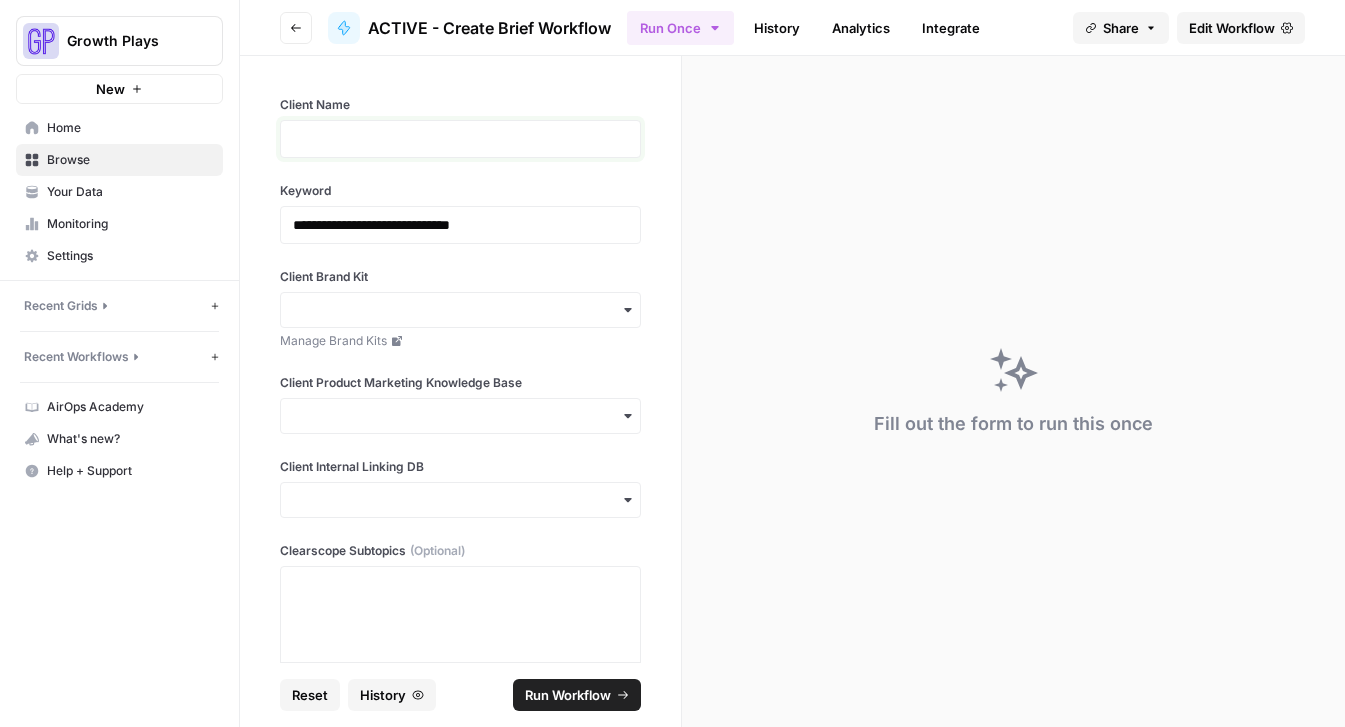 click at bounding box center [460, 139] 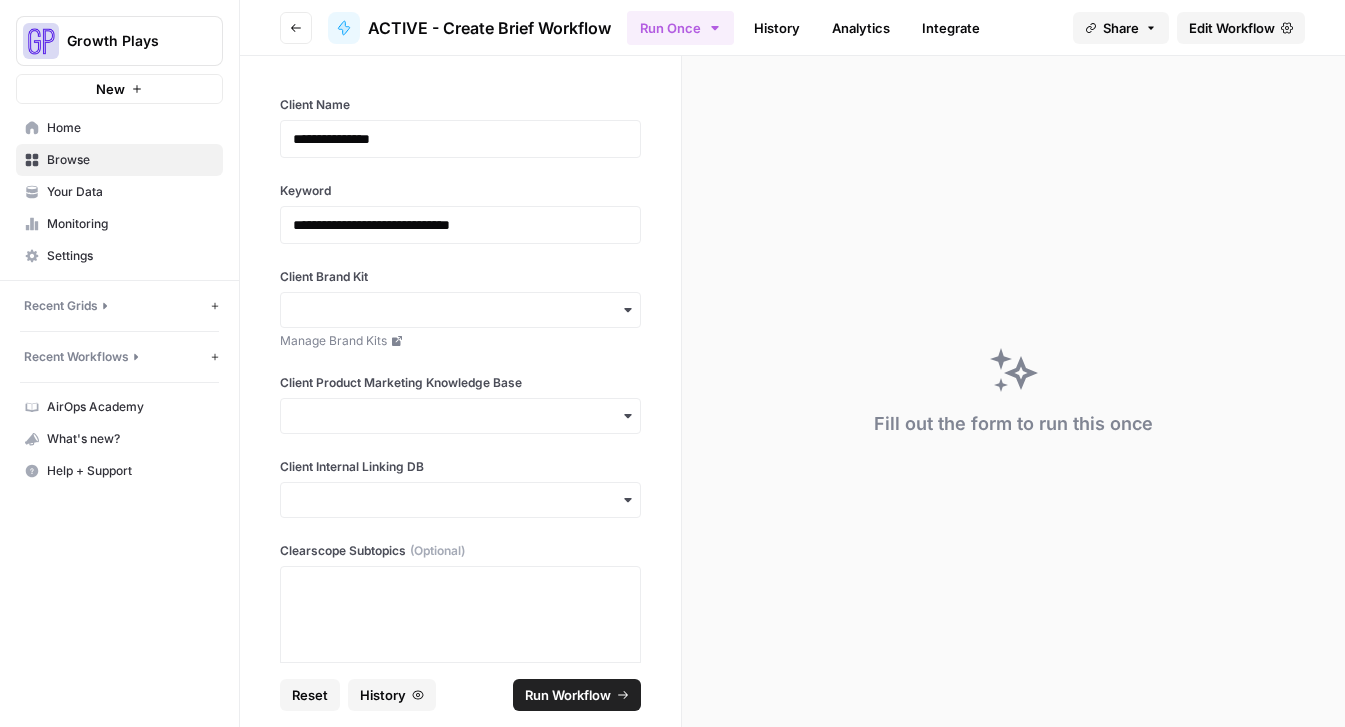 type 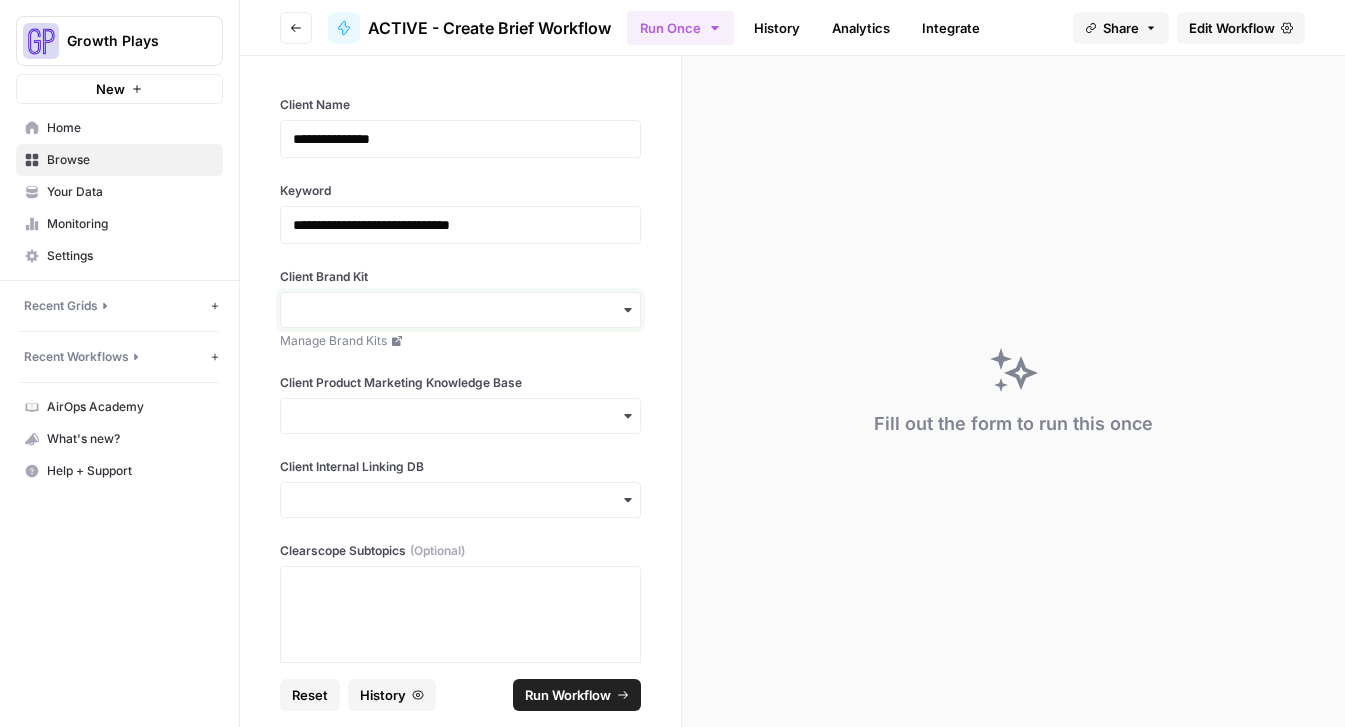 click on "Client Brand Kit" at bounding box center (460, 310) 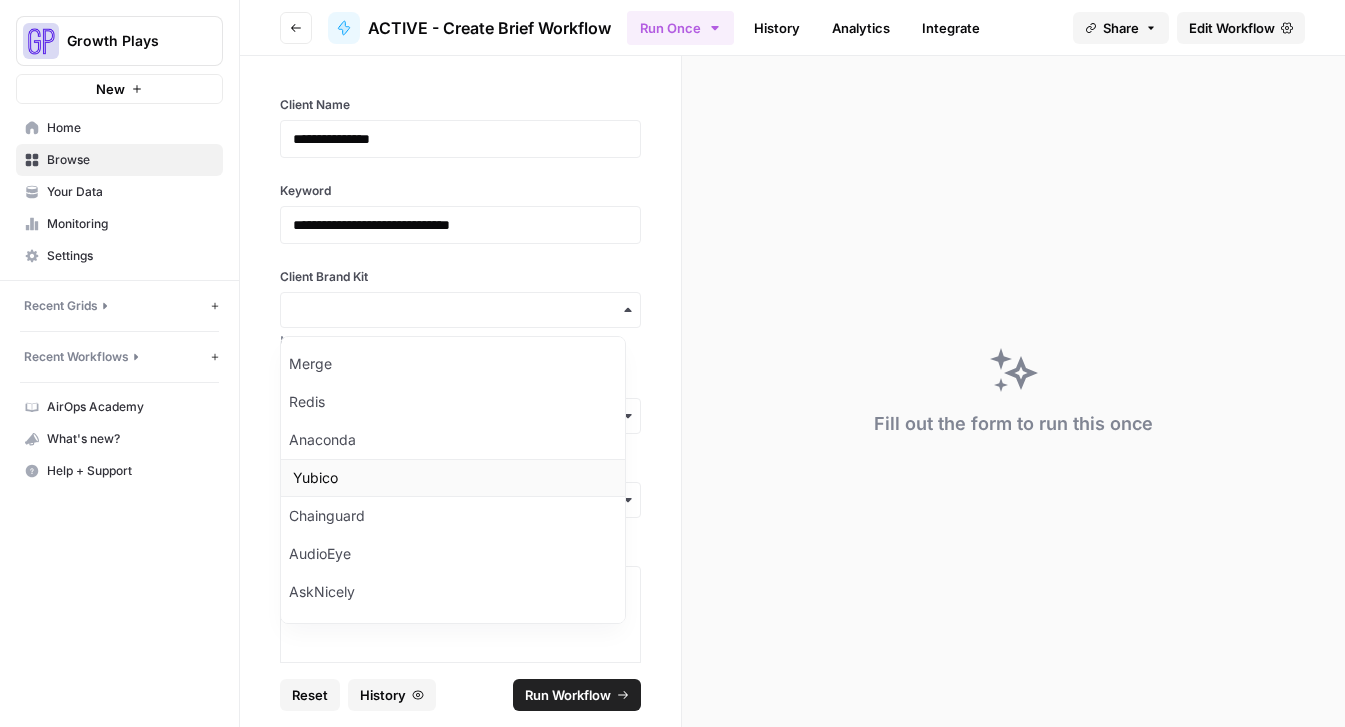 scroll, scrollTop: 356, scrollLeft: 0, axis: vertical 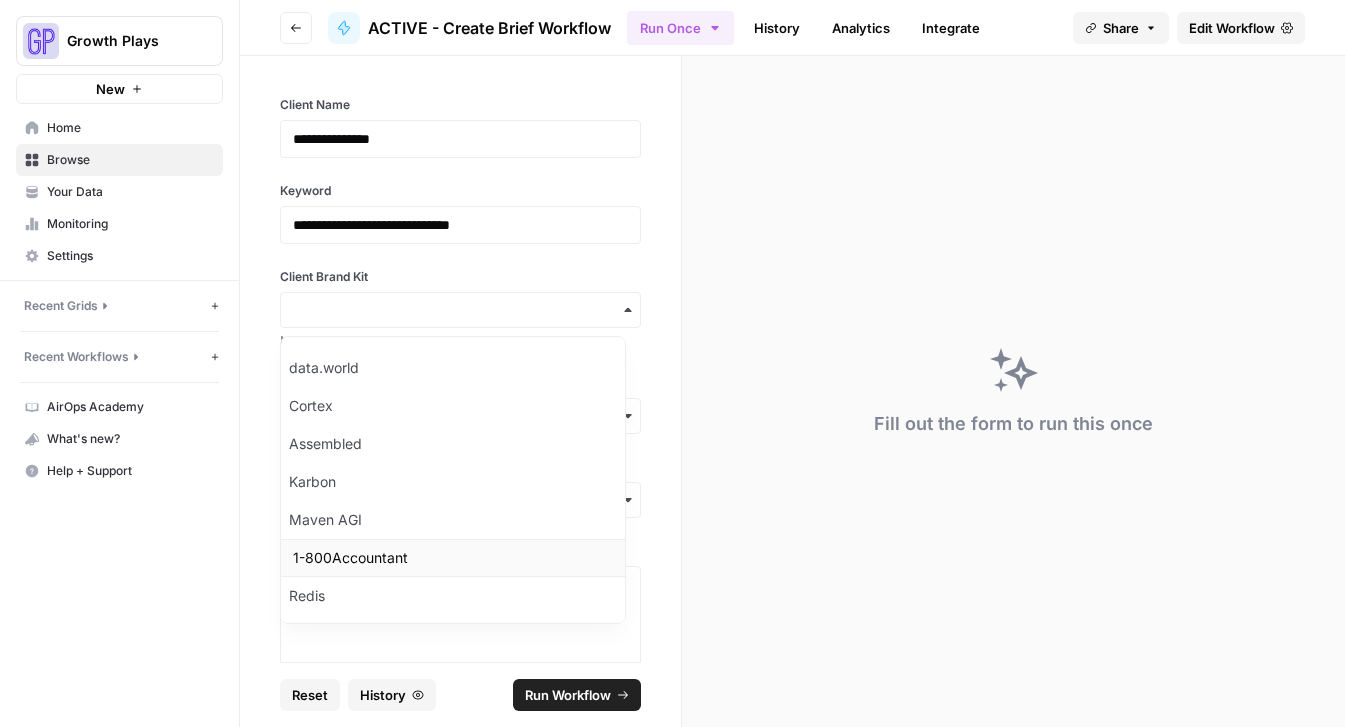 click on "1-800Accountant" at bounding box center (453, 558) 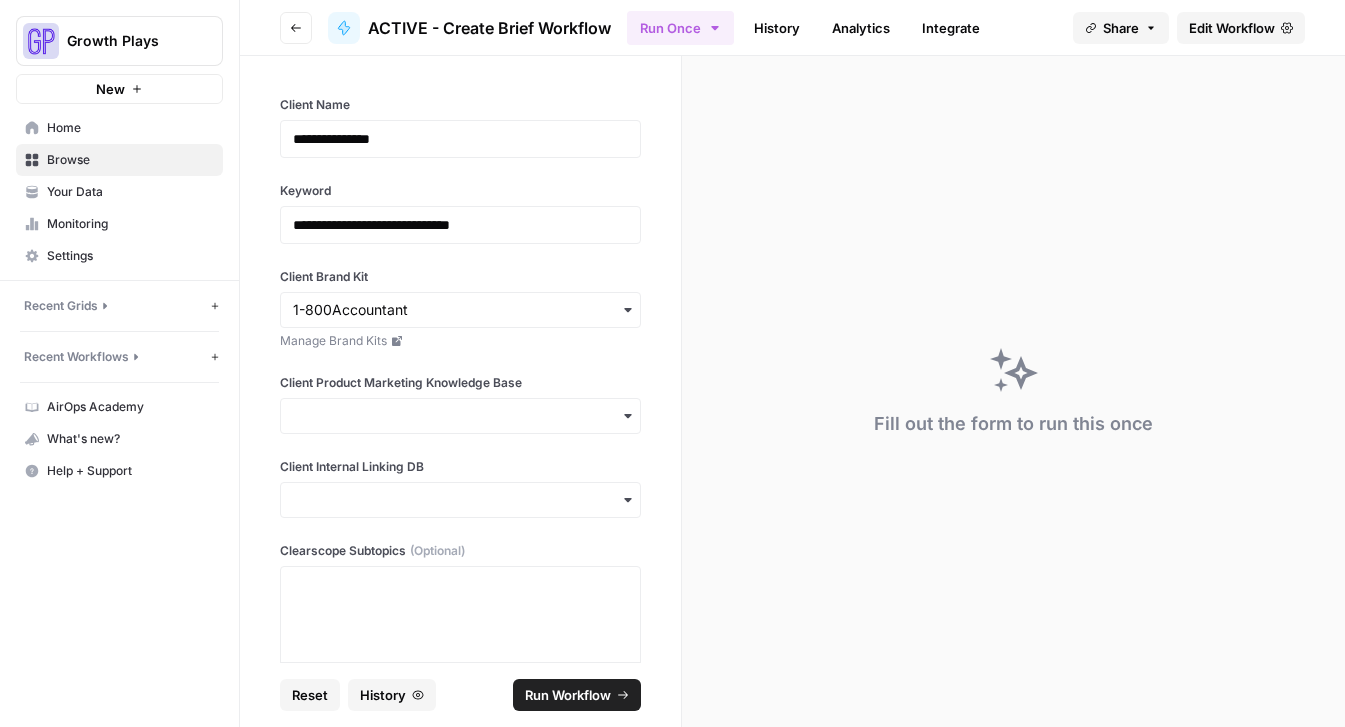 click at bounding box center [460, 416] 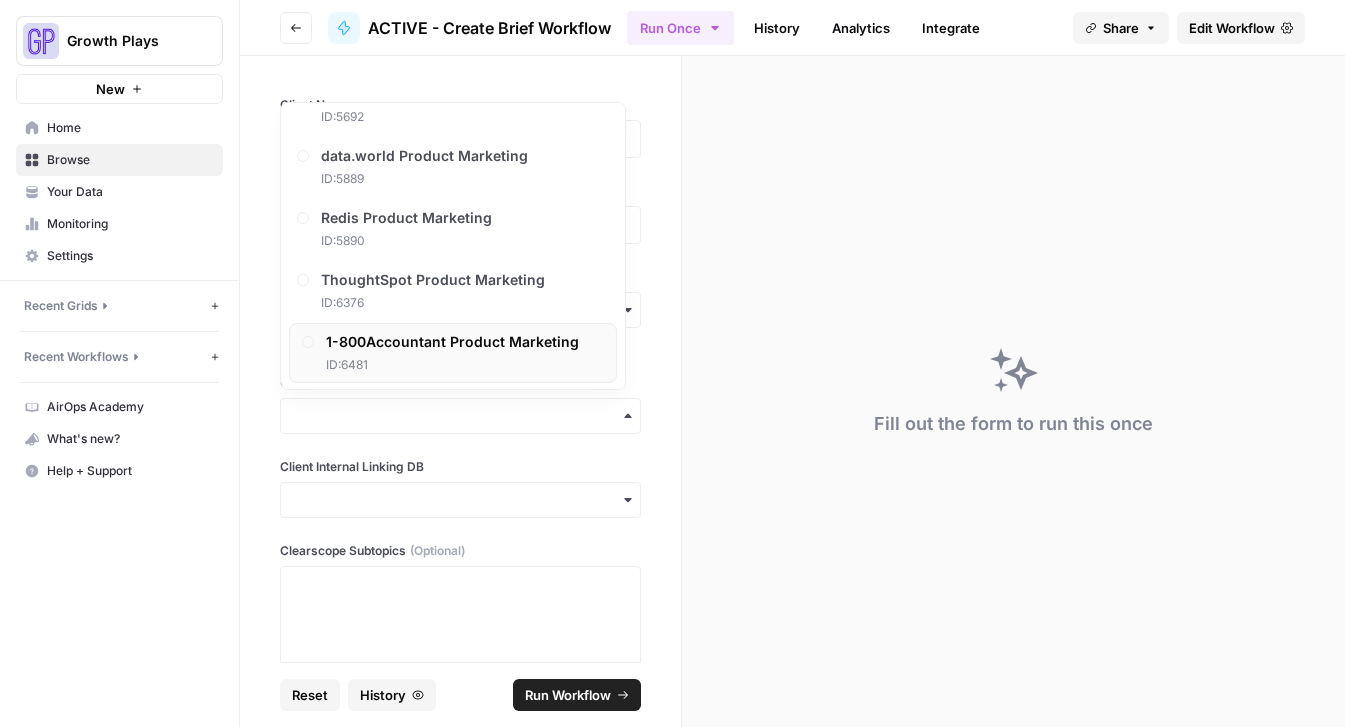 scroll, scrollTop: 108, scrollLeft: 0, axis: vertical 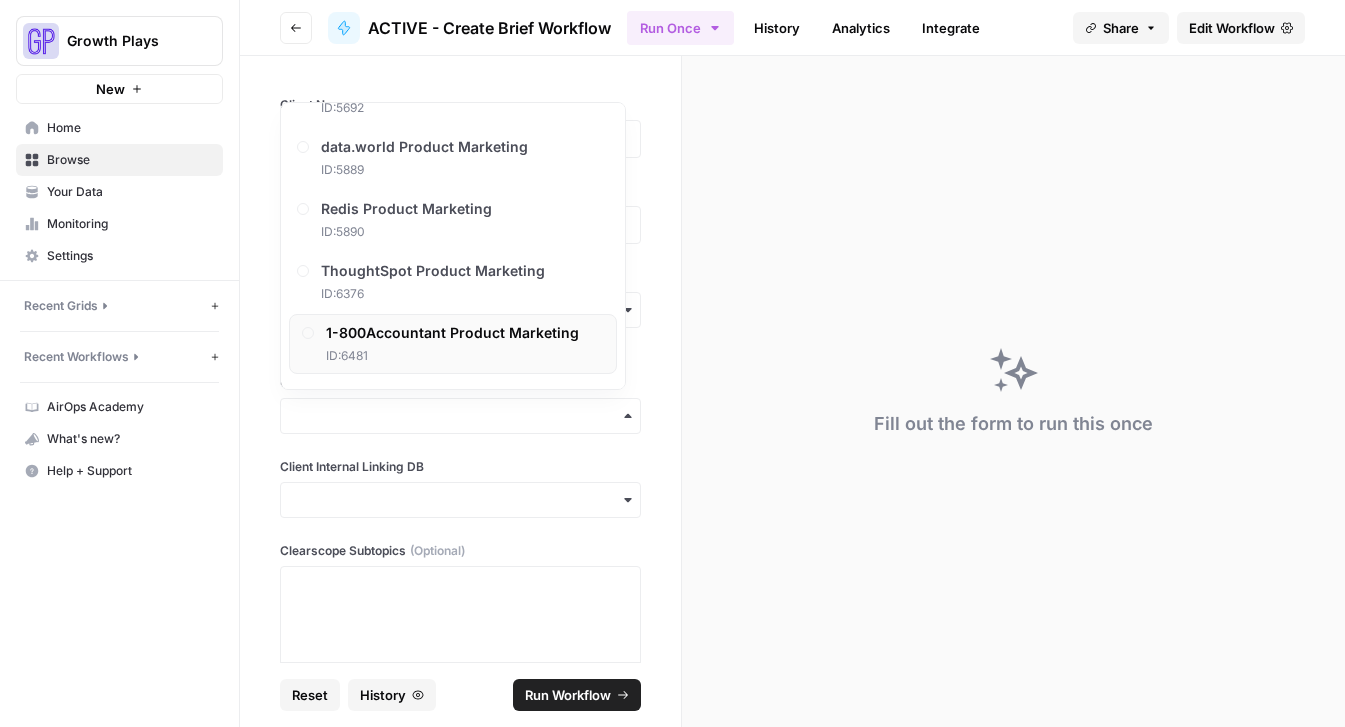 click on "ID:  6481" at bounding box center (452, 356) 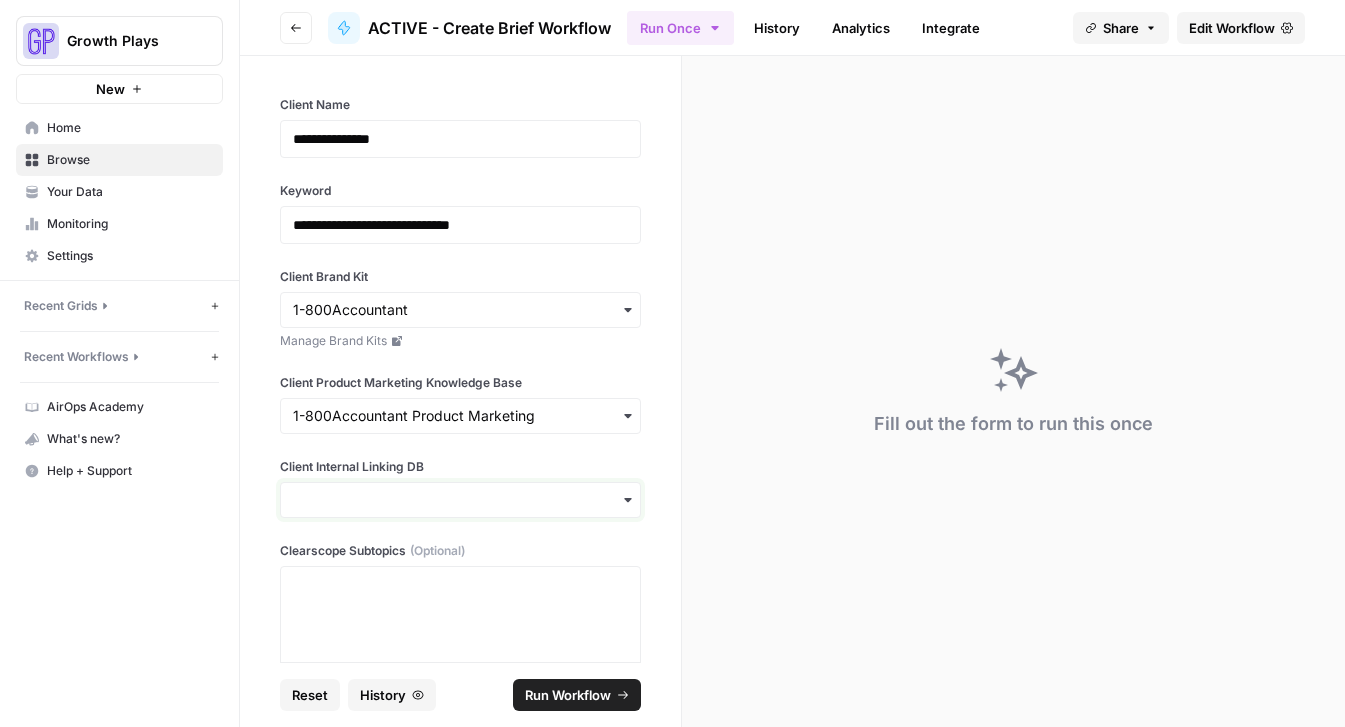 click on "Client Internal Linking DB" at bounding box center (460, 500) 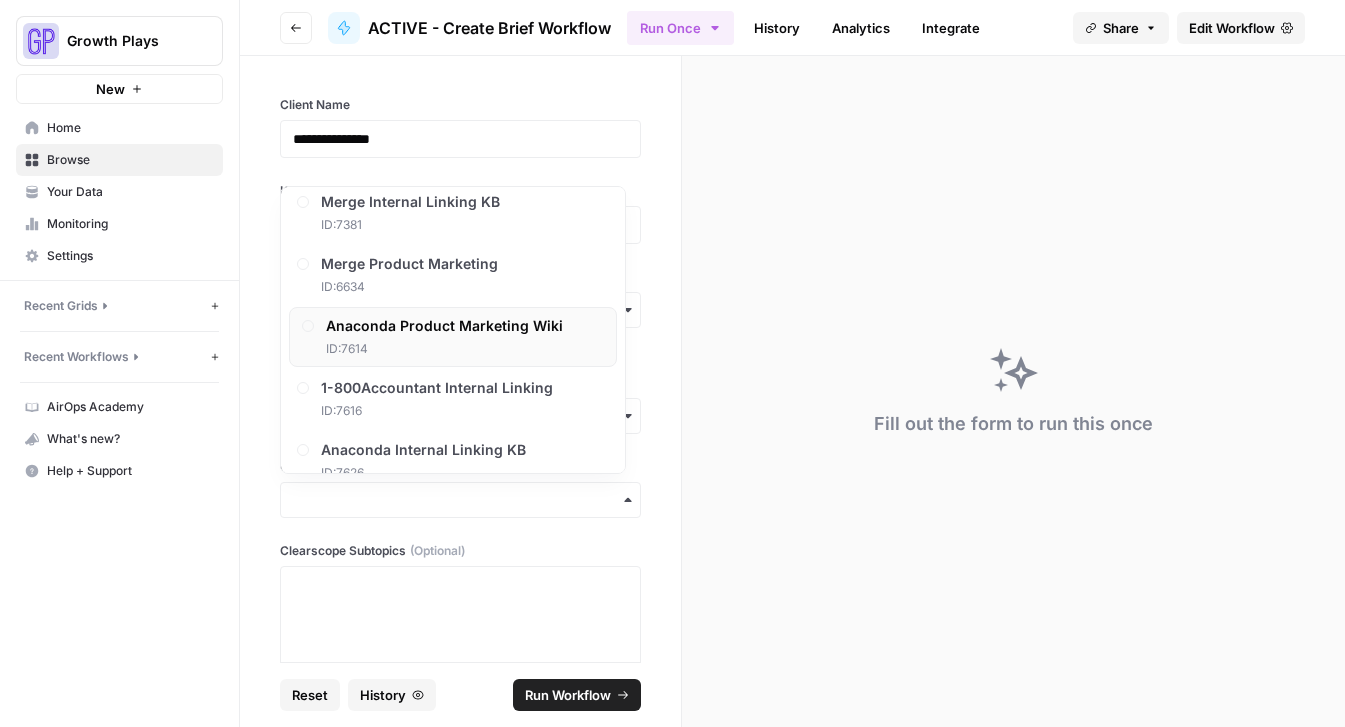 scroll, scrollTop: 713, scrollLeft: 0, axis: vertical 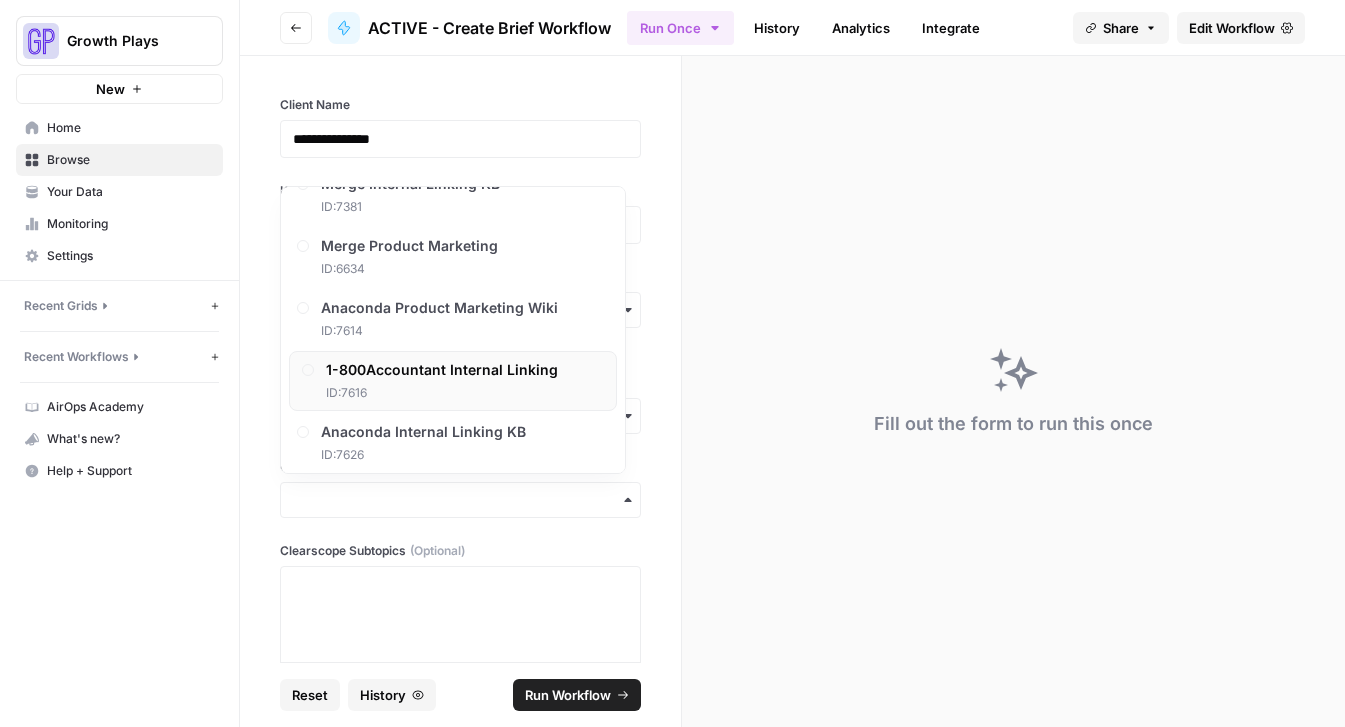 click on "1-800Accountant Internal Linking" at bounding box center [442, 370] 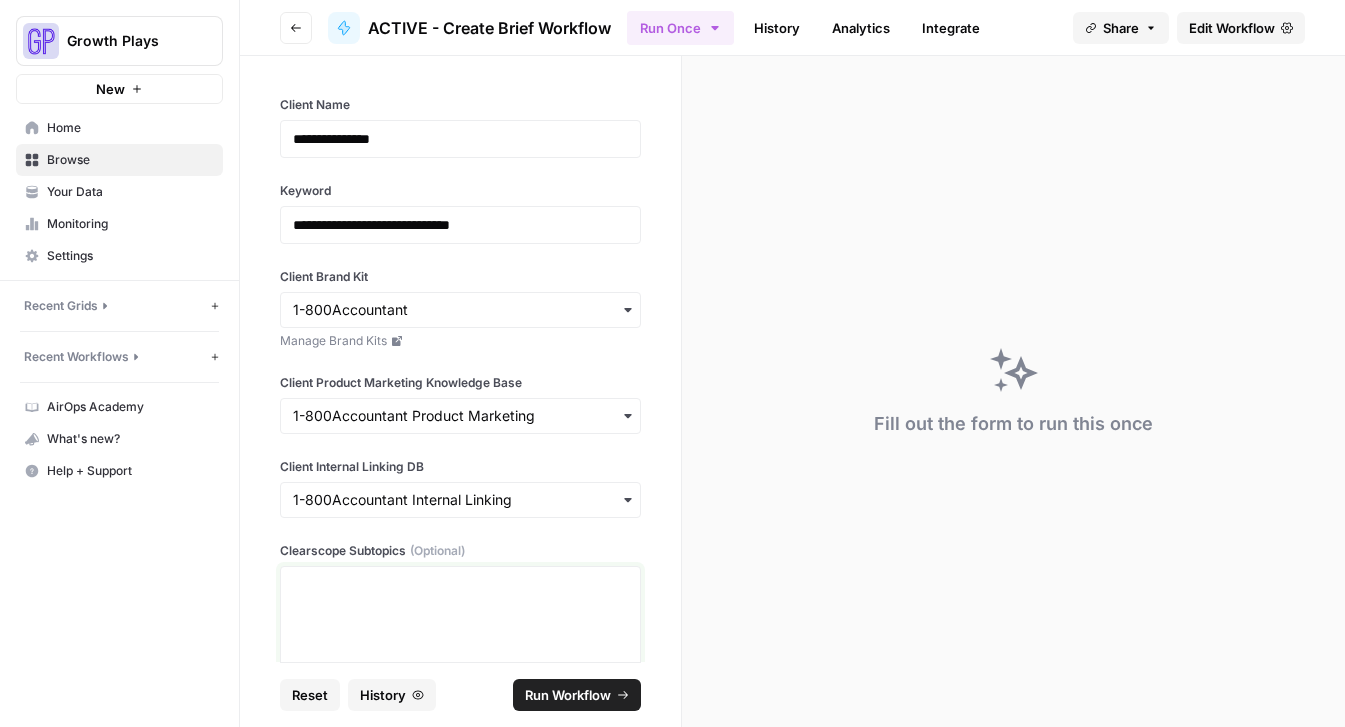 click at bounding box center [460, 655] 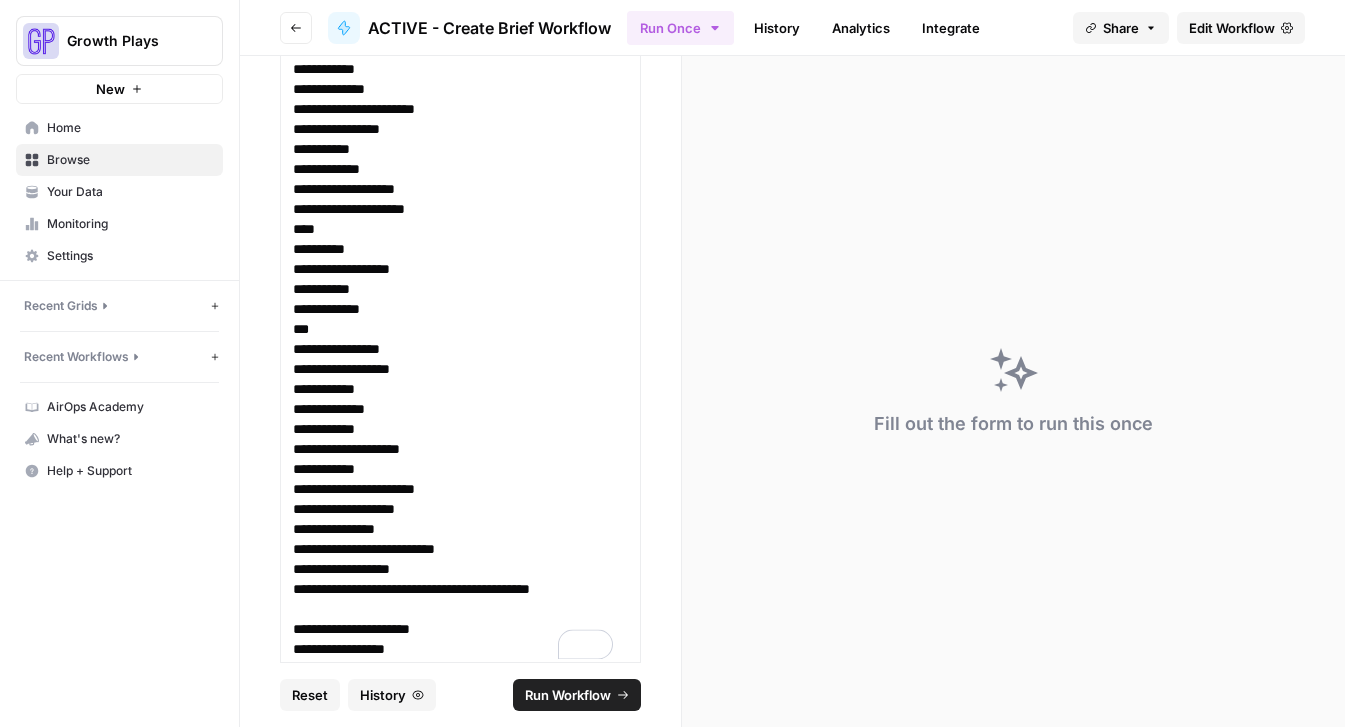 click on "Reset History Run Workflow" at bounding box center (460, 694) 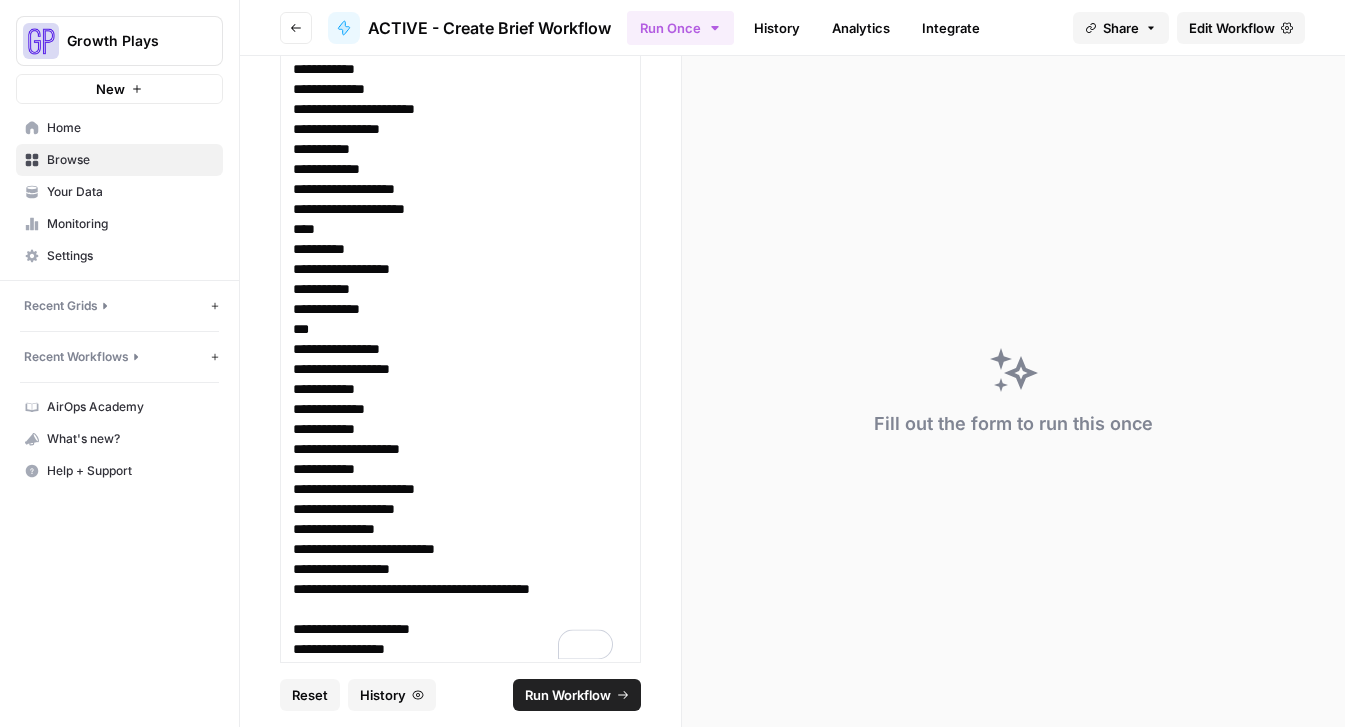 click on "Run Workflow" at bounding box center [568, 695] 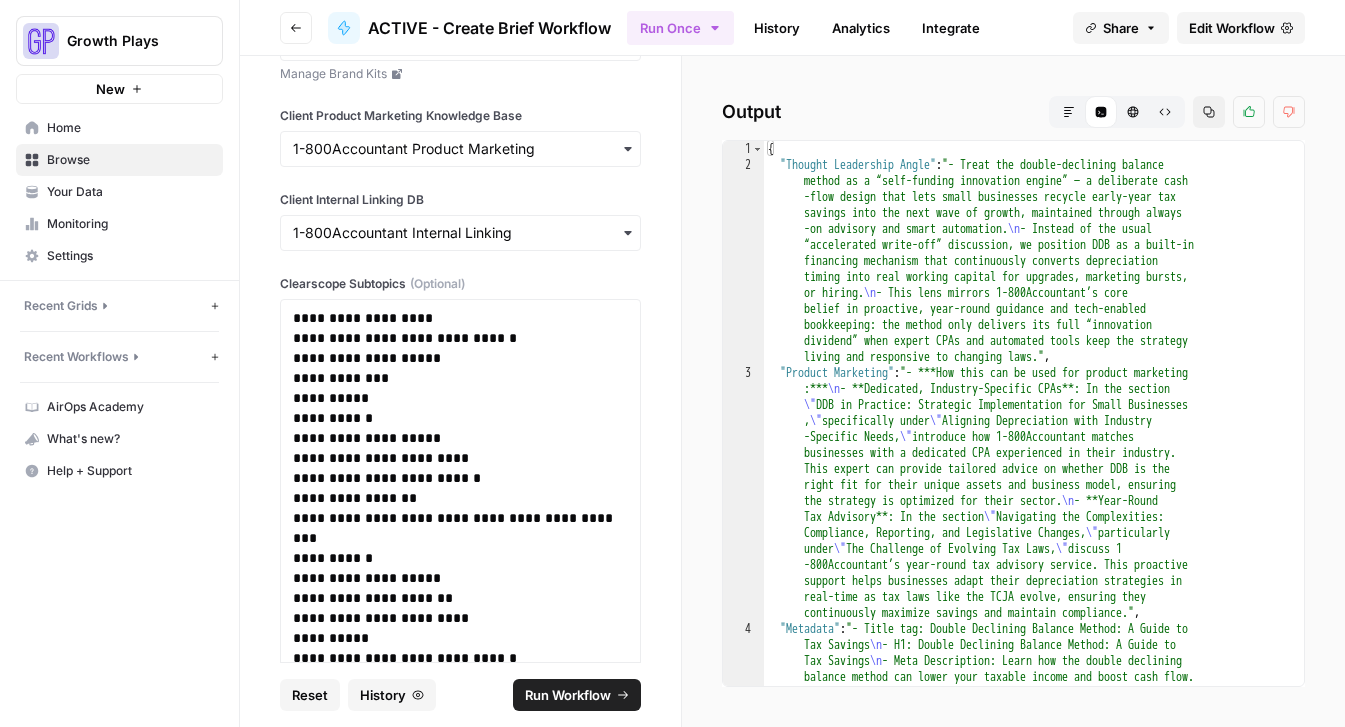 scroll, scrollTop: 0, scrollLeft: 0, axis: both 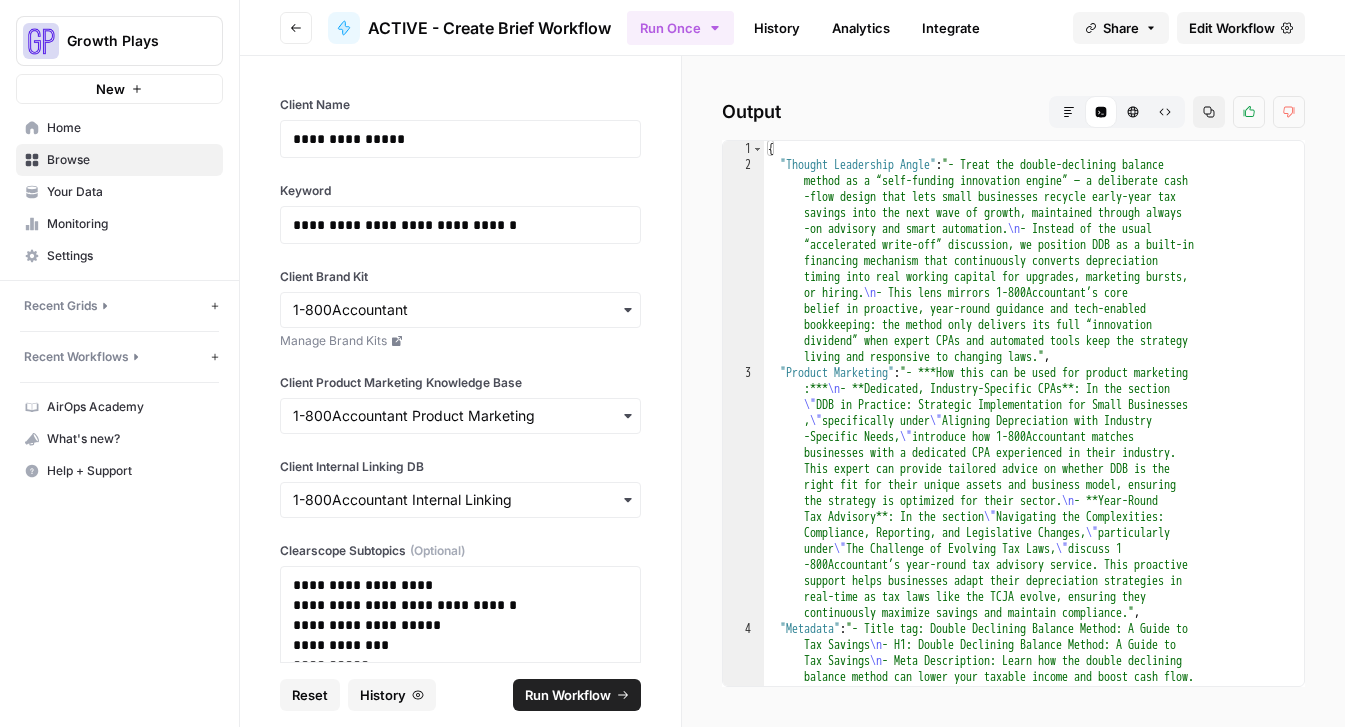 click 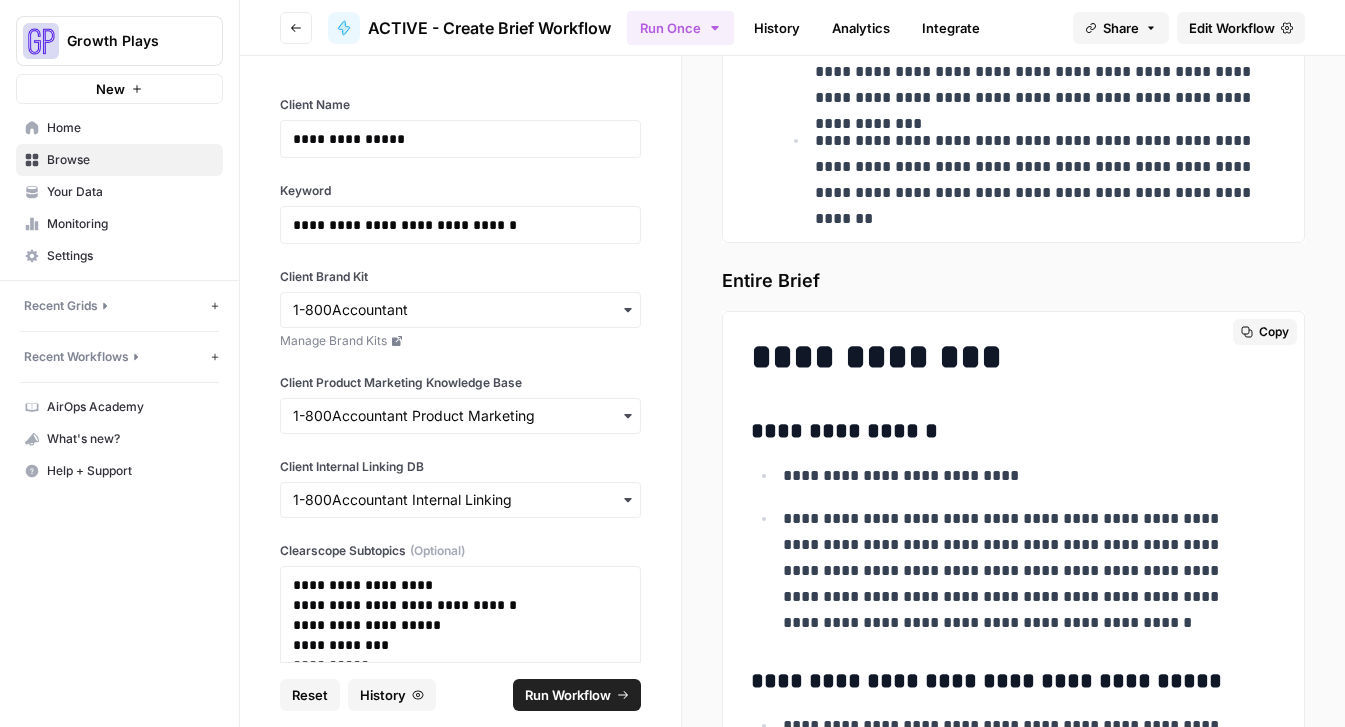 scroll, scrollTop: 6187, scrollLeft: 0, axis: vertical 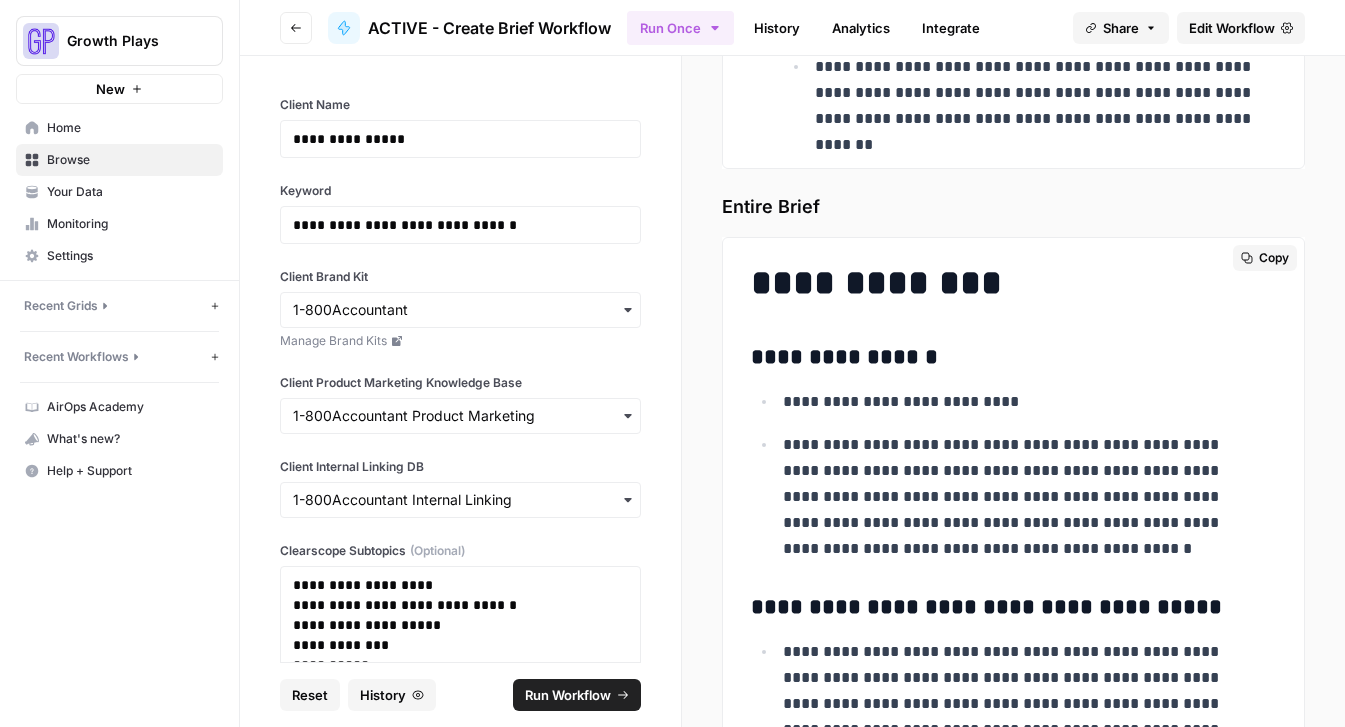 click on "Copy" at bounding box center [1265, 258] 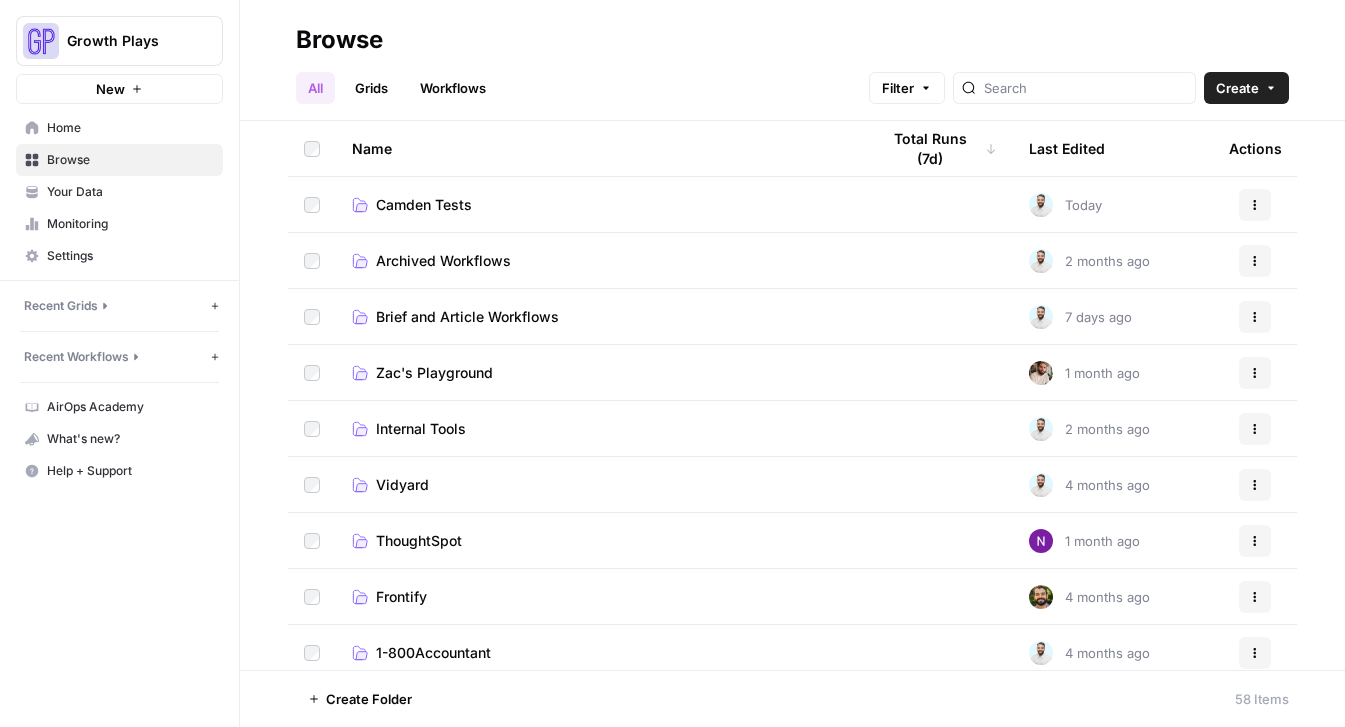 scroll, scrollTop: 0, scrollLeft: 0, axis: both 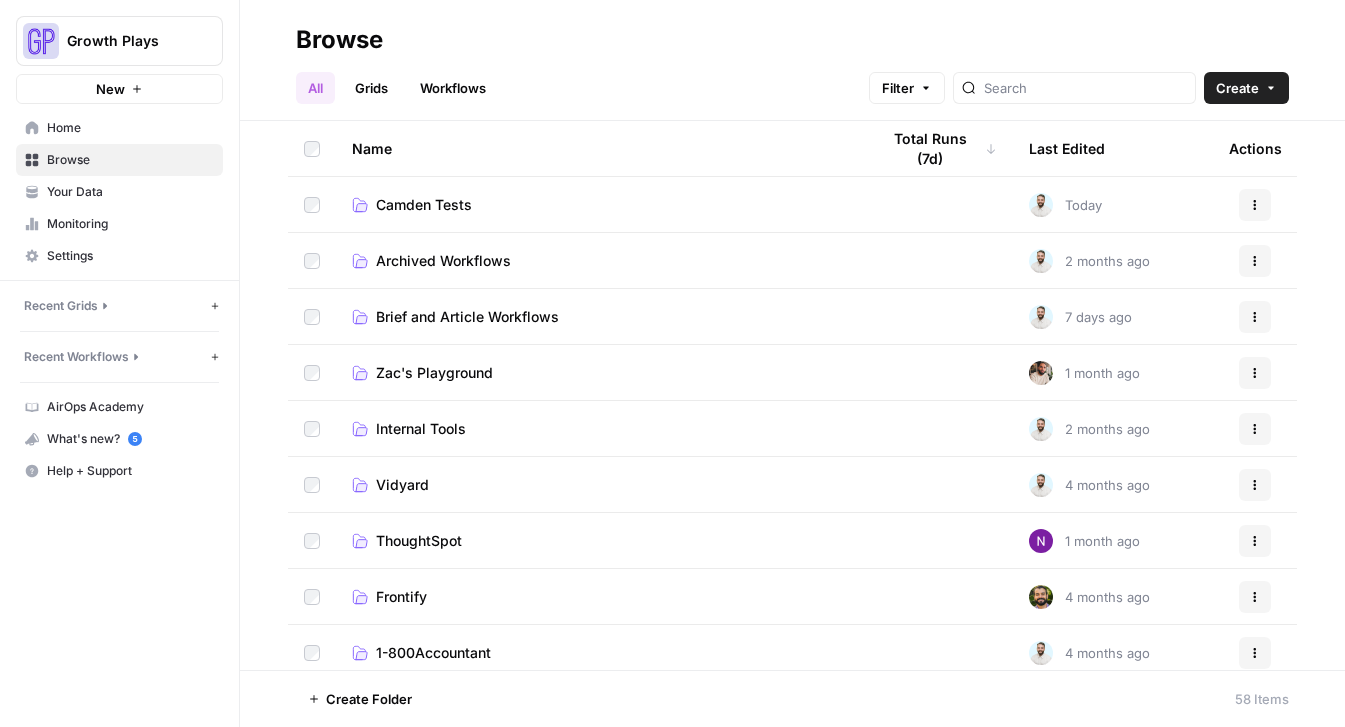 click on "Brief and Article Workflows" at bounding box center (467, 317) 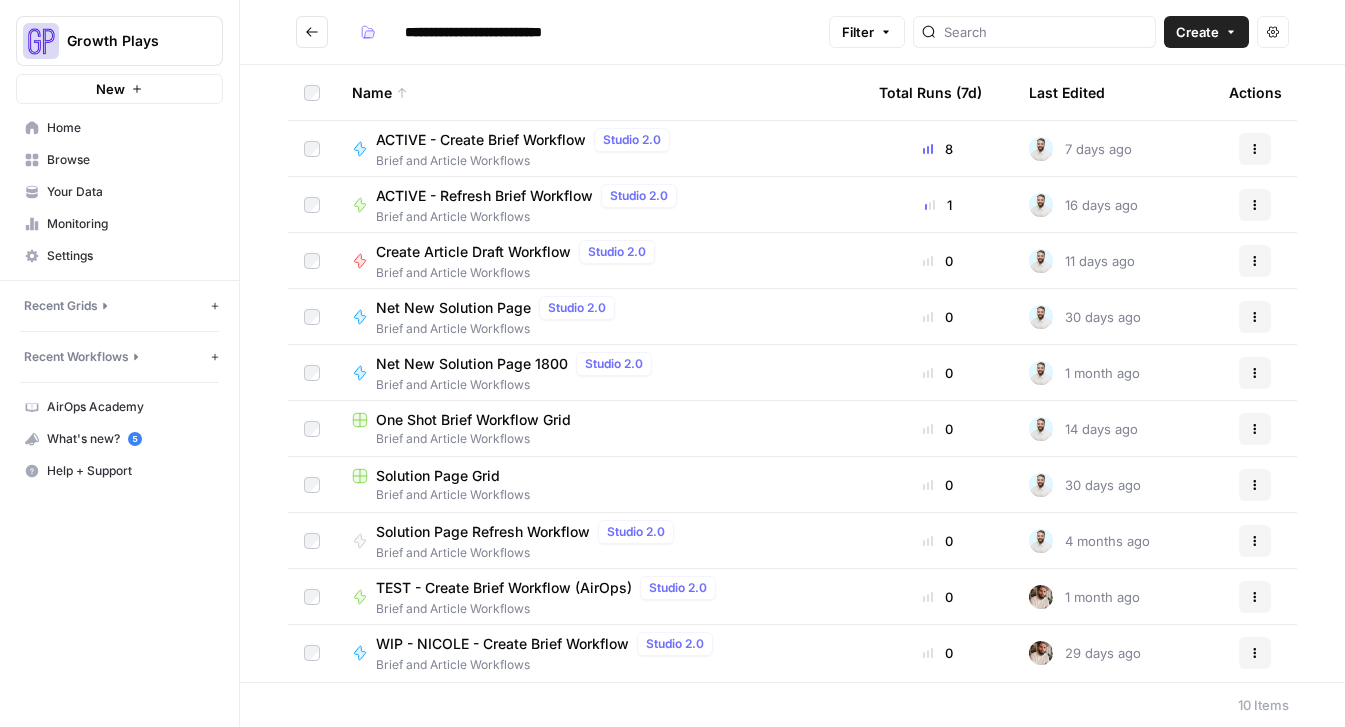 click on "ACTIVE - Create Brief Workflow" at bounding box center [481, 140] 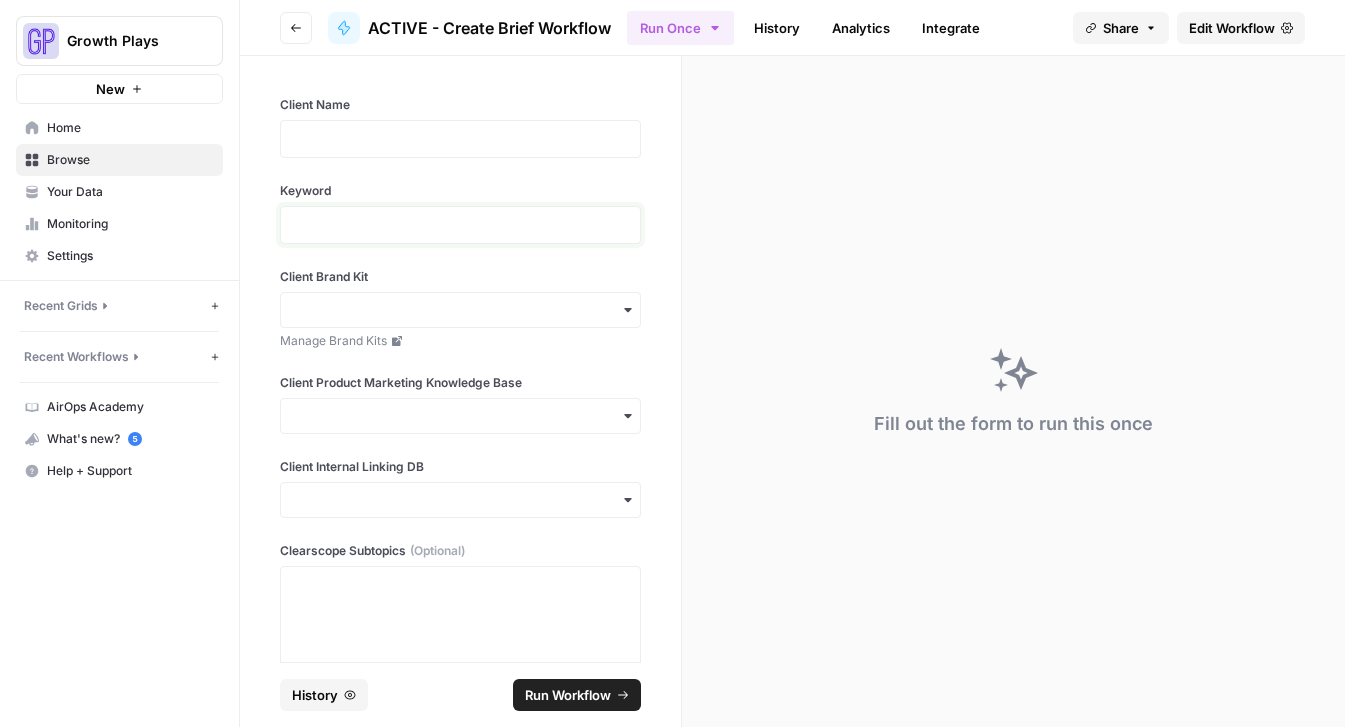 click at bounding box center [460, 225] 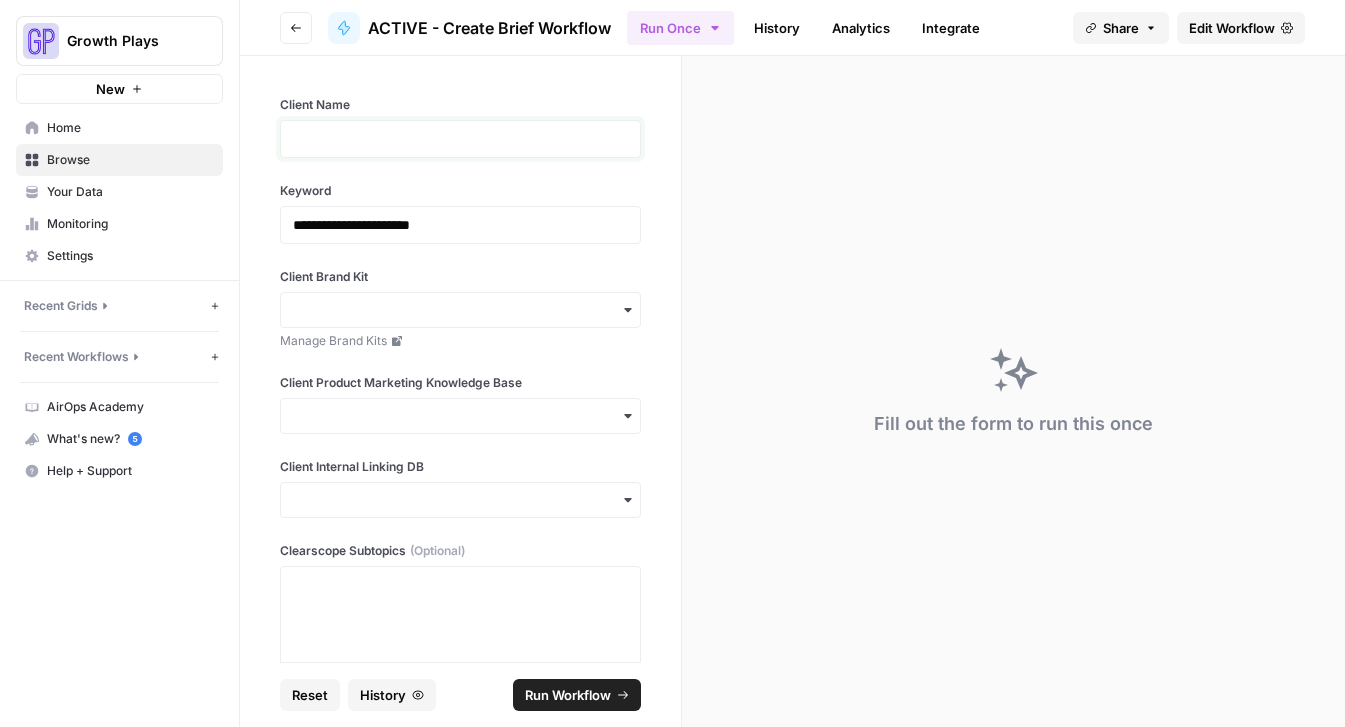 click at bounding box center (460, 139) 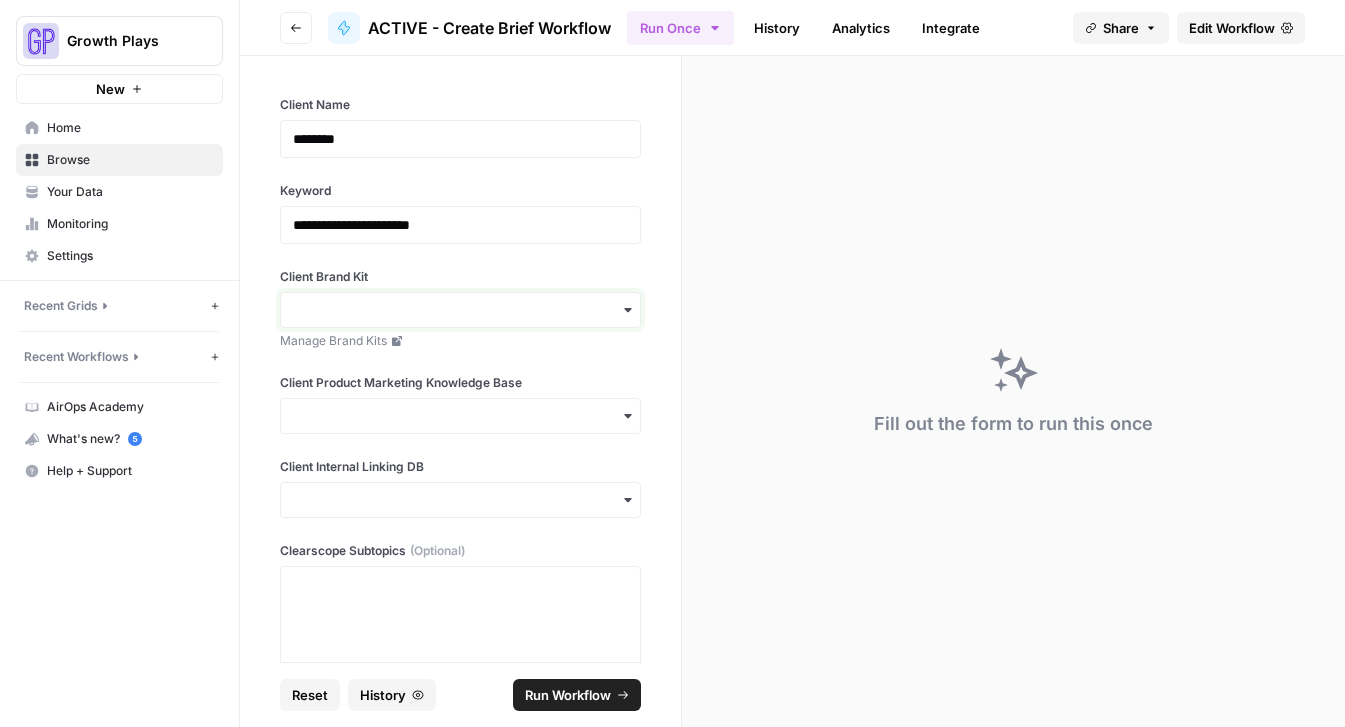 click on "Client Brand Kit" at bounding box center [460, 310] 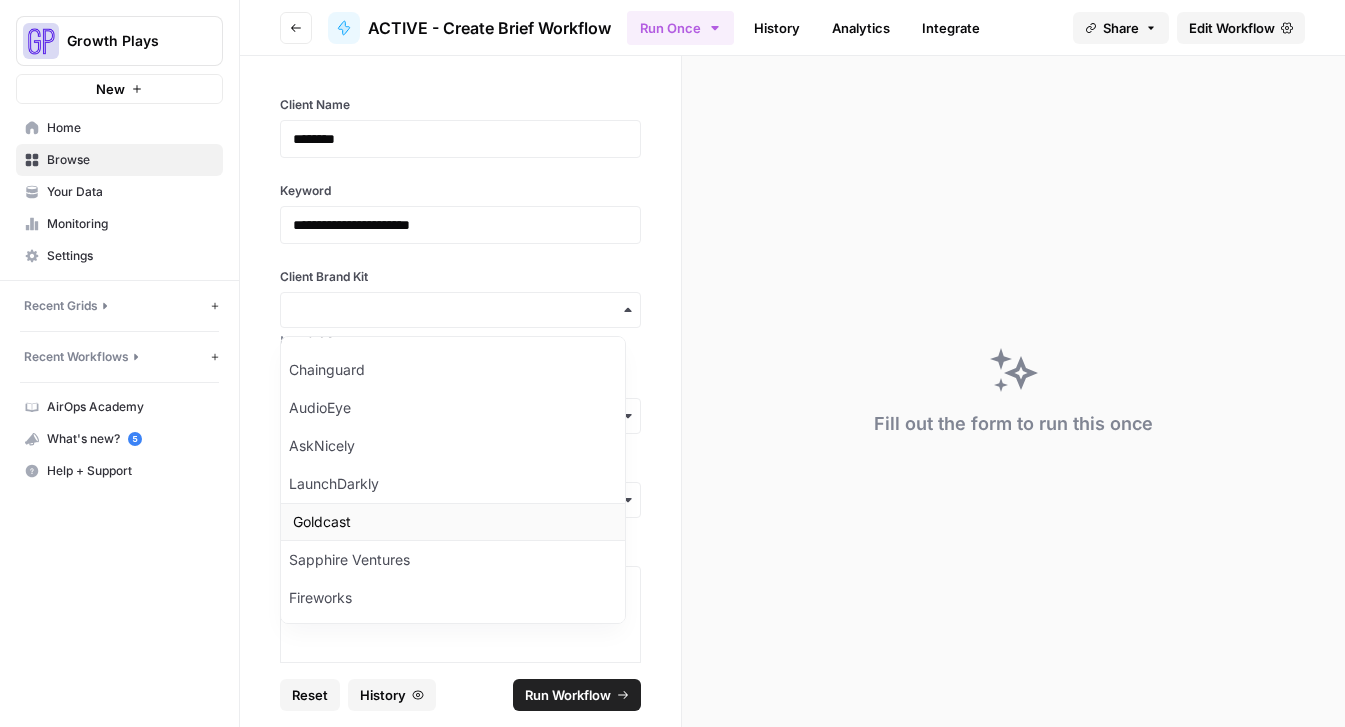 scroll, scrollTop: 160, scrollLeft: 0, axis: vertical 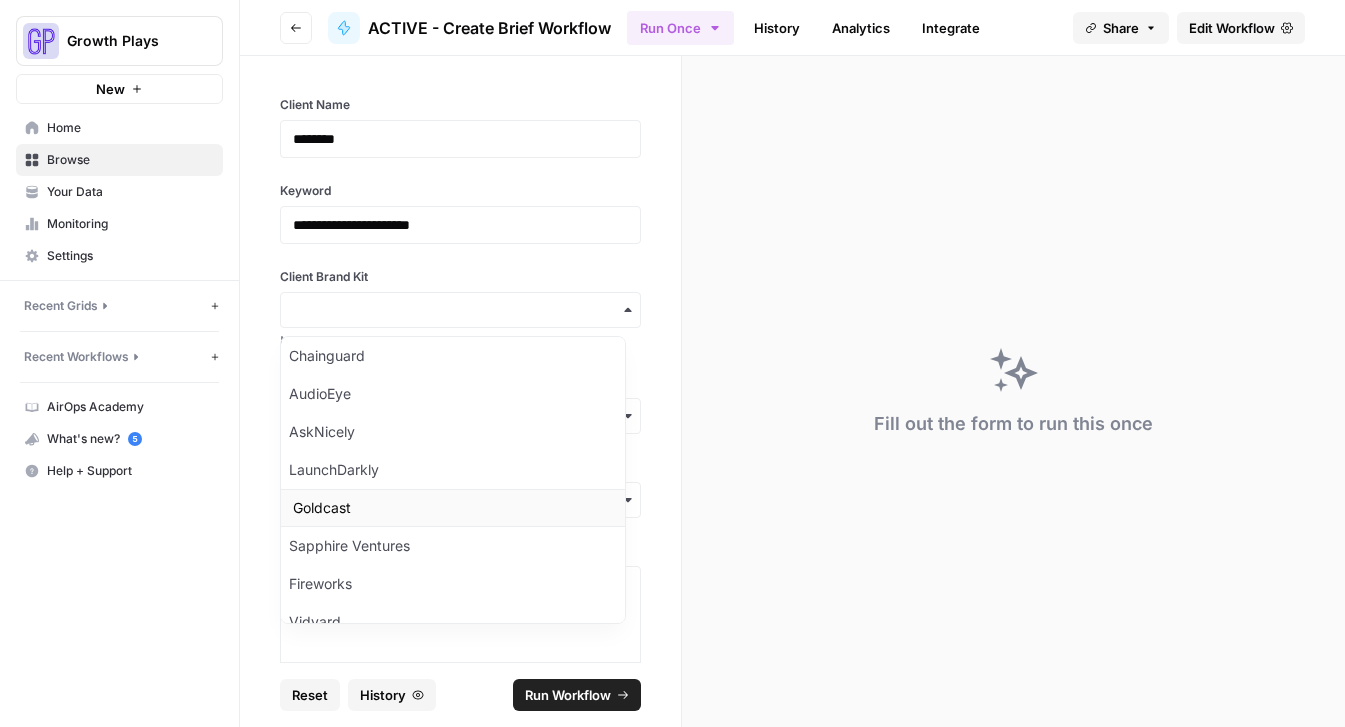 click on "Goldcast" at bounding box center [453, 508] 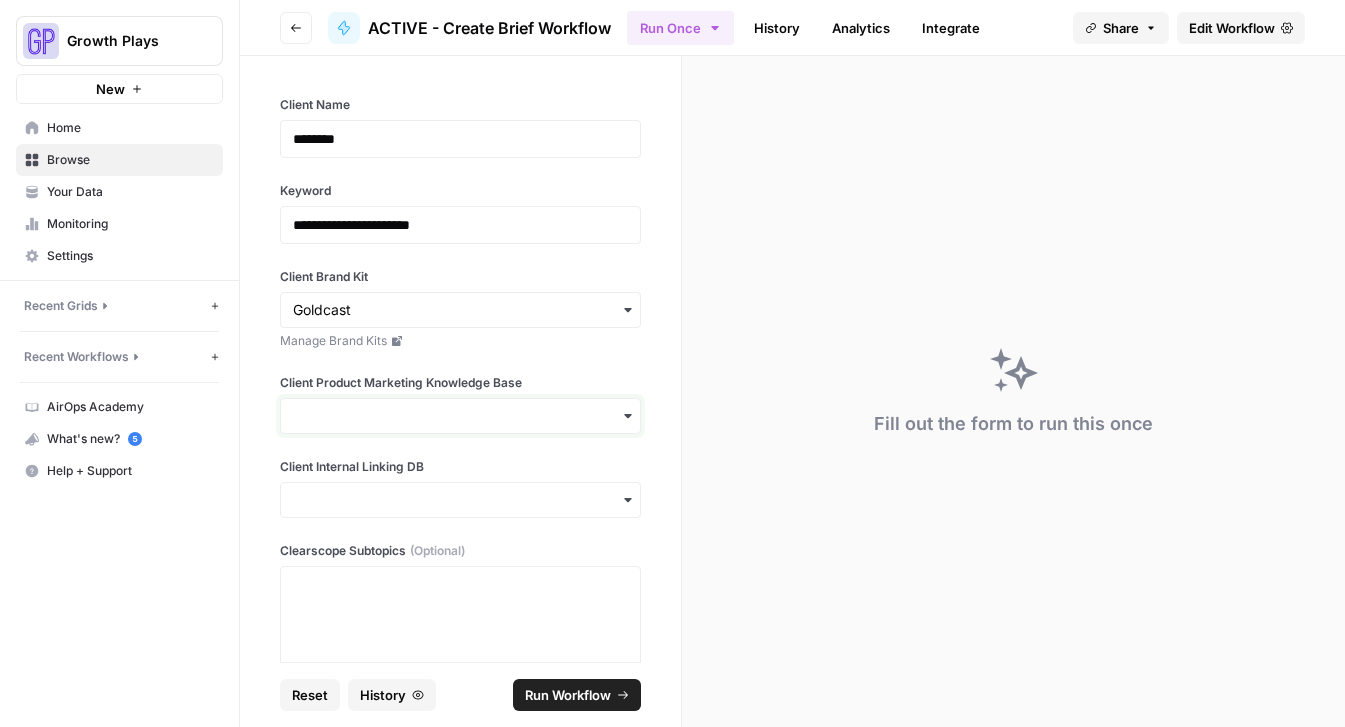 click on "Client Product Marketing Knowledge Base" at bounding box center [460, 416] 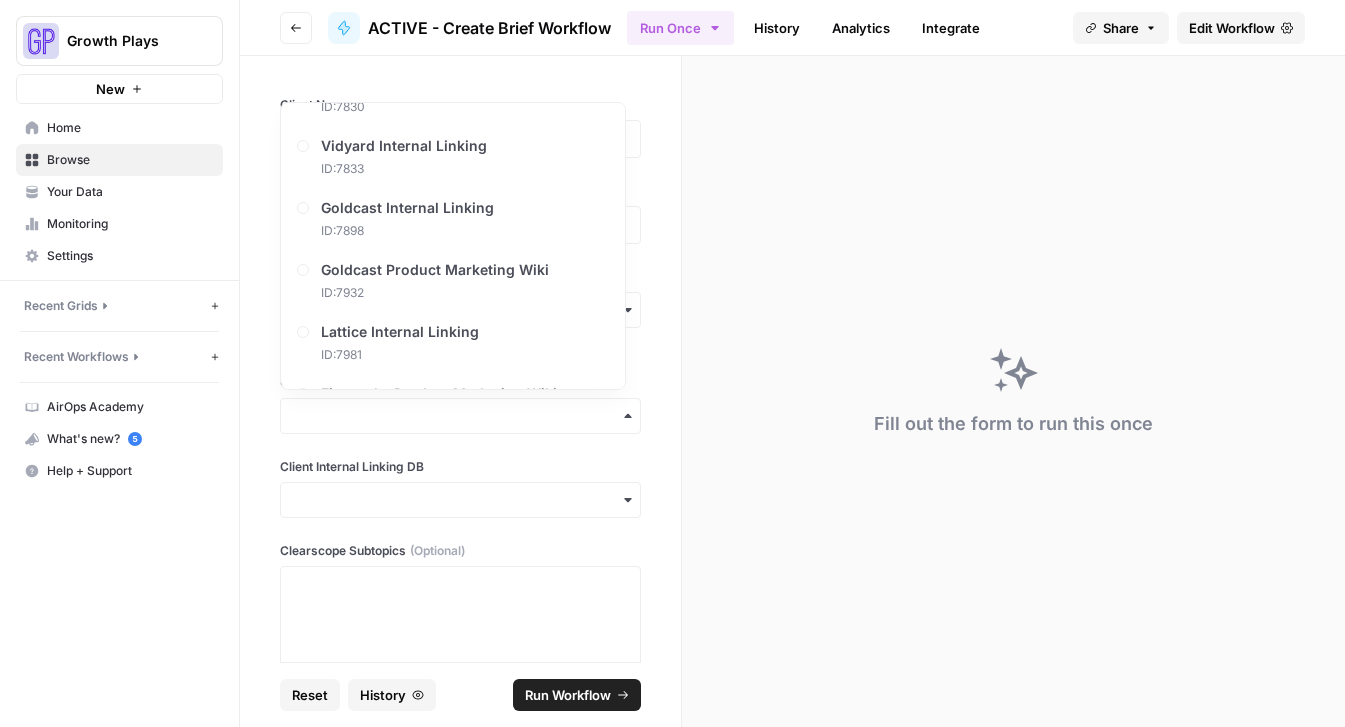 scroll, scrollTop: 1306, scrollLeft: 0, axis: vertical 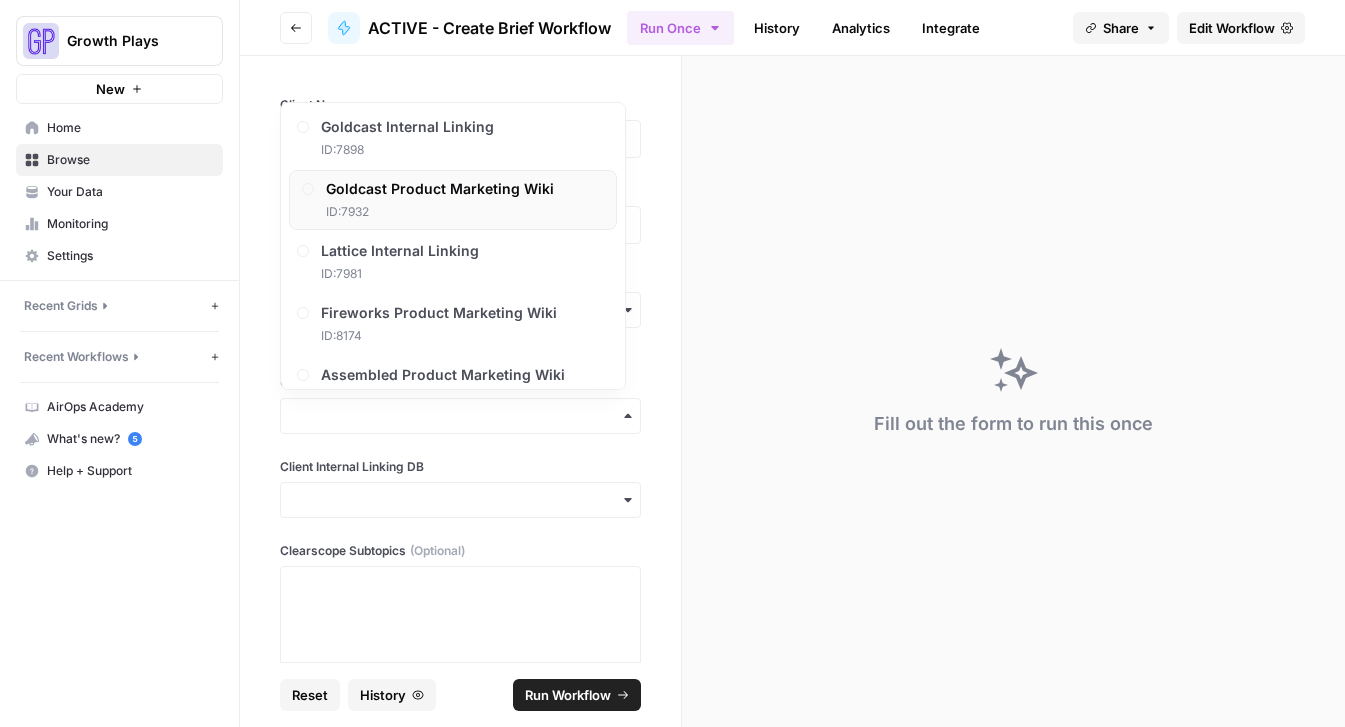 click on "Goldcast Product Marketing Wiki" at bounding box center [440, 189] 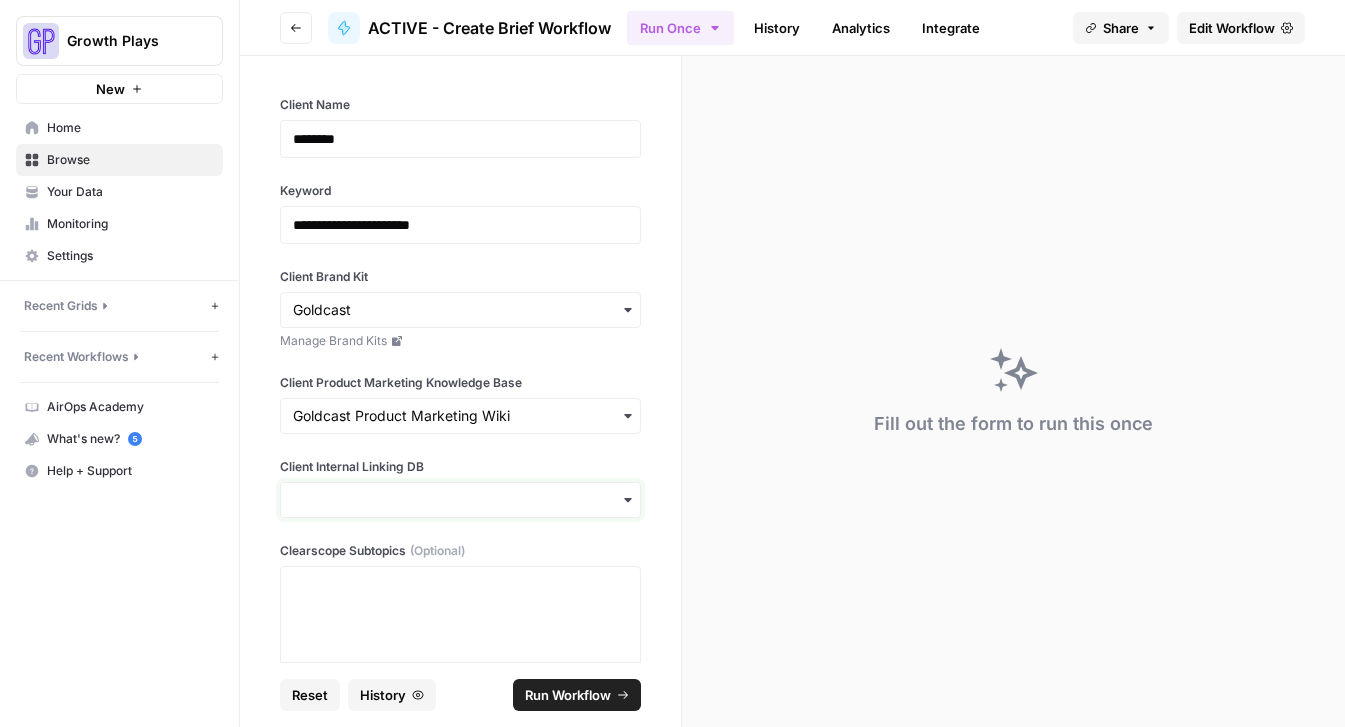 click on "Client Internal Linking DB" at bounding box center (460, 500) 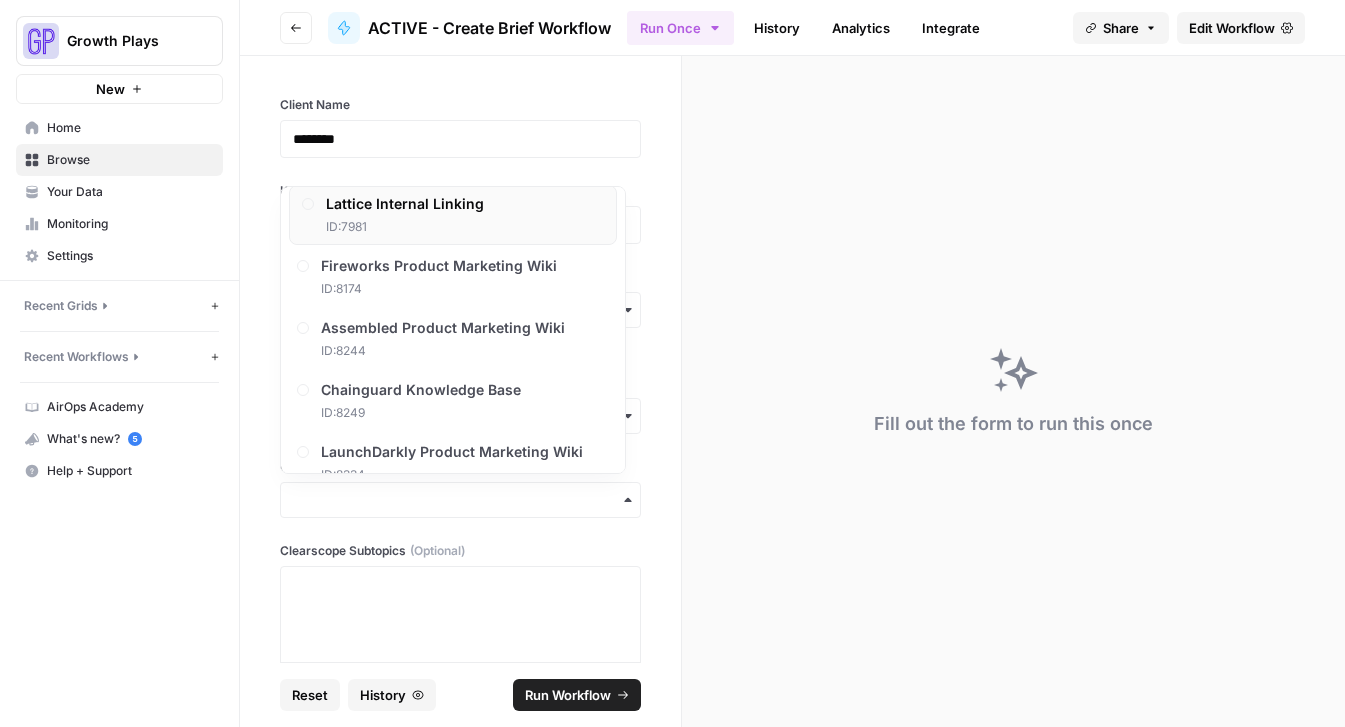 scroll, scrollTop: 1435, scrollLeft: 0, axis: vertical 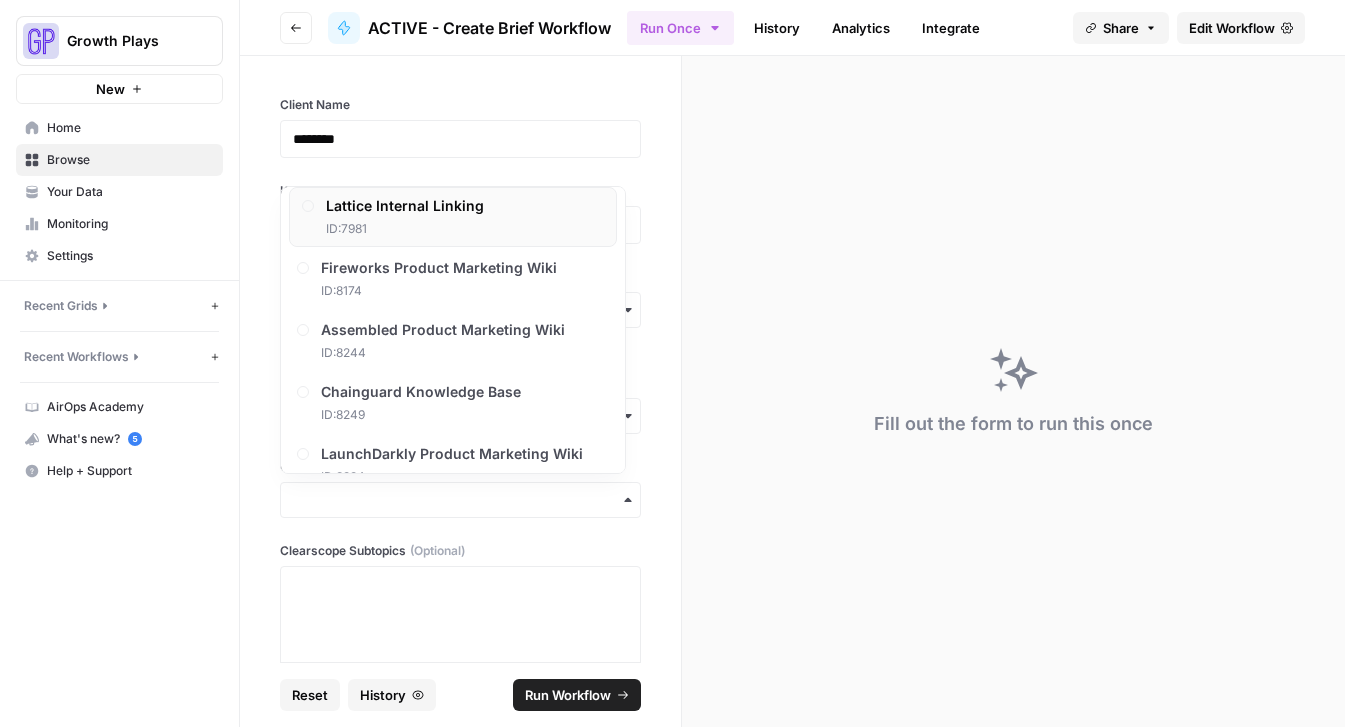 click on "ID:  [ID]" at bounding box center [405, 229] 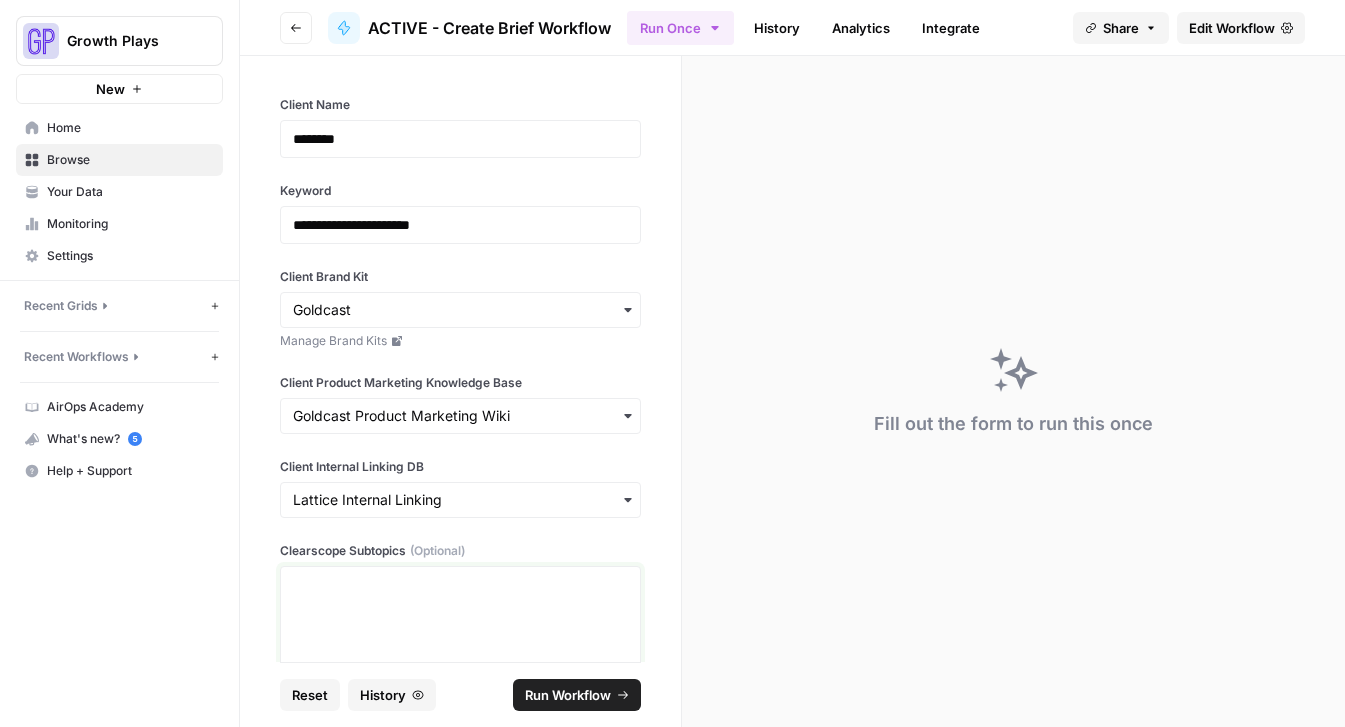 click at bounding box center (460, 655) 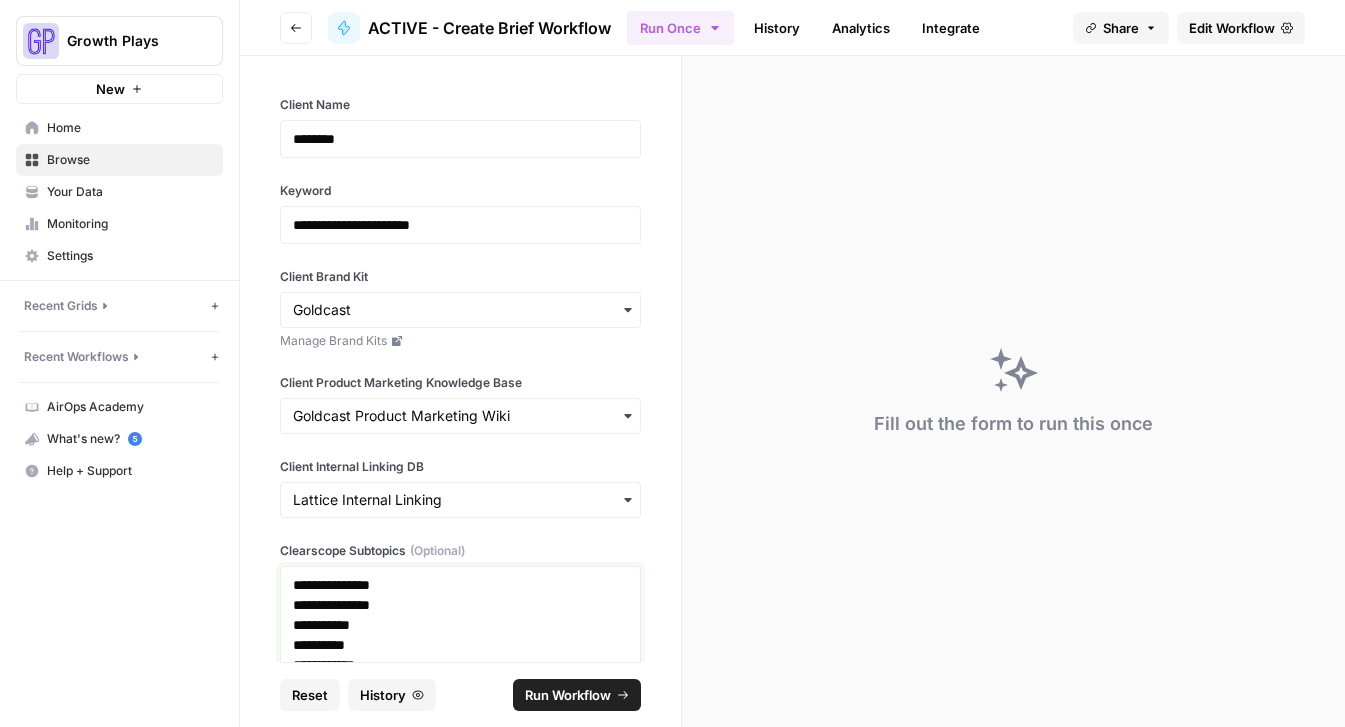scroll, scrollTop: 816, scrollLeft: 0, axis: vertical 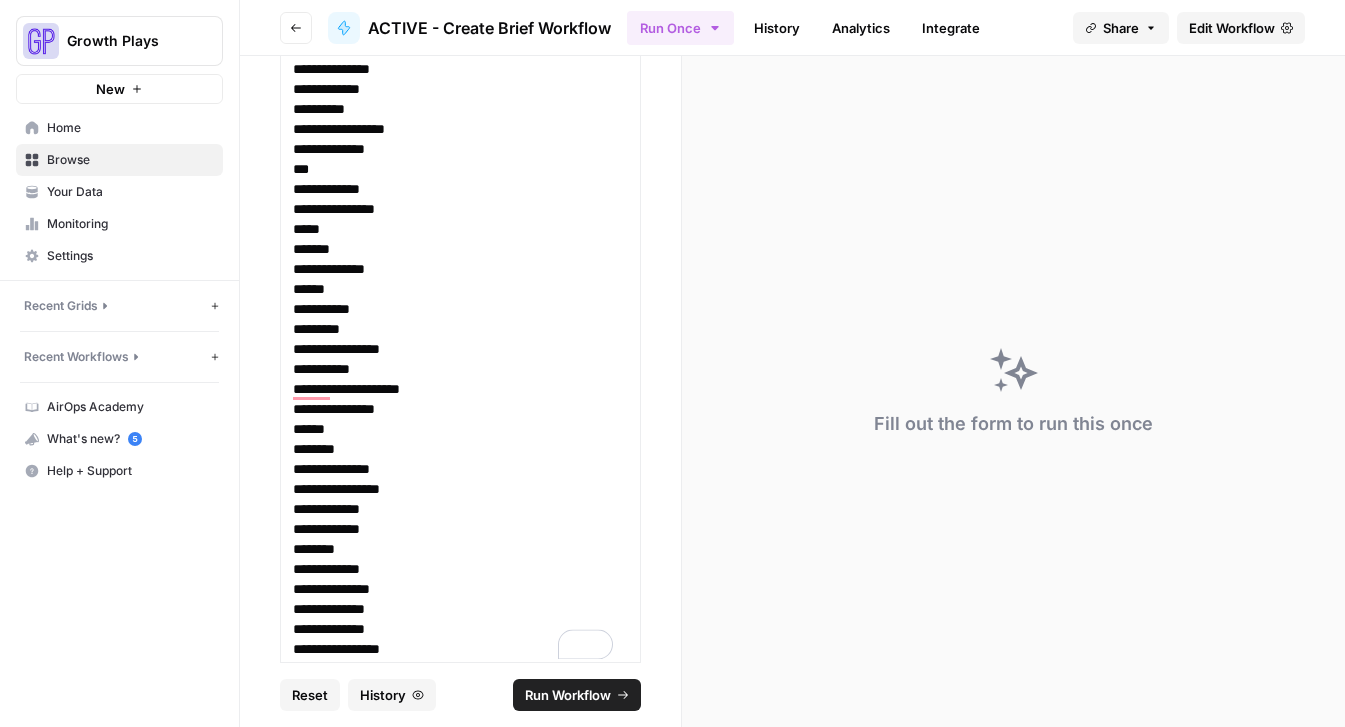 click on "Run Workflow" at bounding box center [568, 695] 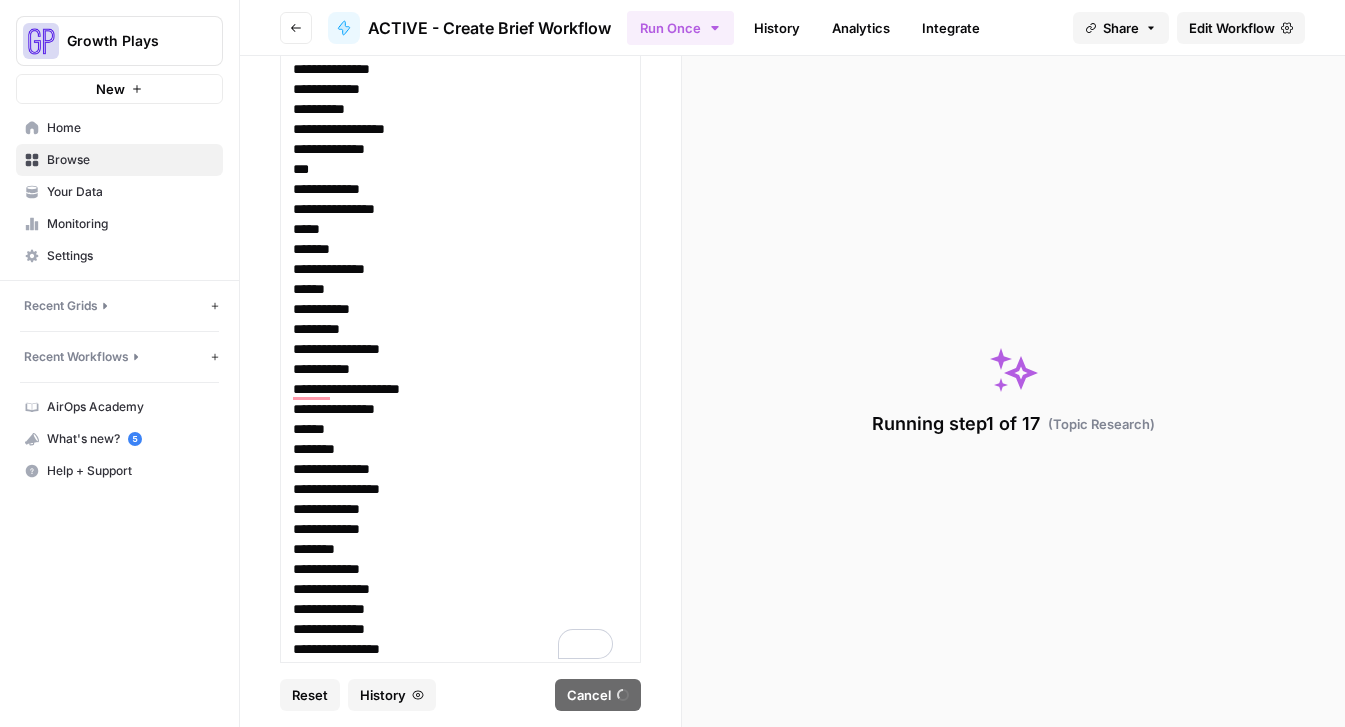 scroll, scrollTop: 816, scrollLeft: 0, axis: vertical 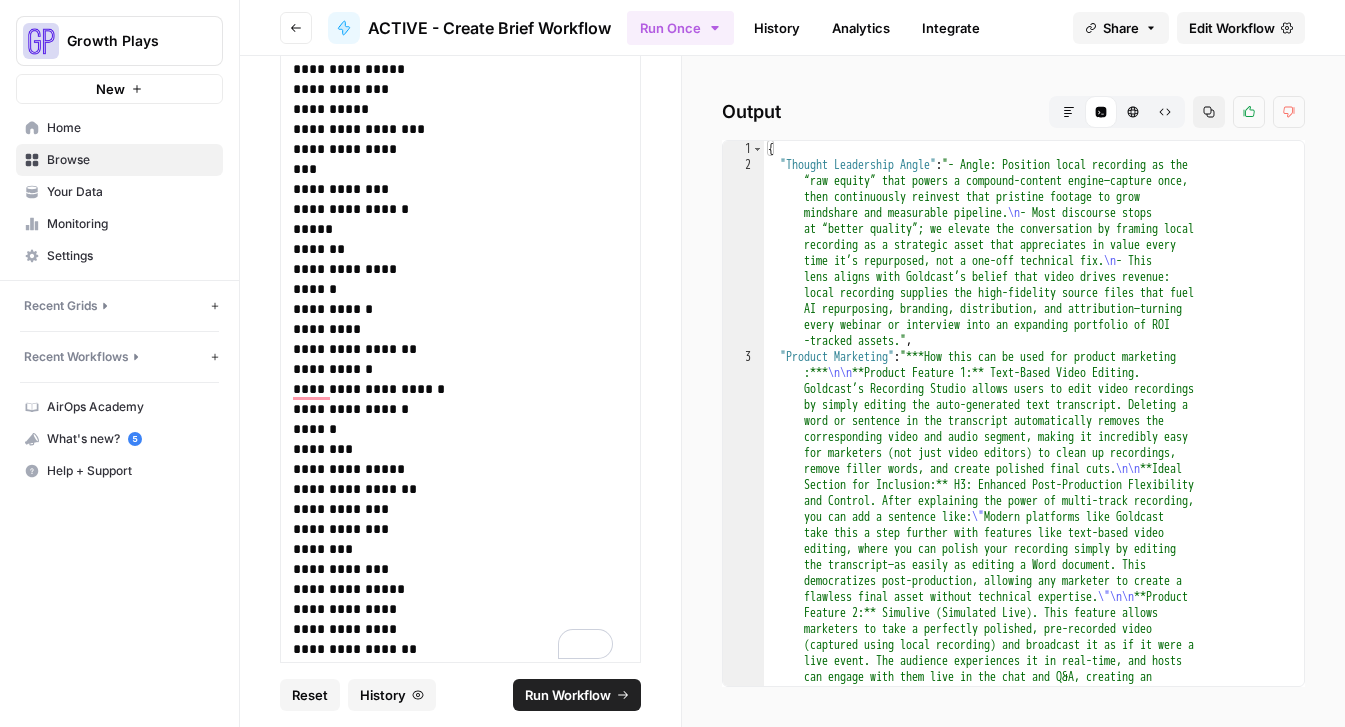 click on "Markdown" at bounding box center (1069, 112) 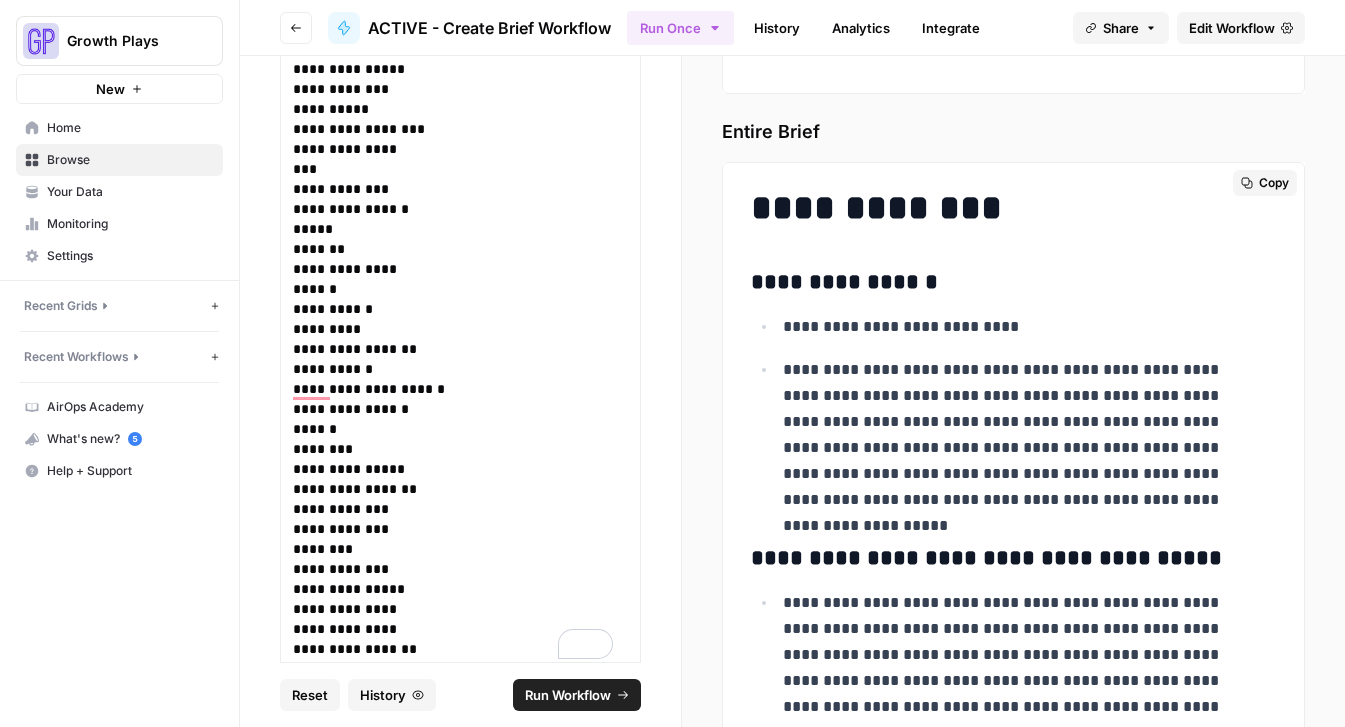 scroll, scrollTop: 6990, scrollLeft: 0, axis: vertical 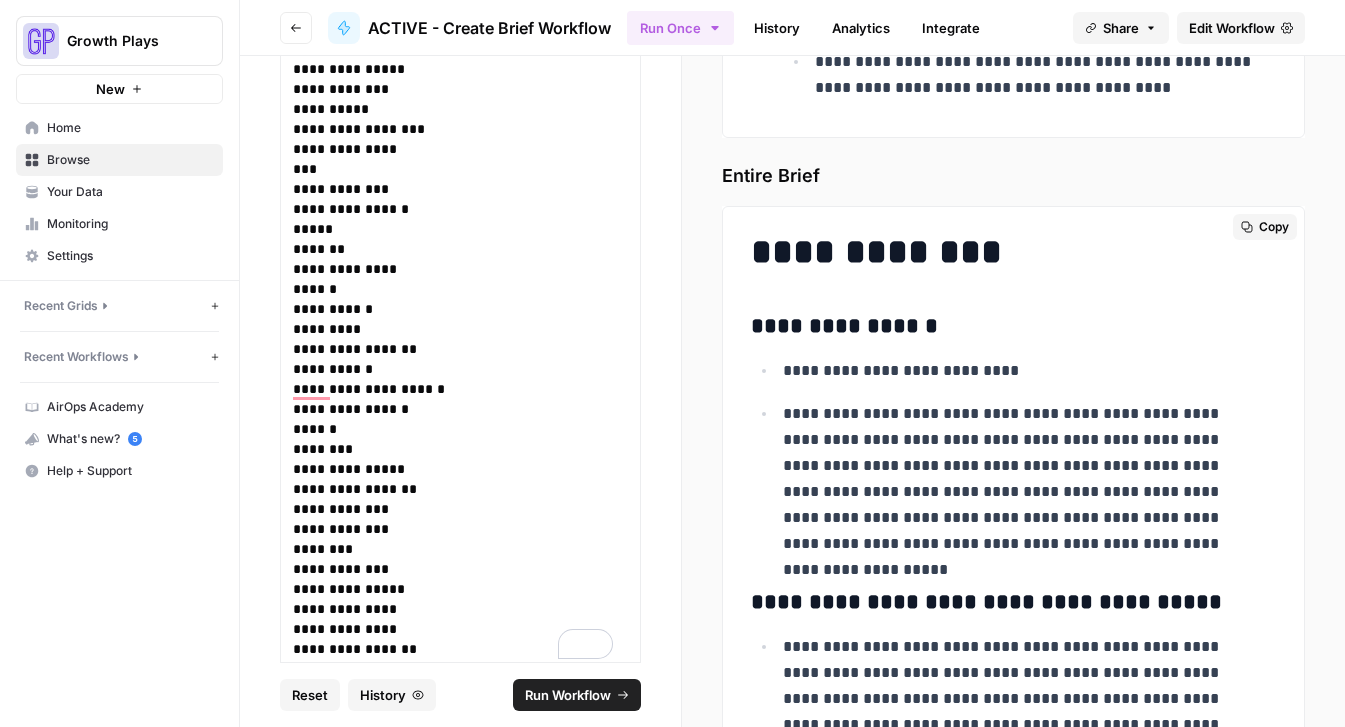click on "Copy" at bounding box center (1274, 227) 